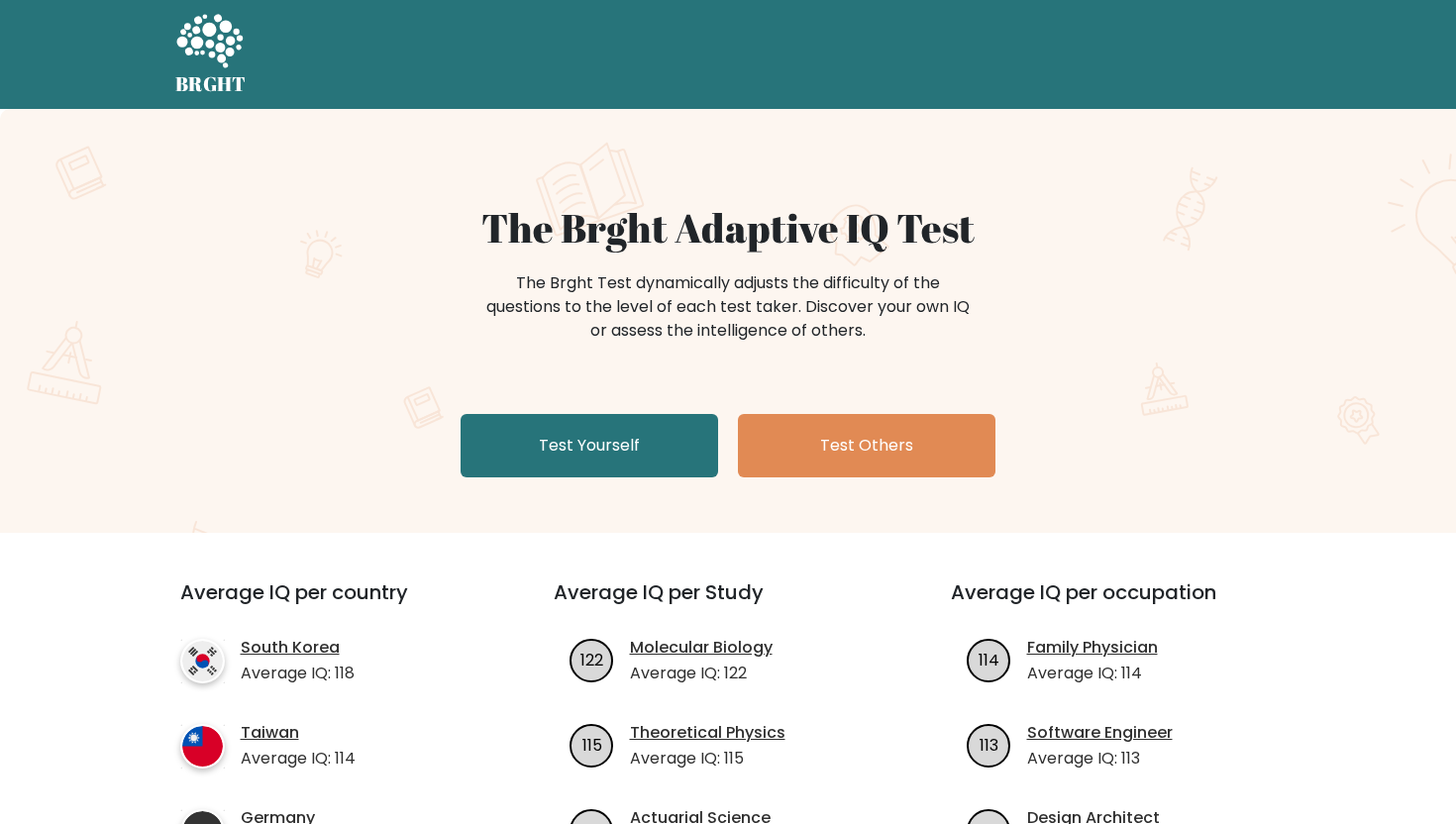 scroll, scrollTop: 0, scrollLeft: 0, axis: both 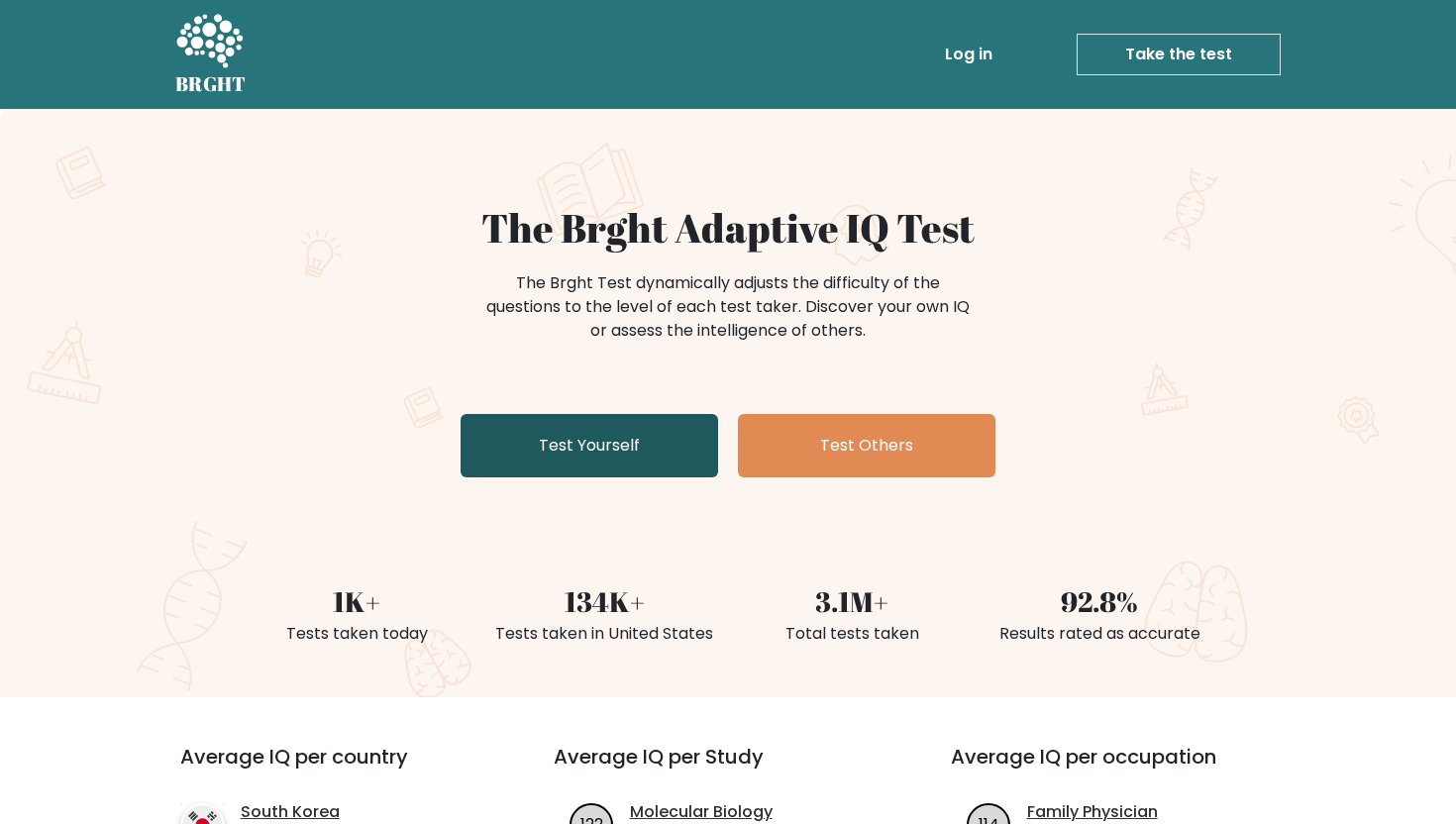 click on "Test Yourself" at bounding box center (589, 446) 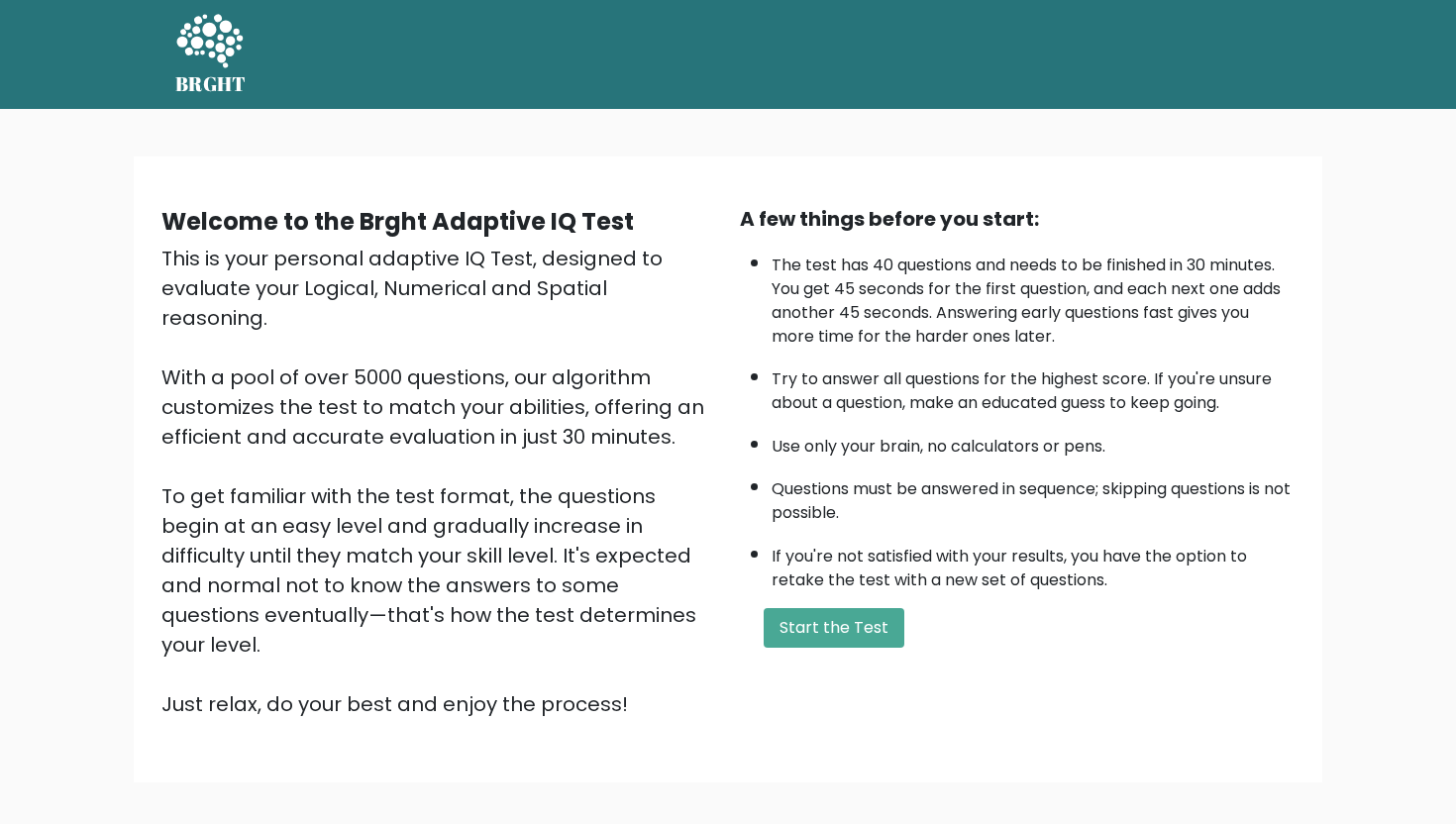 scroll, scrollTop: 0, scrollLeft: 0, axis: both 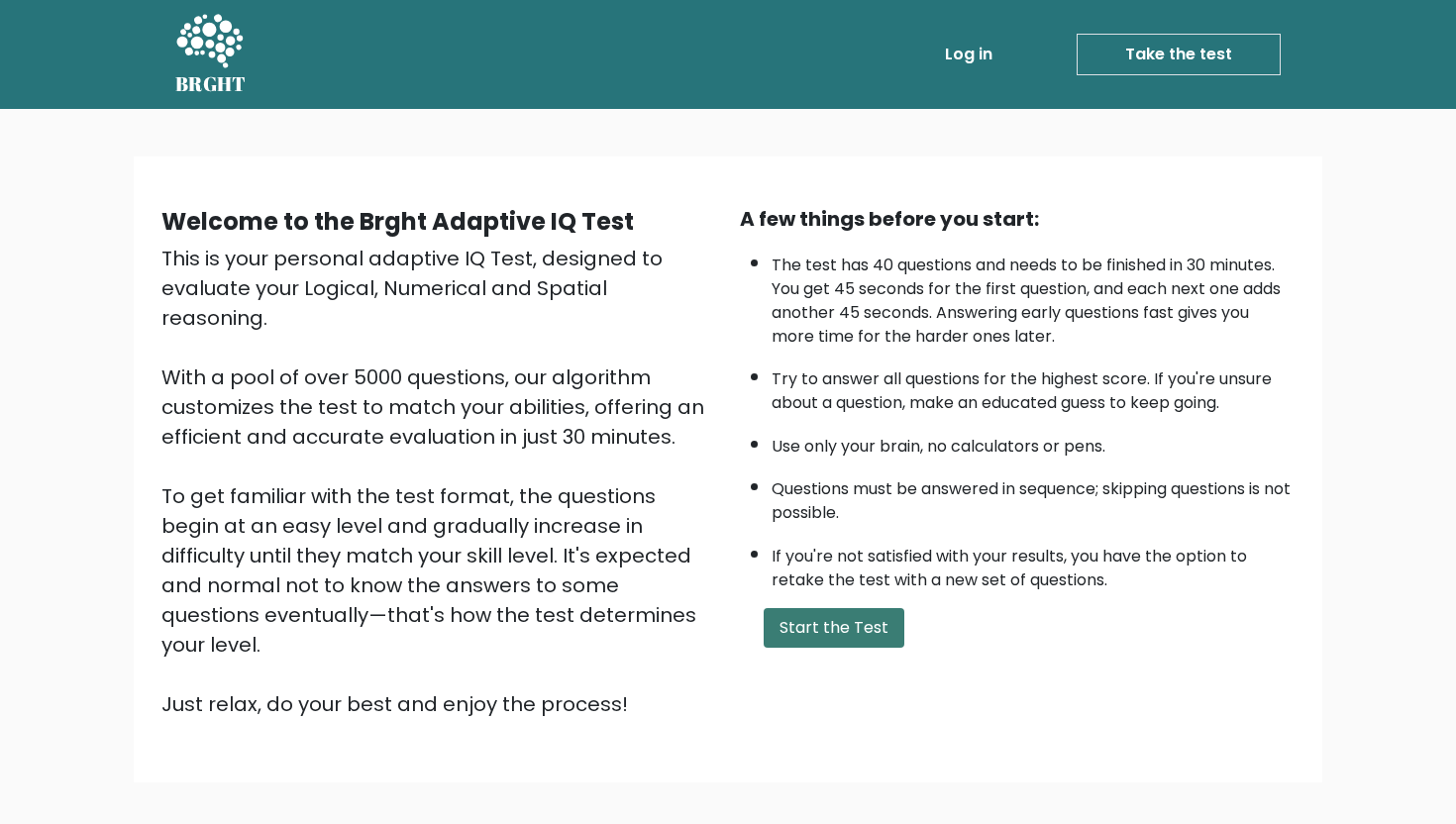 click on "Start the Test" at bounding box center (834, 628) 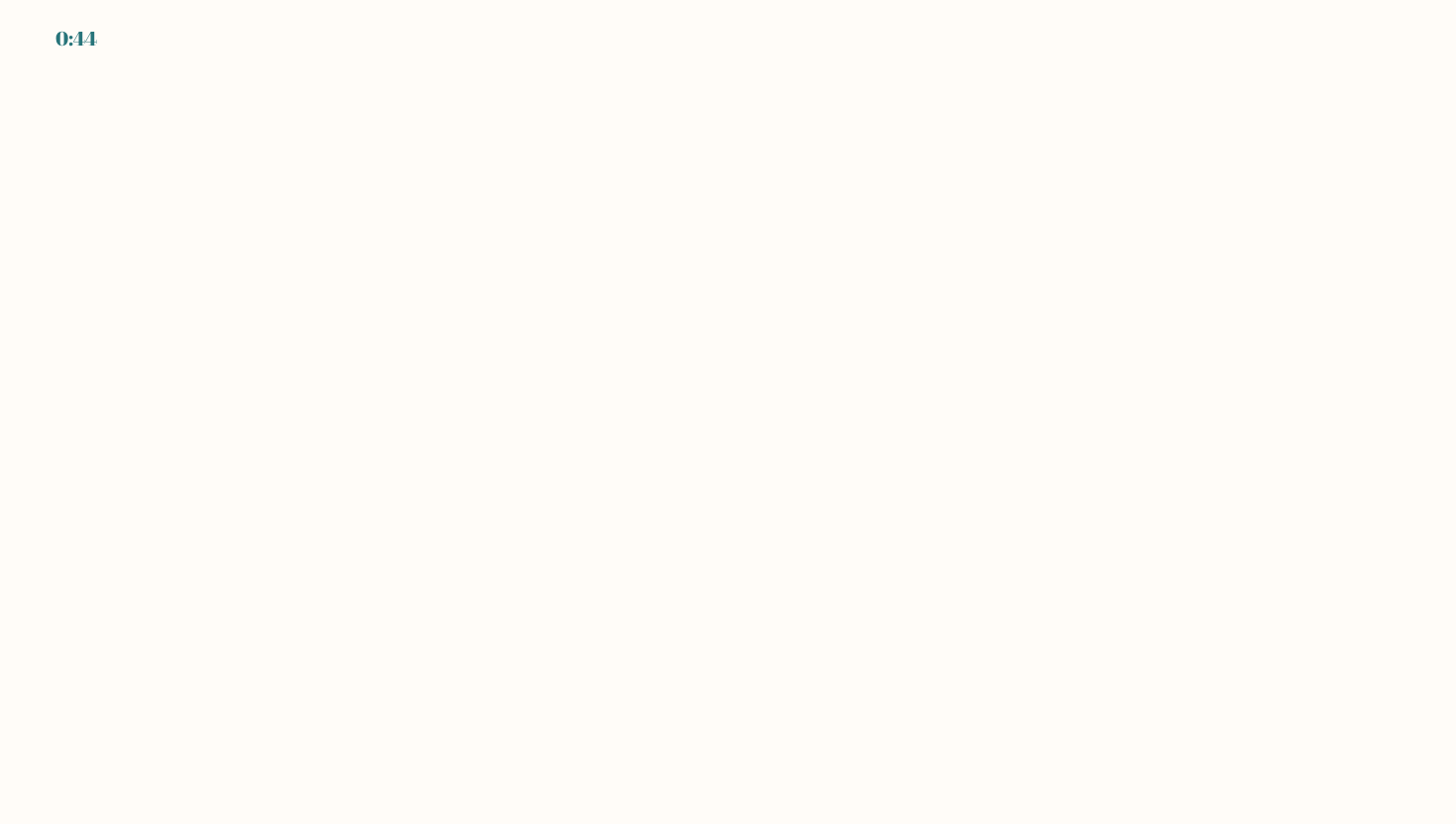 scroll, scrollTop: 0, scrollLeft: 0, axis: both 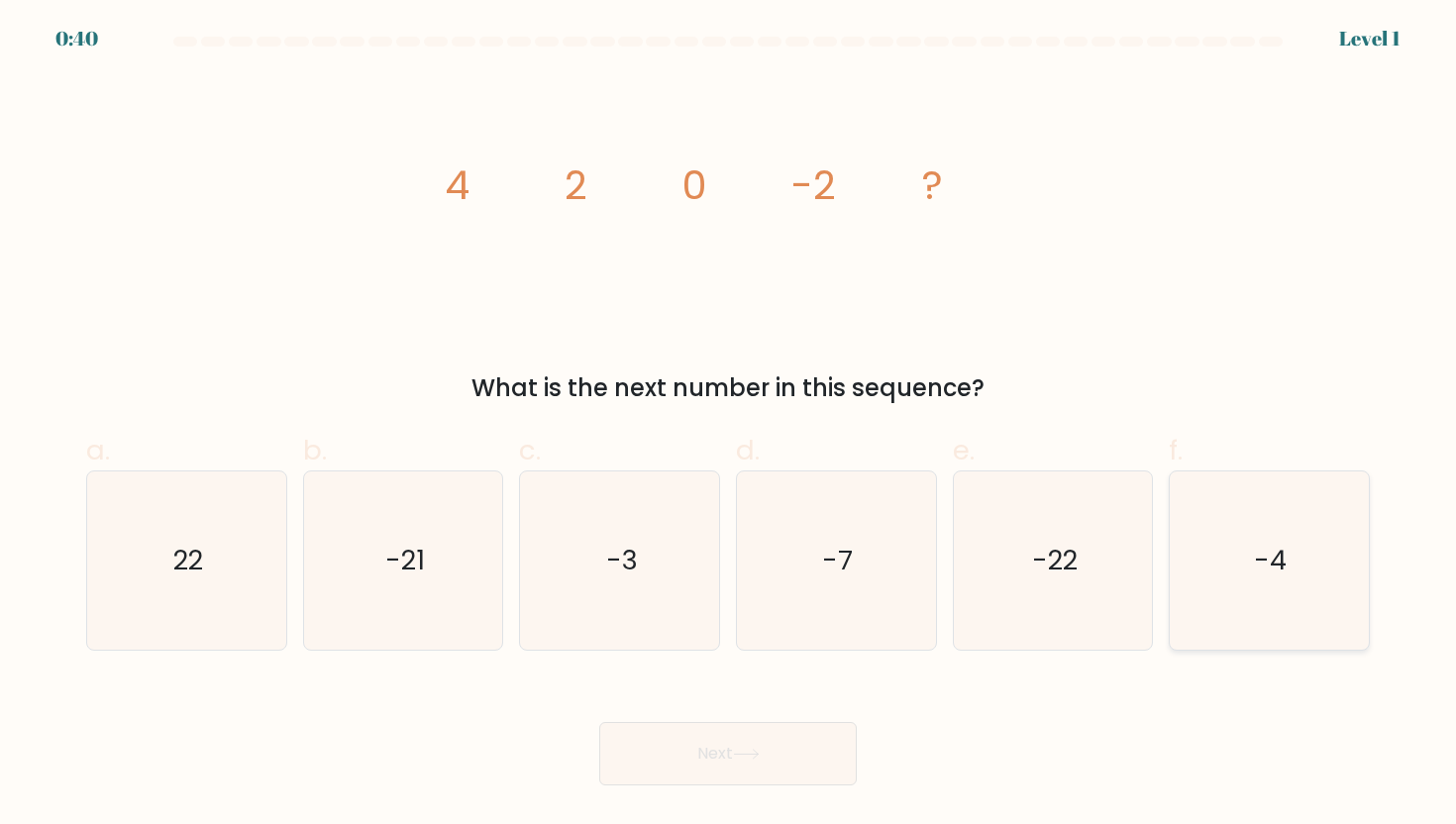click on "-4" 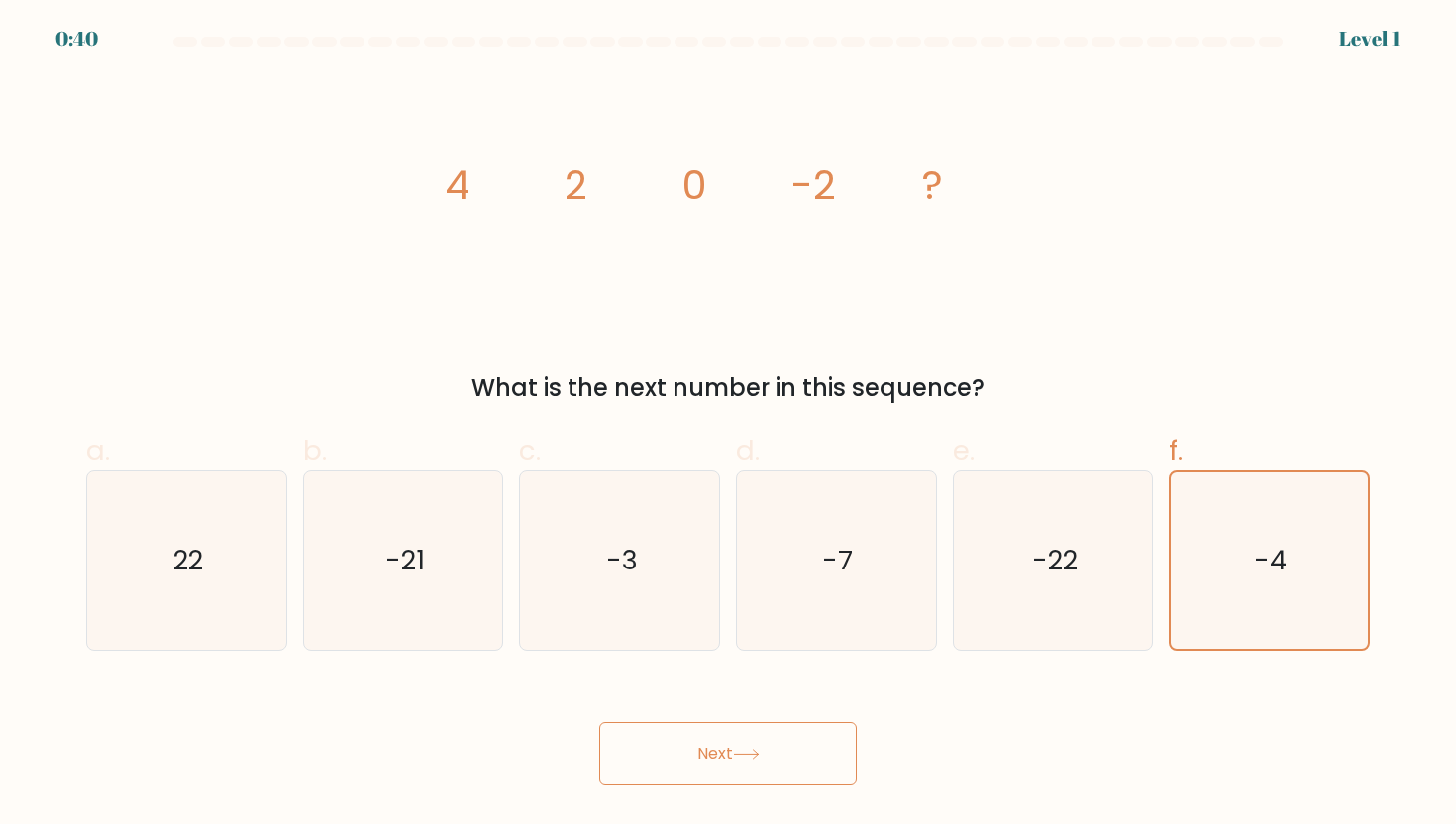 click on "Next" at bounding box center [728, 754] 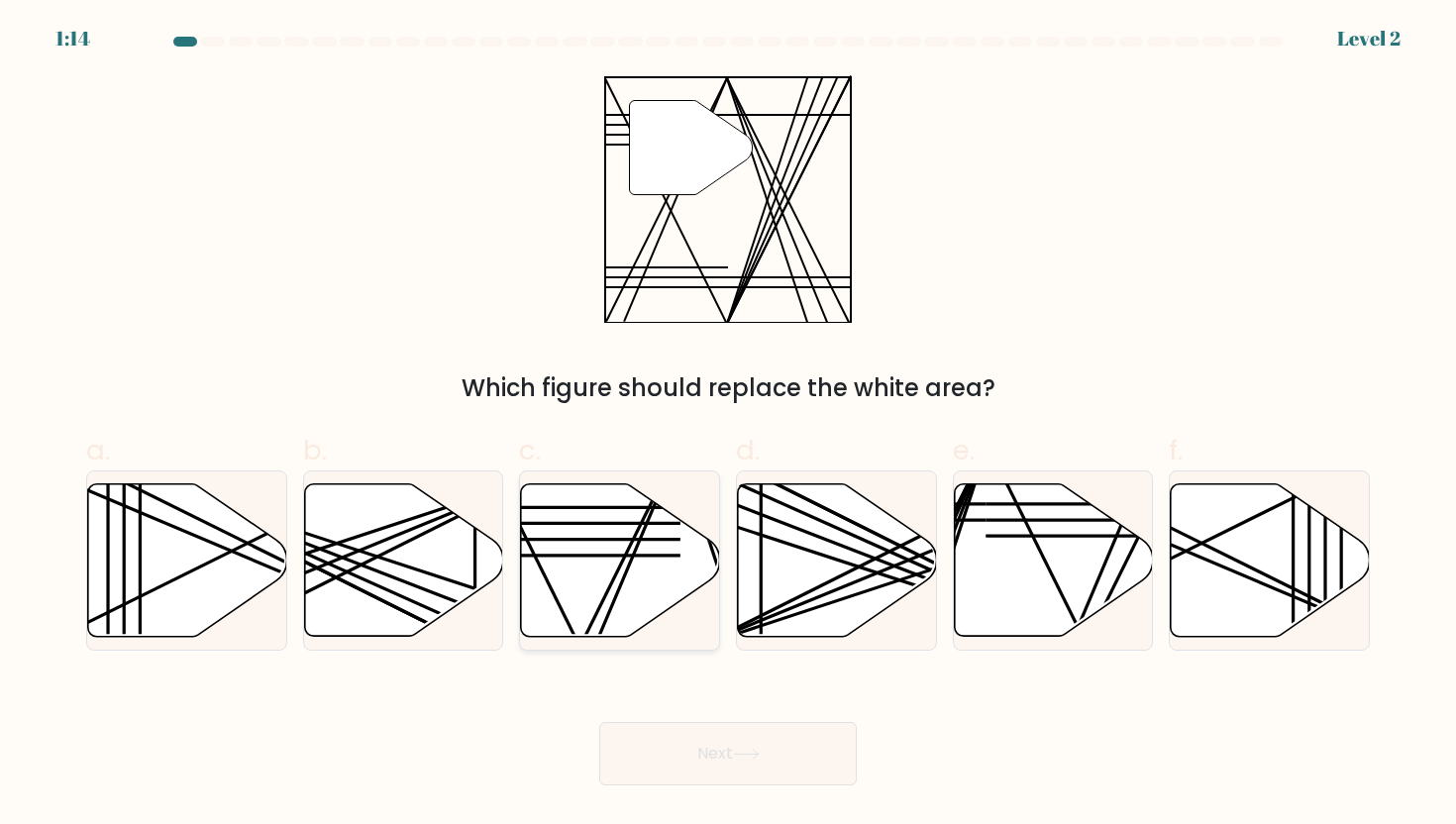 click 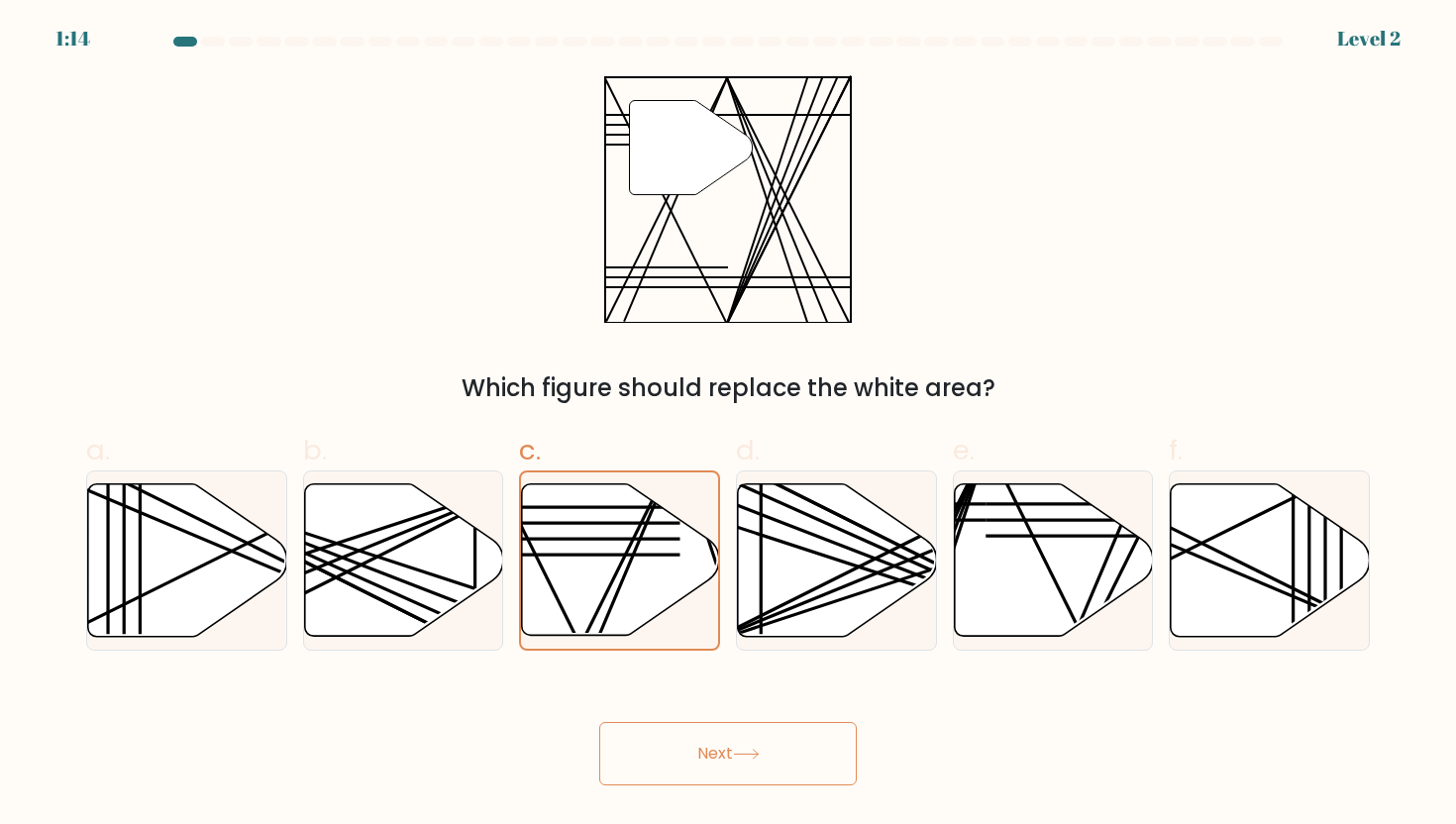 click on "1:14
Level 2" at bounding box center (728, 412) 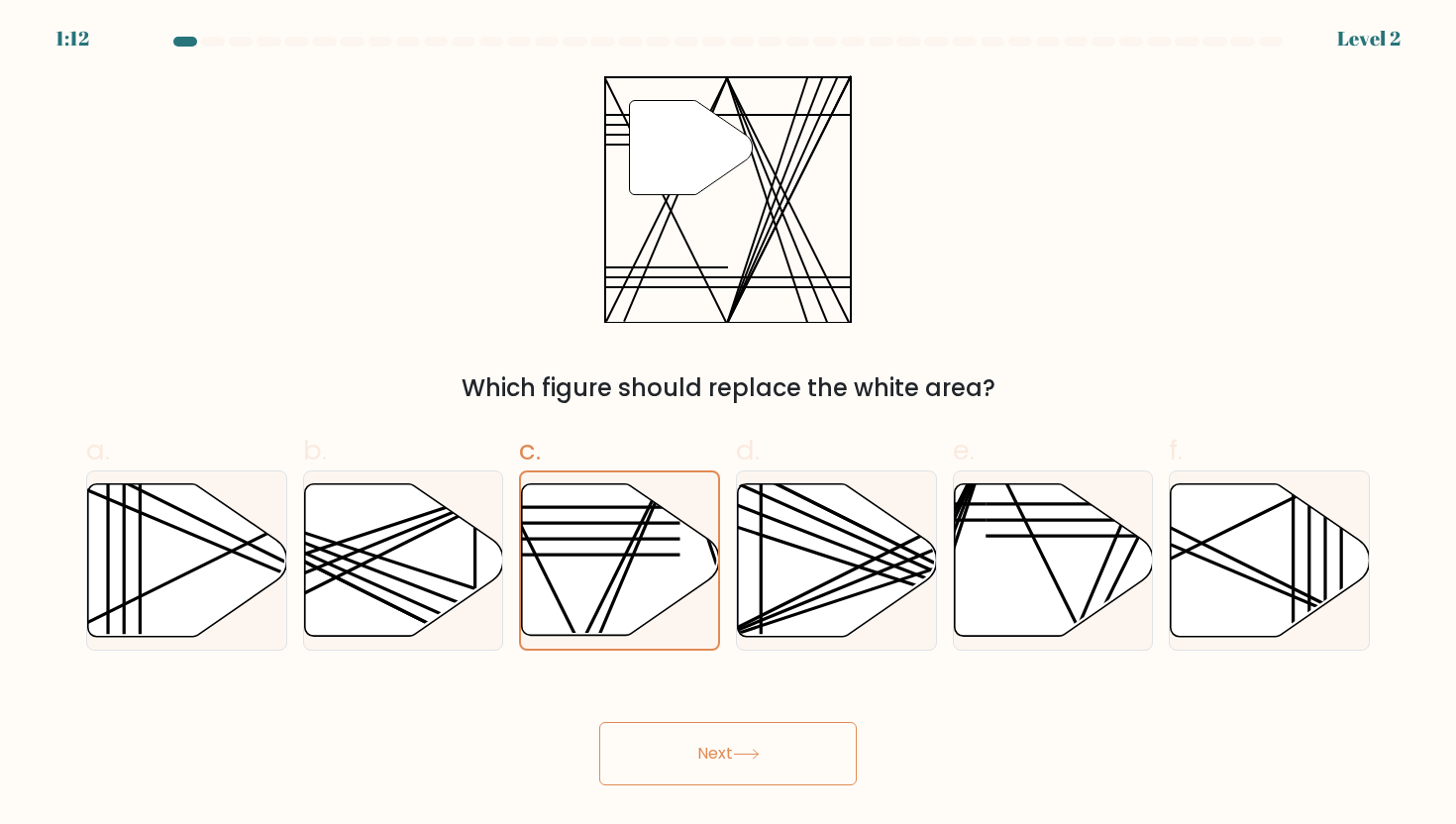 click on "Next" at bounding box center (728, 754) 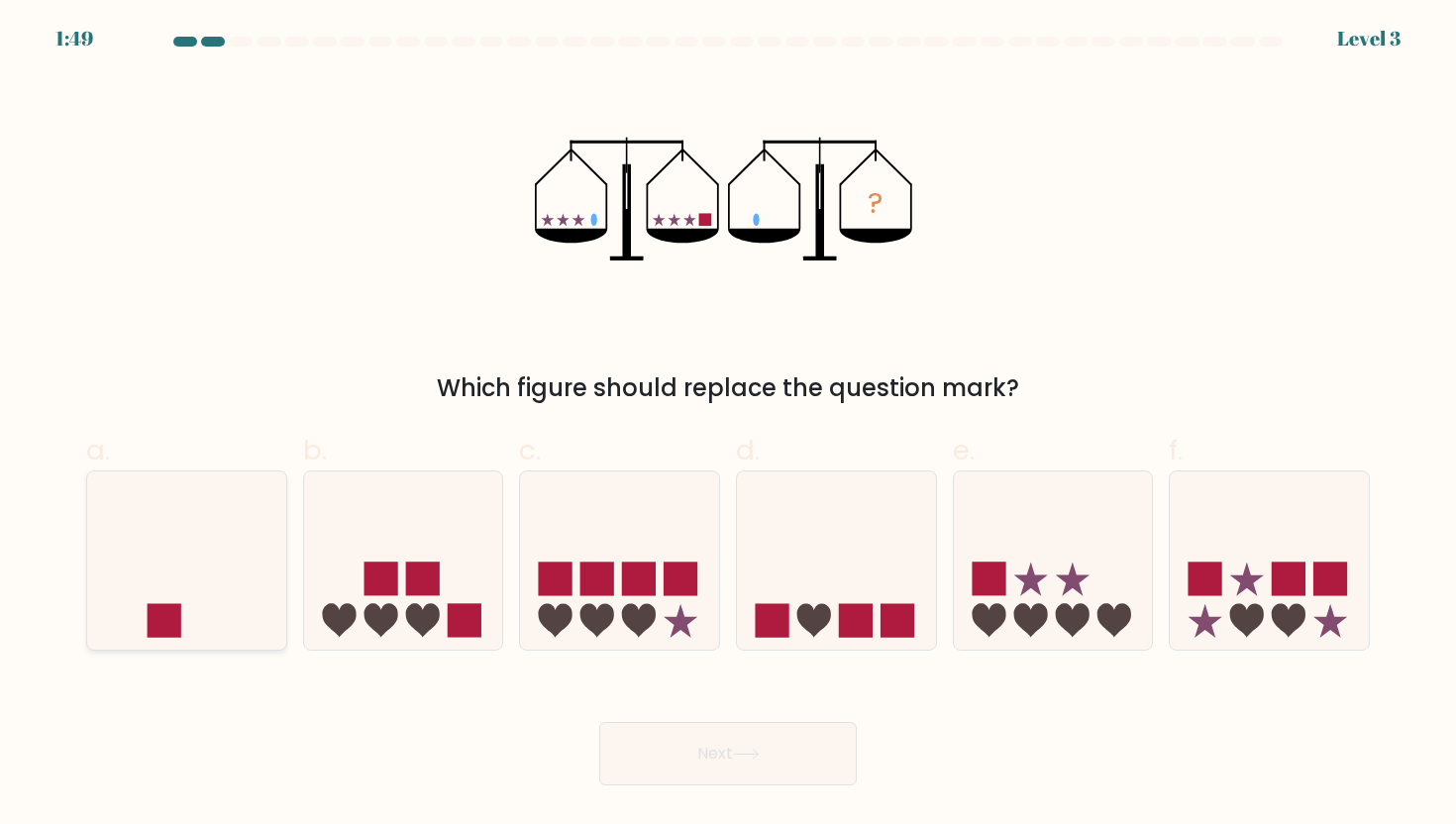 click 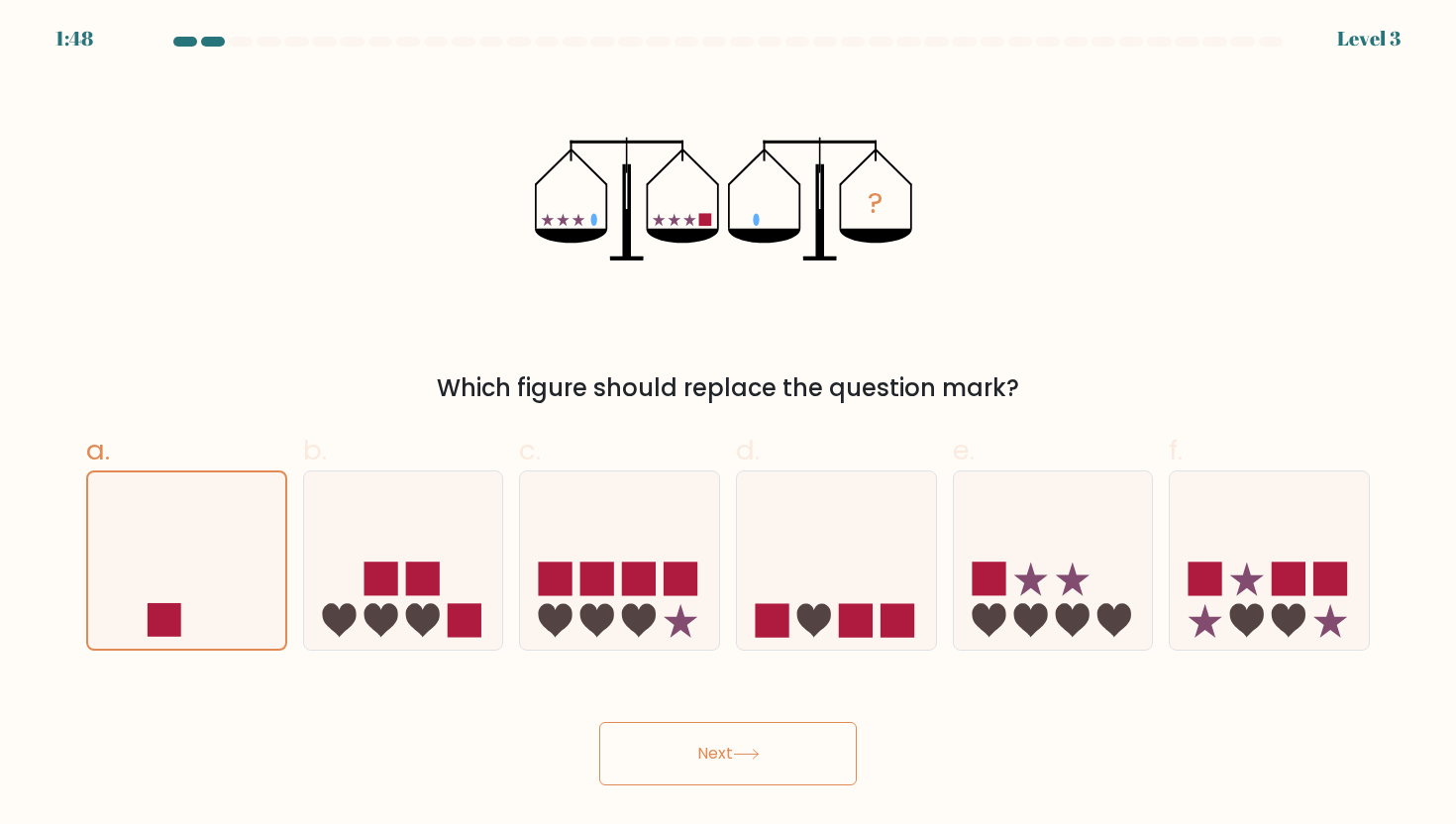 click on "Next" at bounding box center (728, 754) 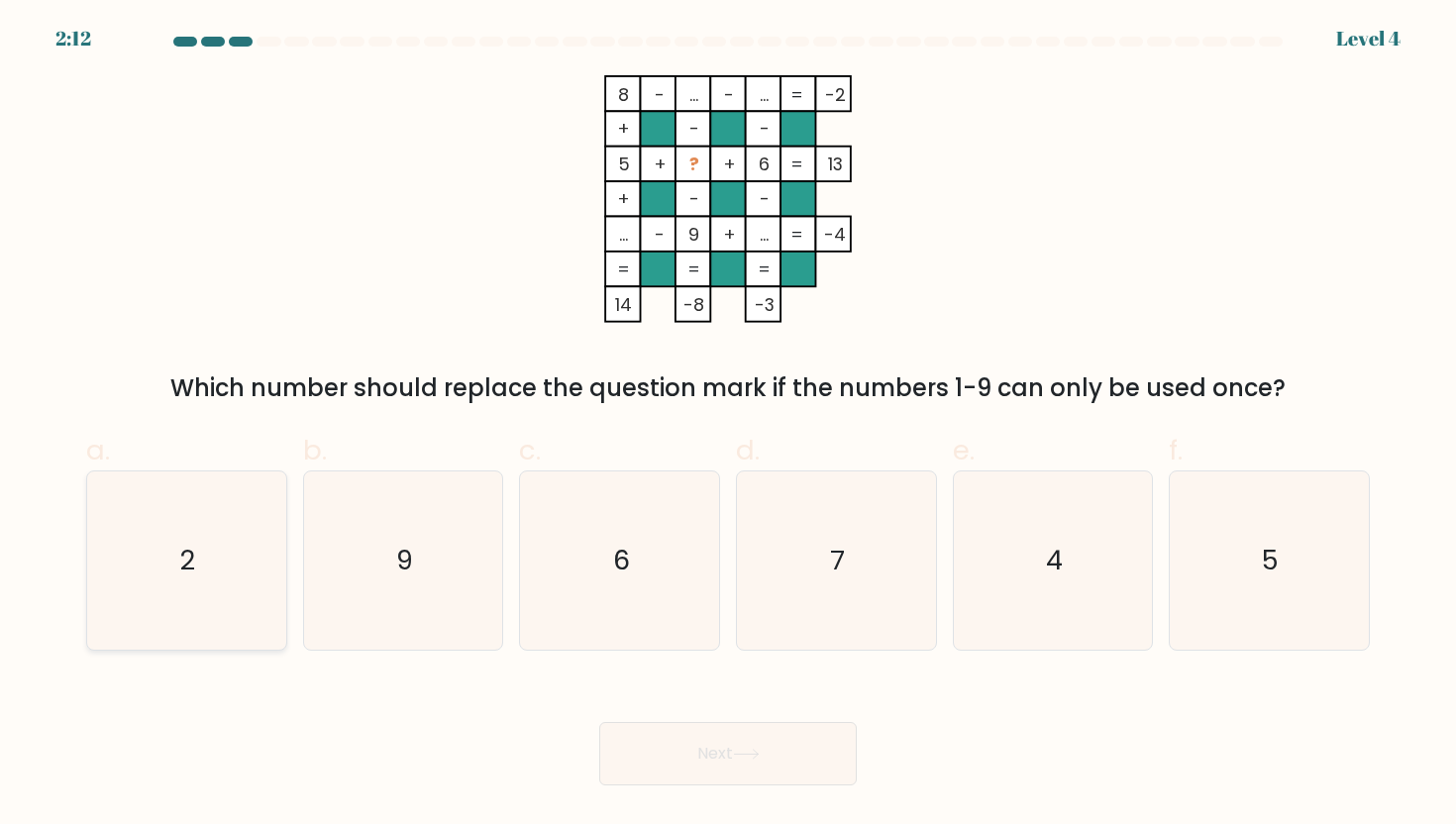 click on "2" 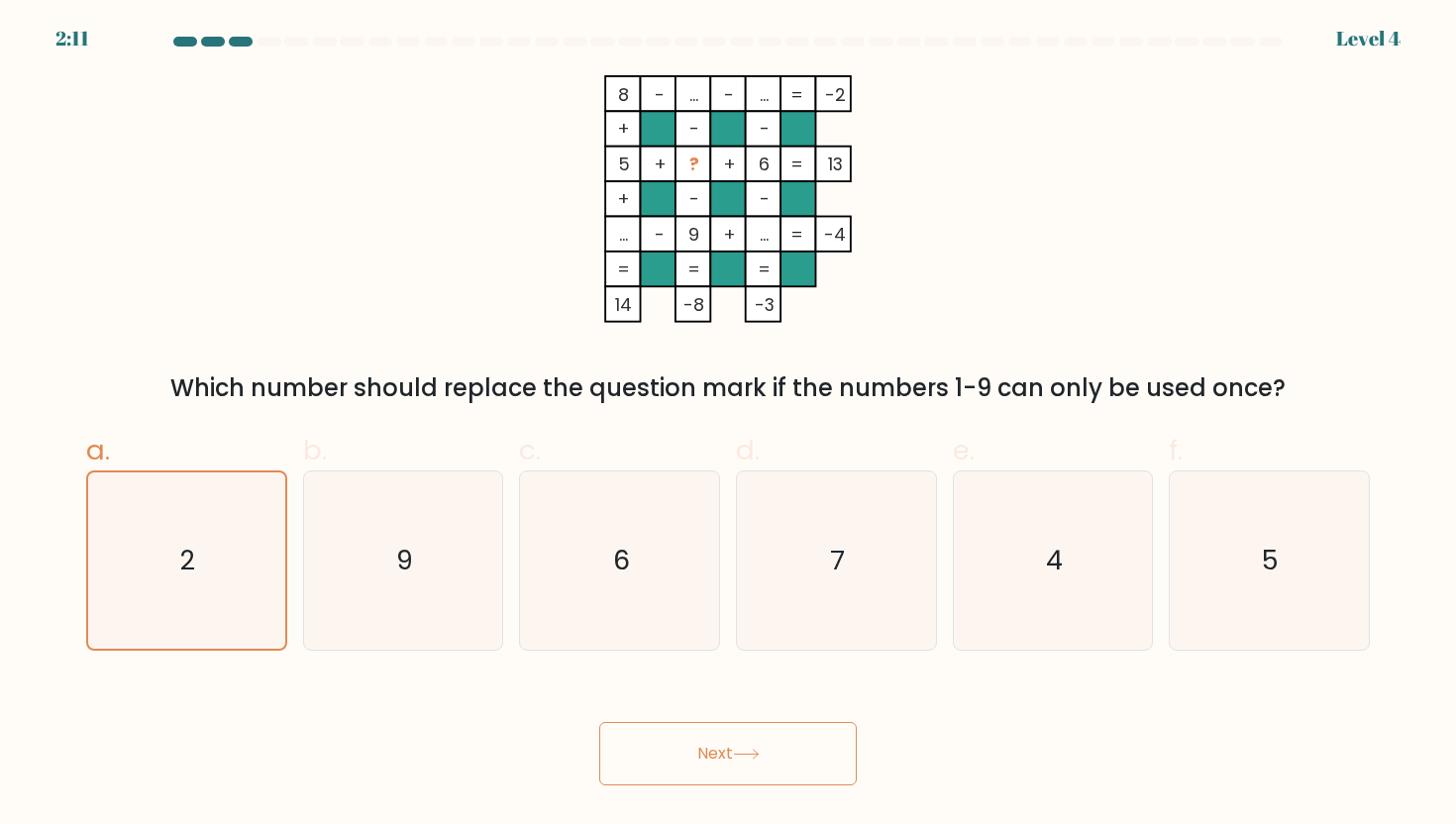 click on "Next" at bounding box center [728, 754] 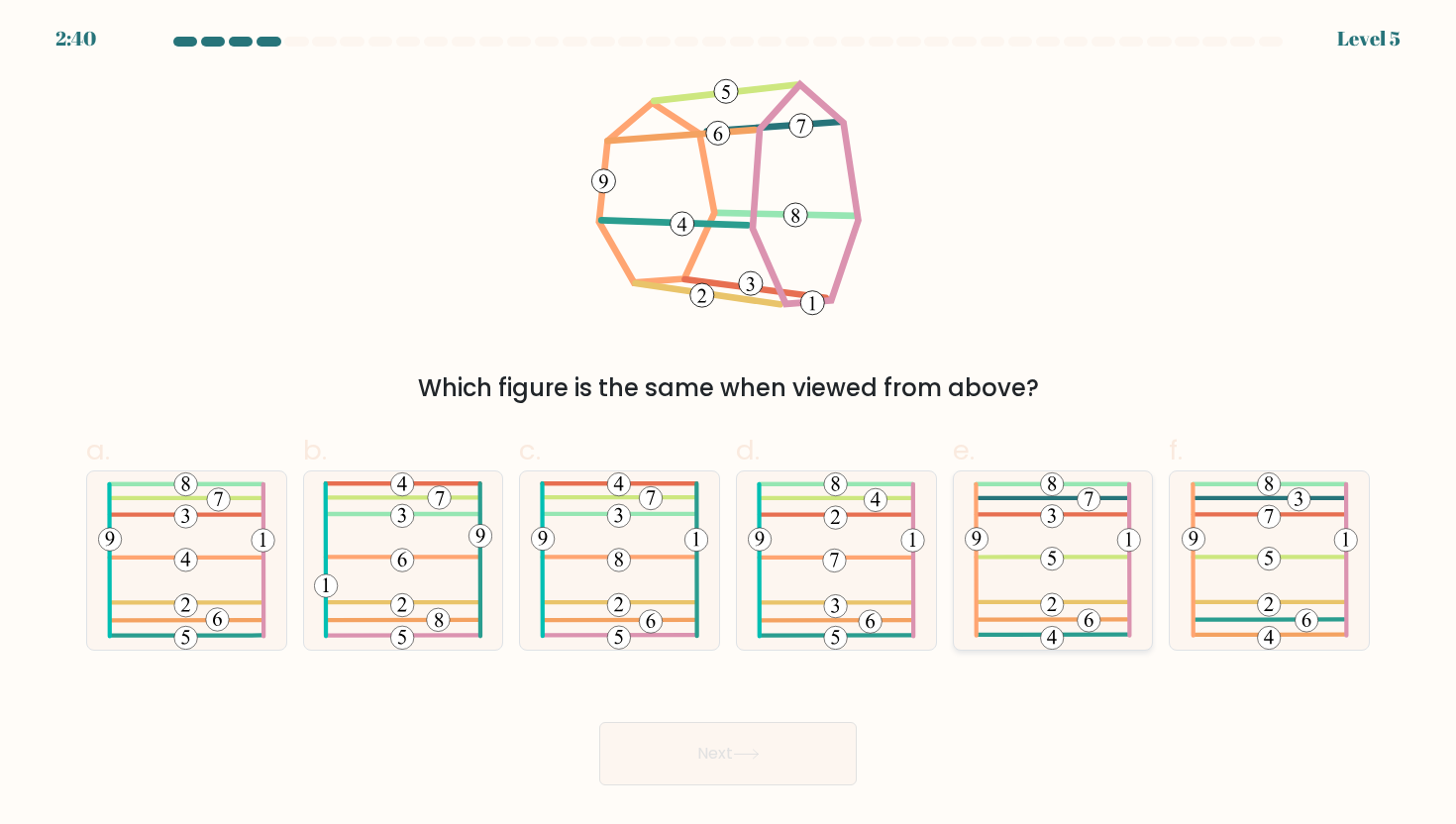 click 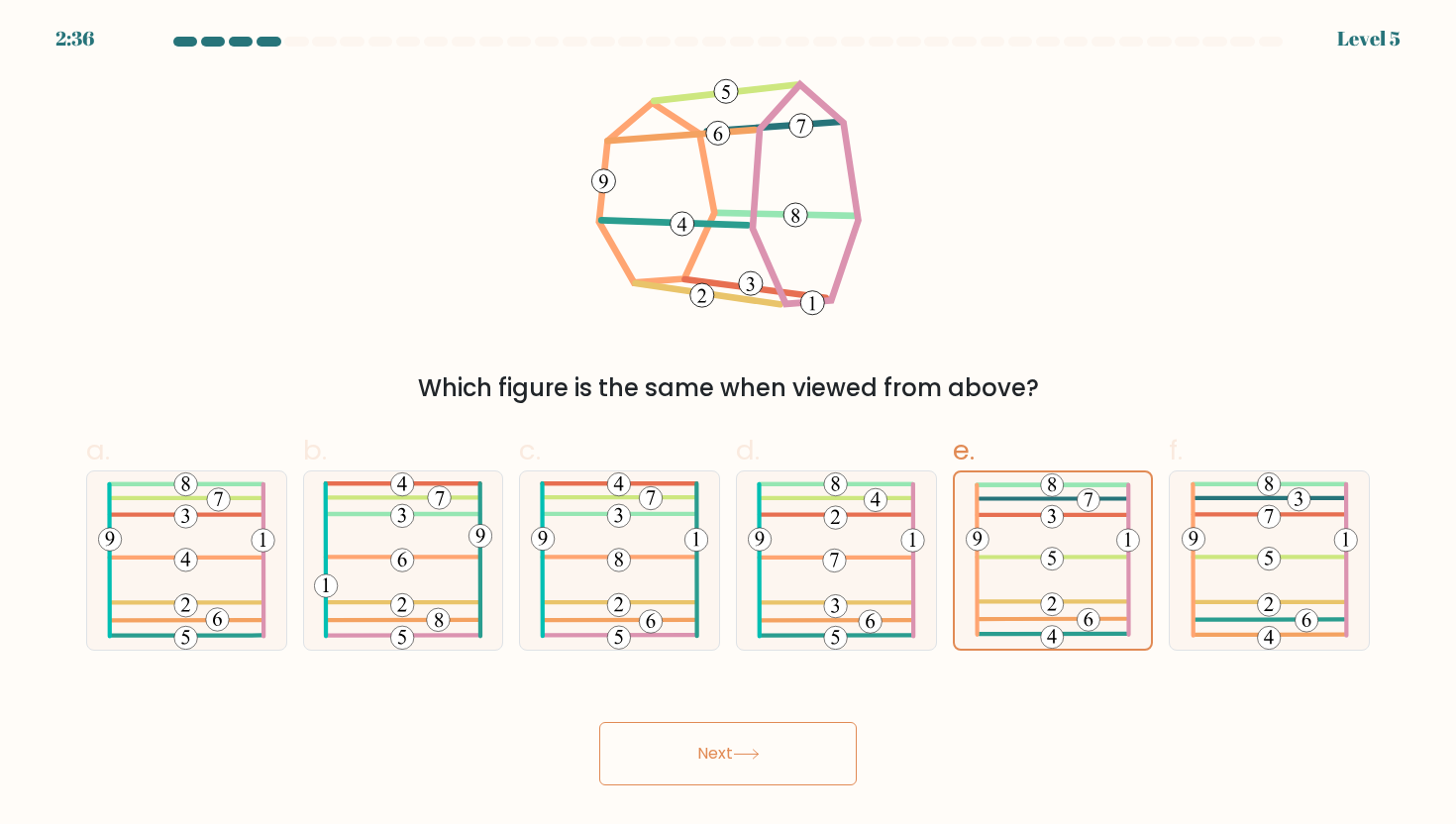 click on "Next" at bounding box center (728, 754) 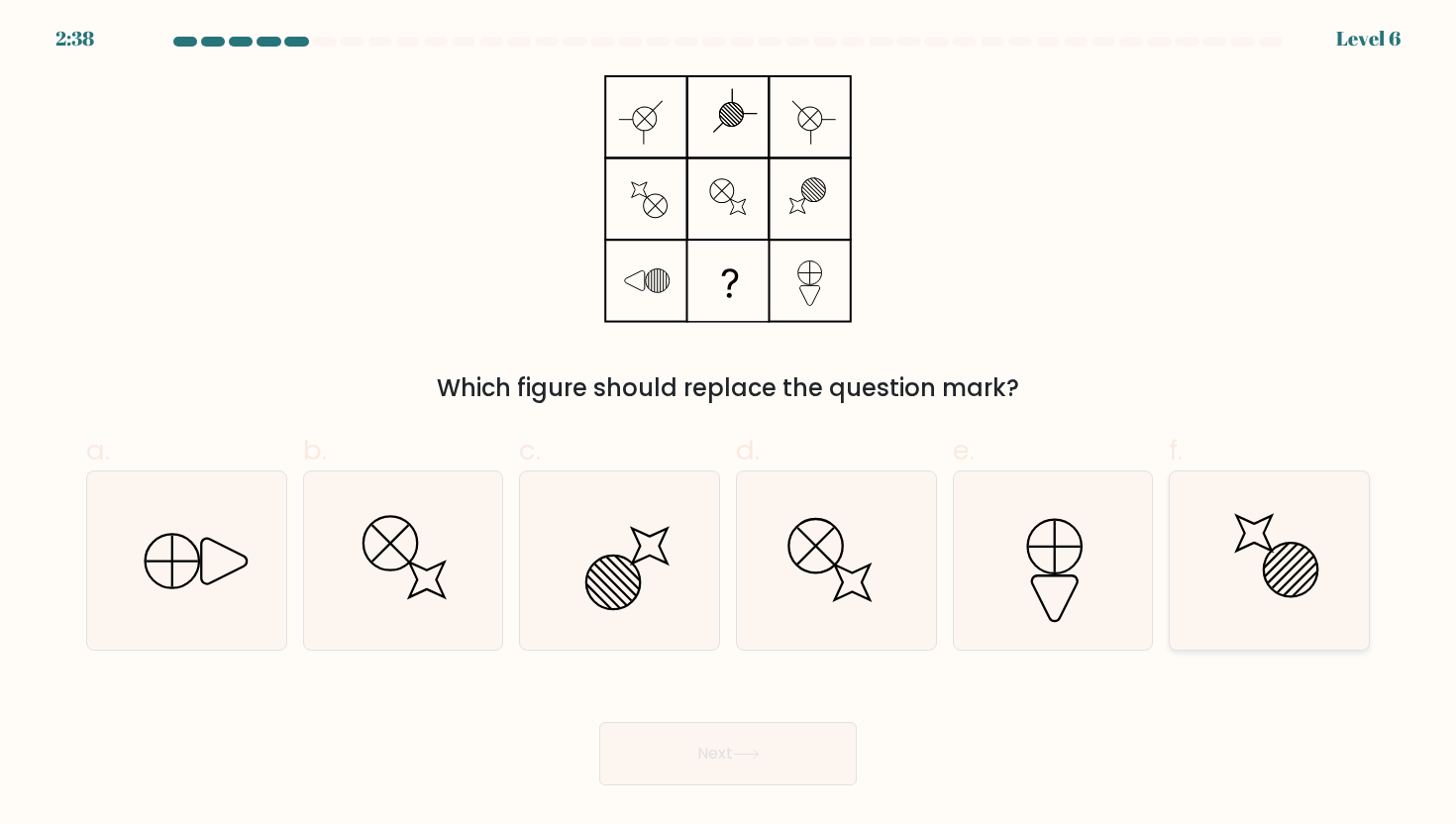 click 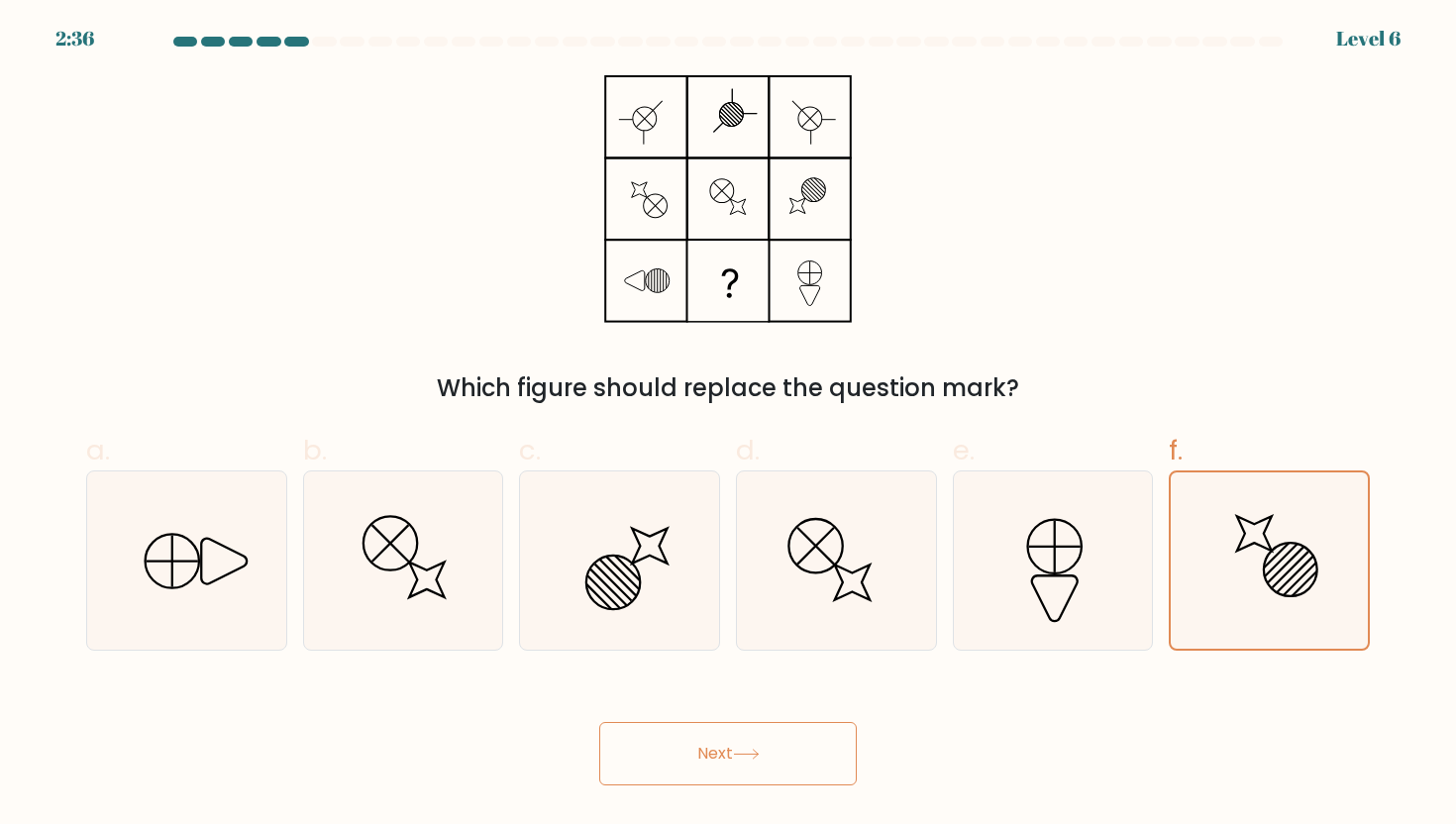 click on "Next" at bounding box center [728, 754] 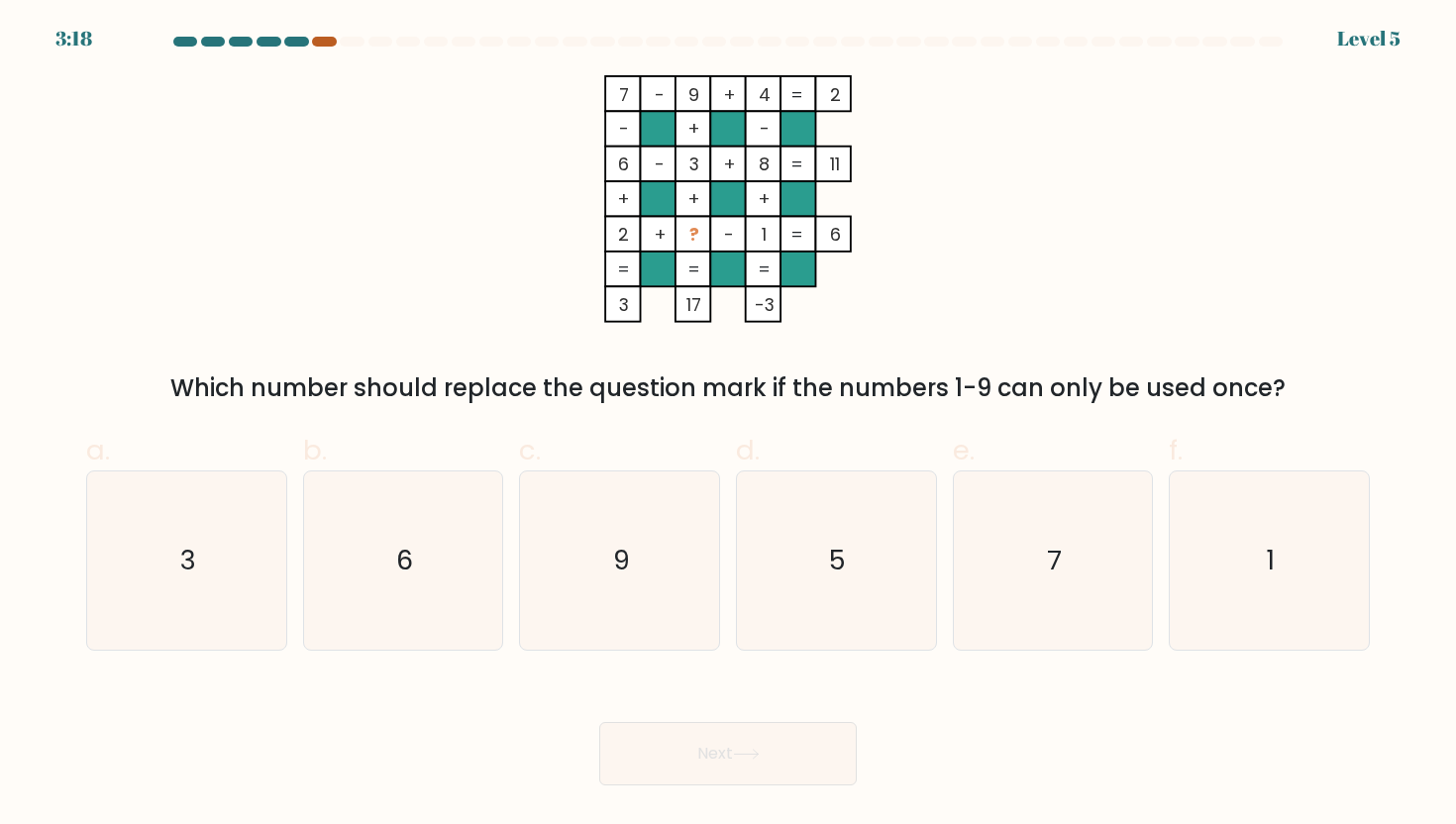click at bounding box center (324, 42) 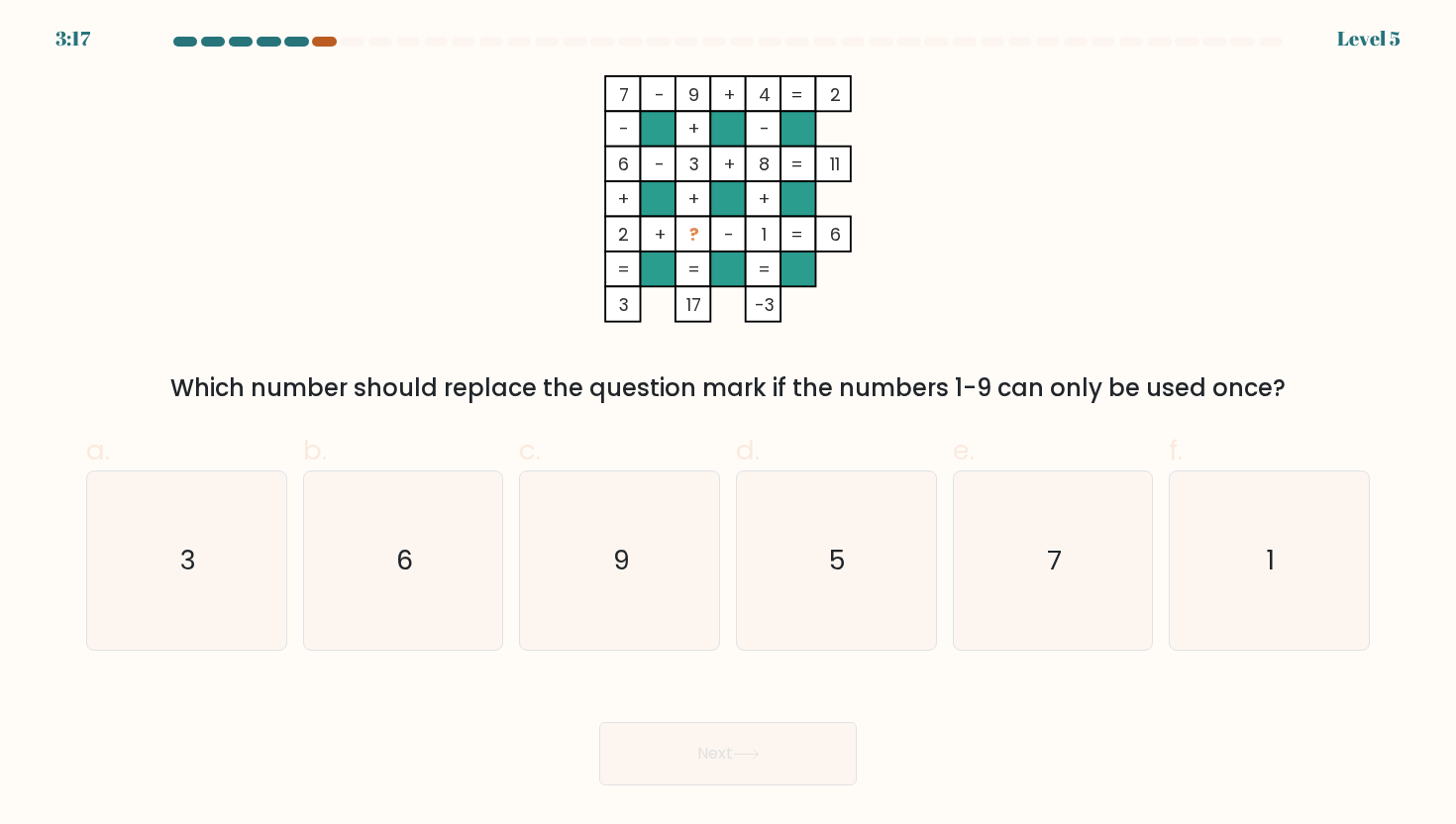 click at bounding box center (324, 42) 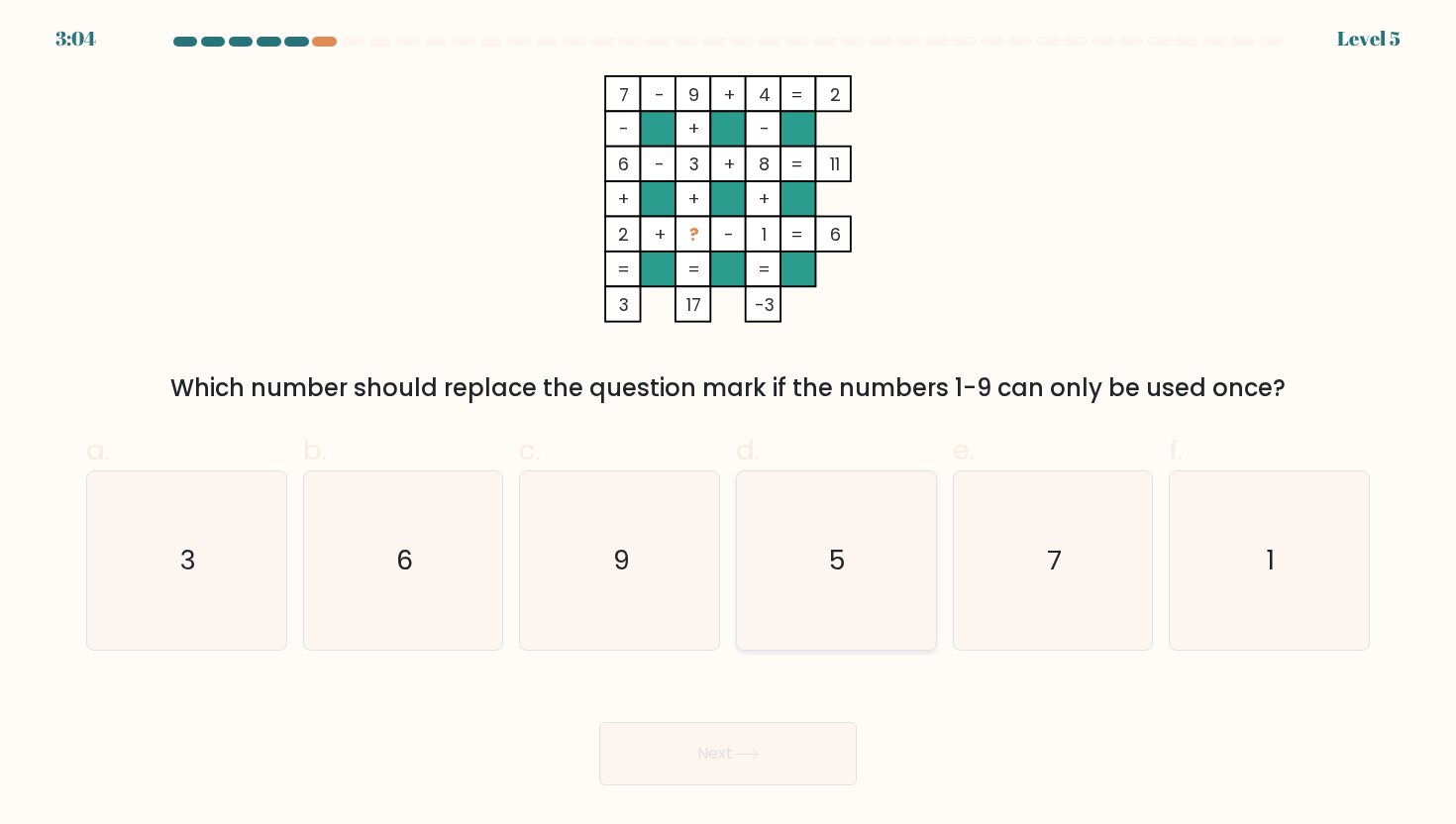click on "5" 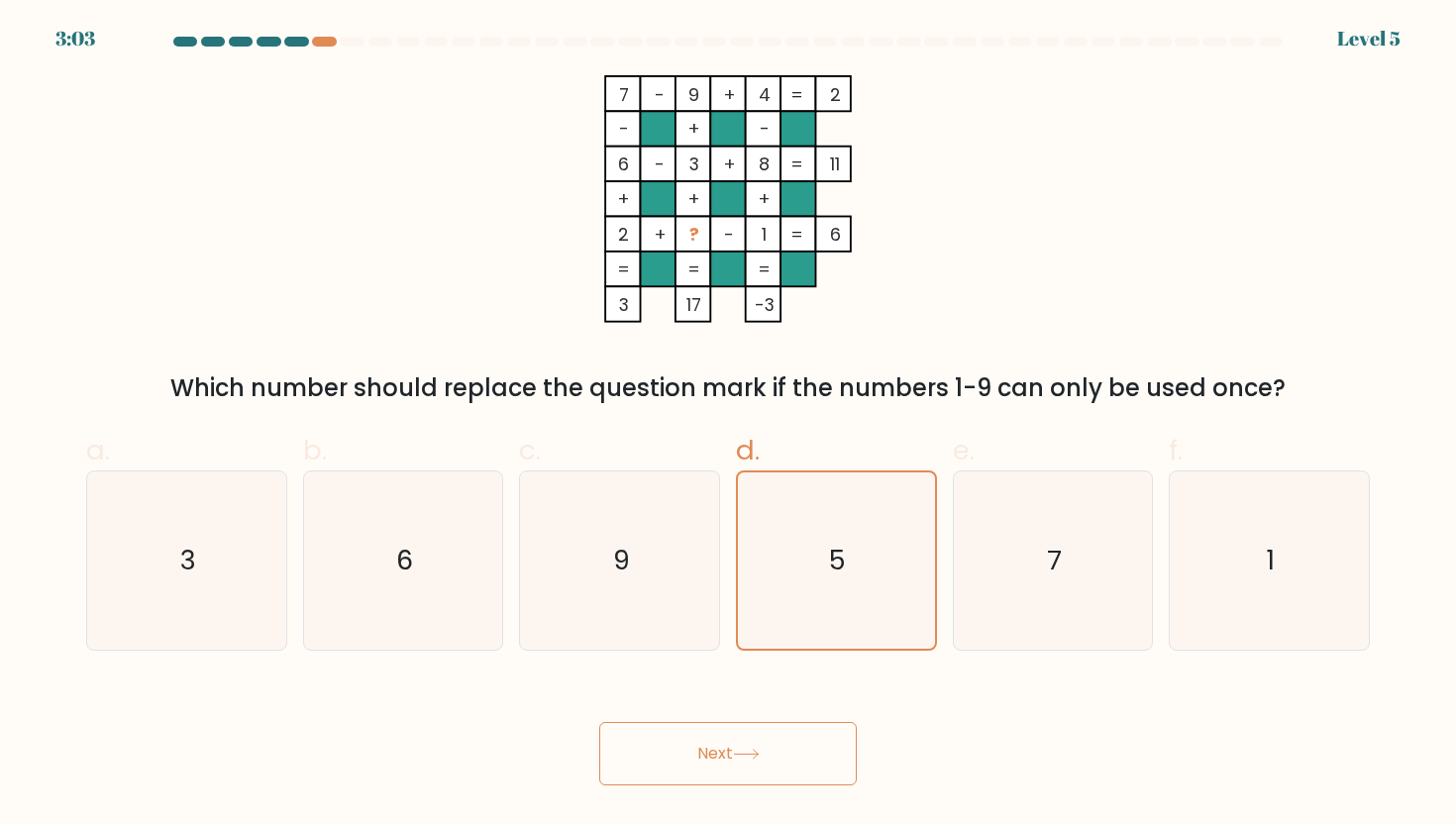 click on "Next" at bounding box center [728, 754] 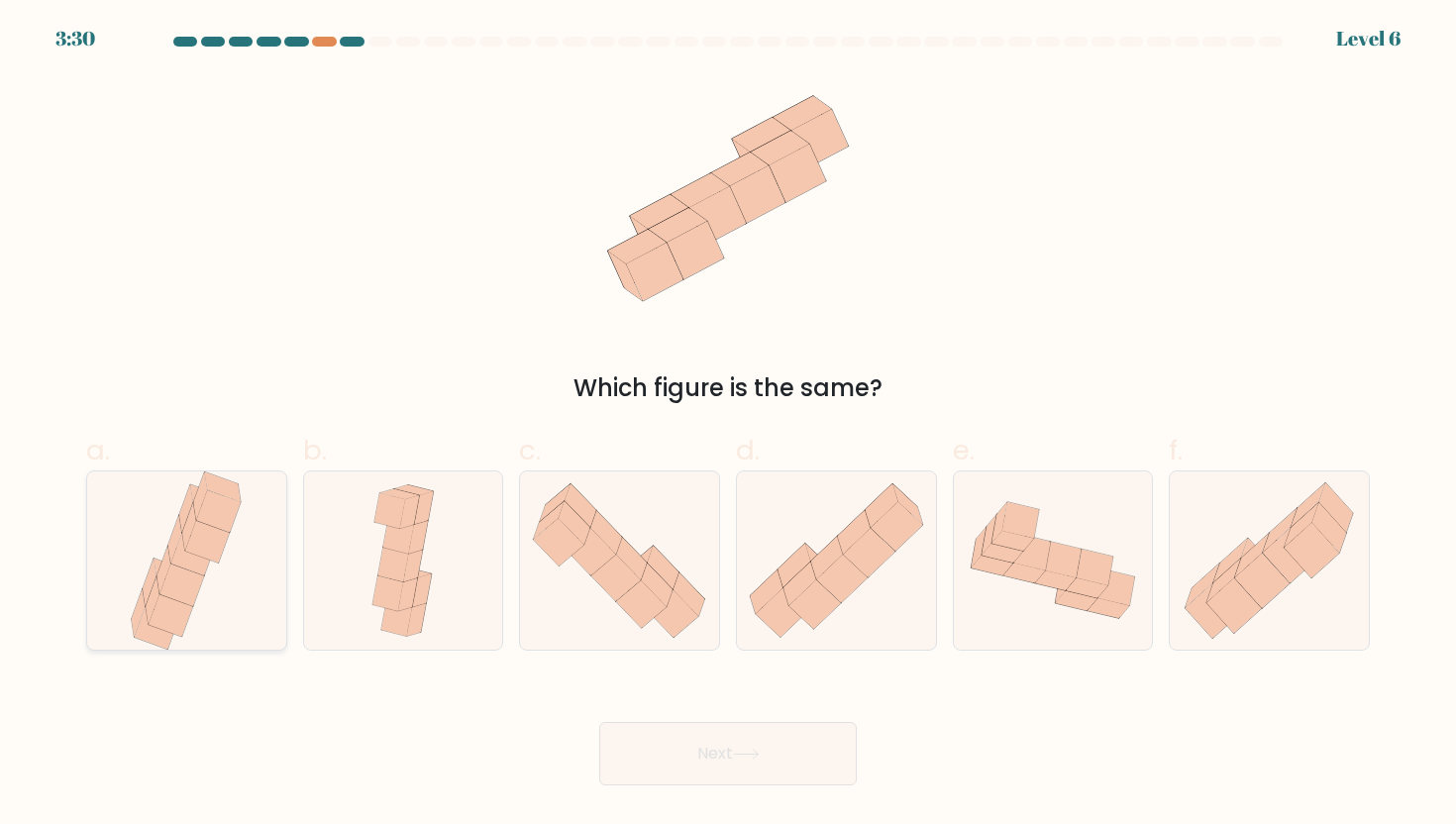 click 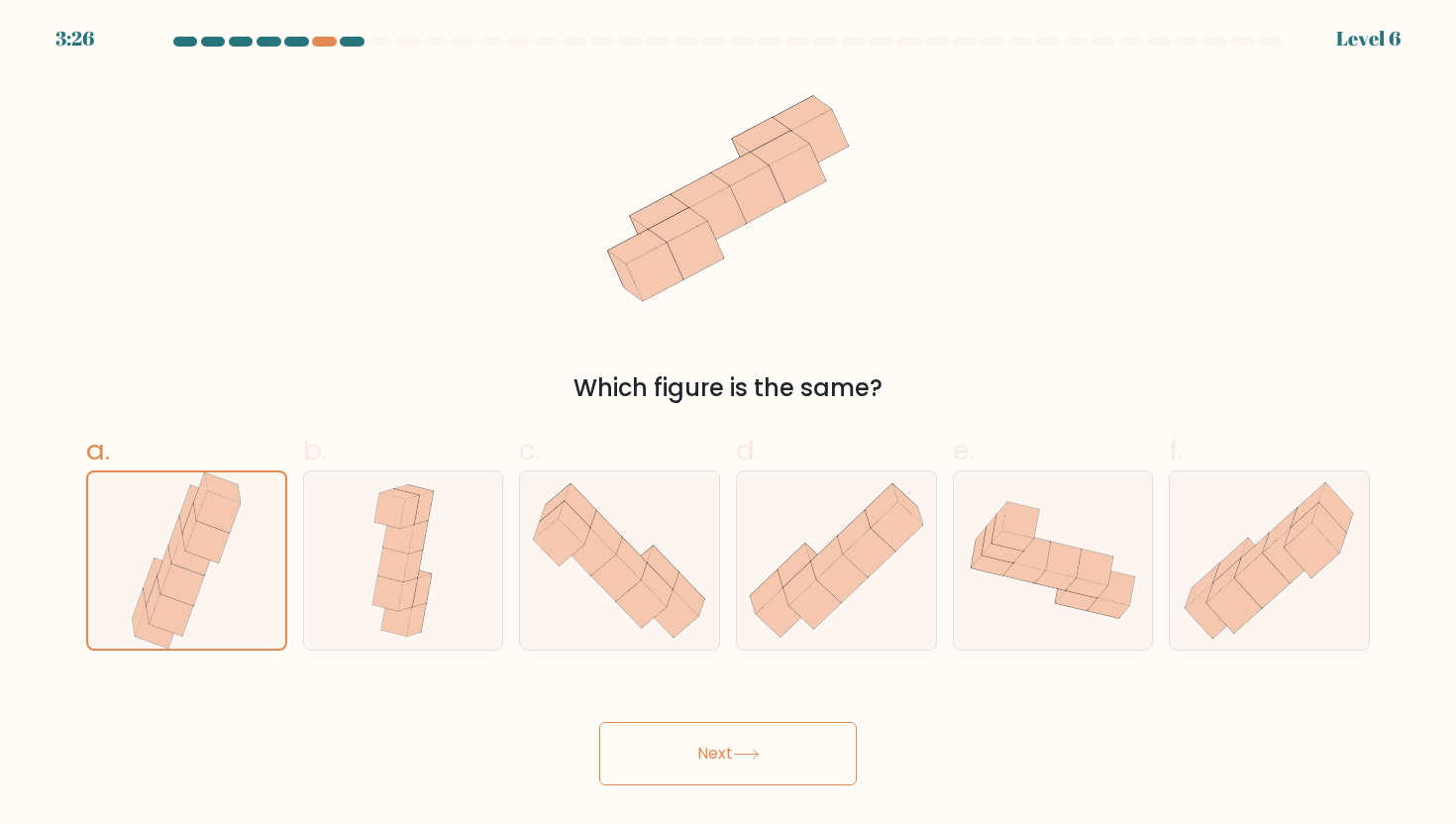click on "Next" at bounding box center [728, 754] 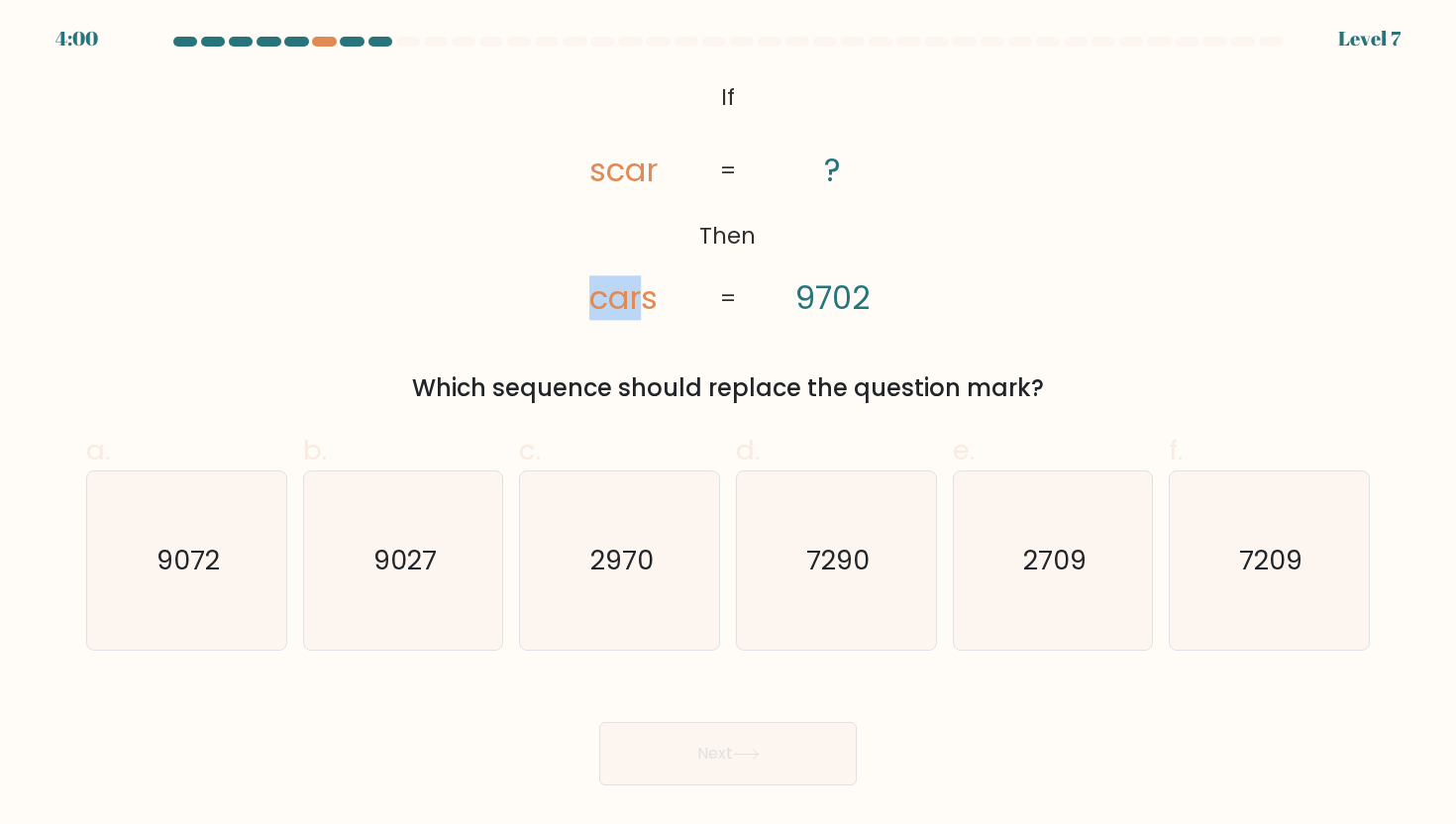 drag, startPoint x: 636, startPoint y: 304, endPoint x: 576, endPoint y: 301, distance: 60.074953 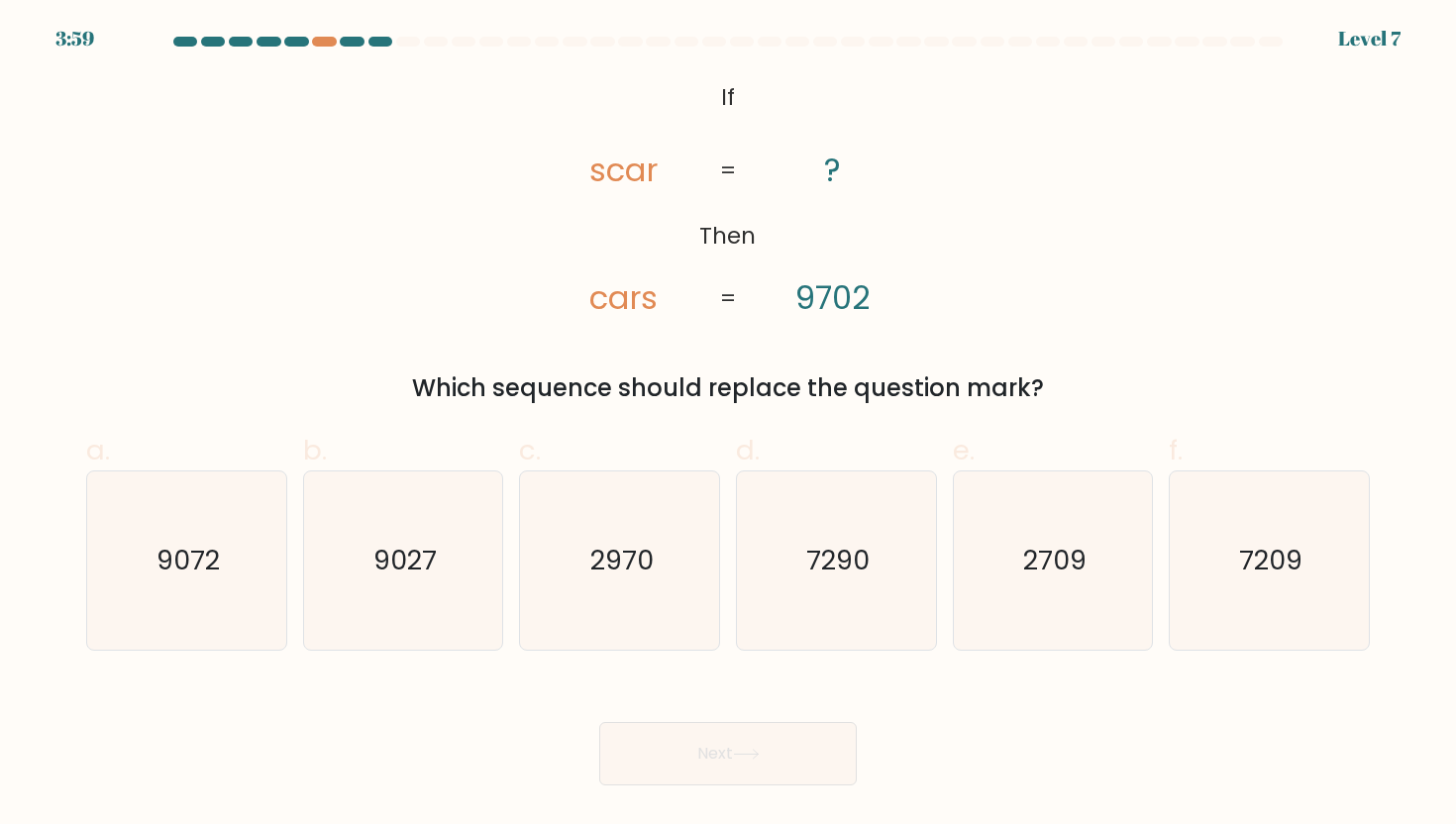 click on "@import url('https://fonts.googleapis.com/css?family=Abril+Fatface:400,100,100italic,300,300italic,400italic,500,500italic,700,700italic,900,900italic');           If       Then       scar       cars       ?       9702       =       =
Which sequence should replace the question mark?" at bounding box center [728, 241] 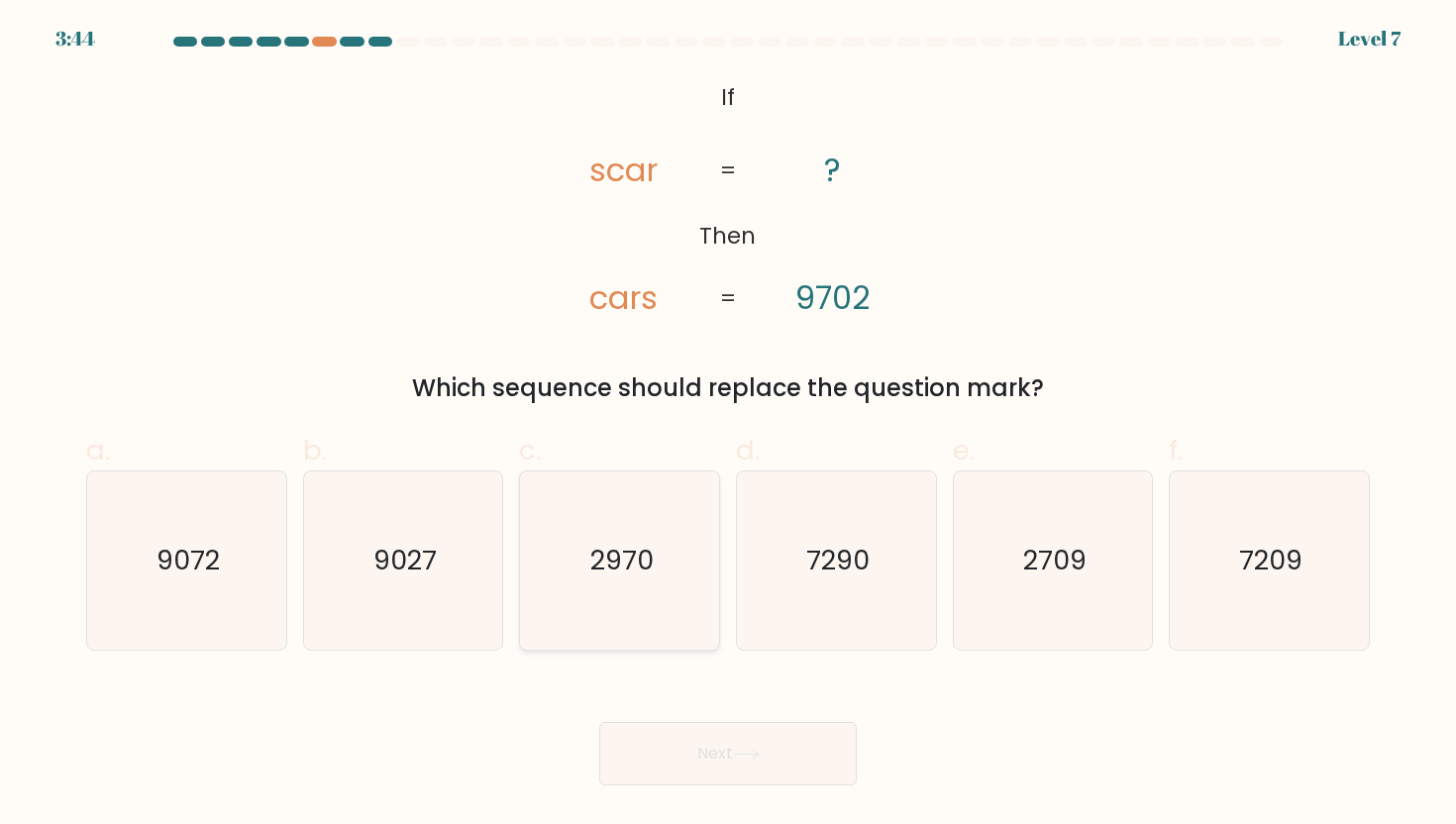 click on "2970" 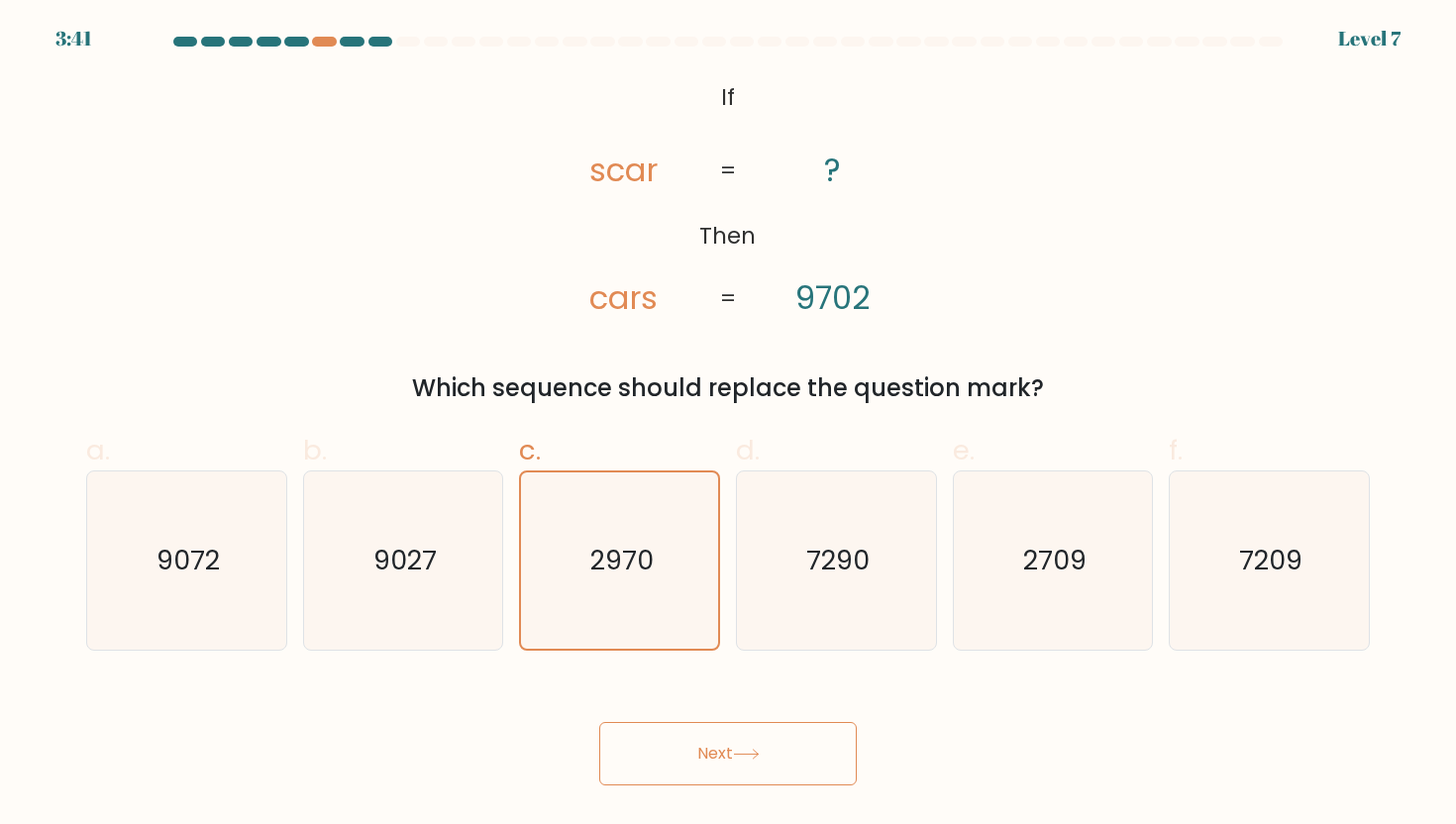 click on "Next" at bounding box center (728, 754) 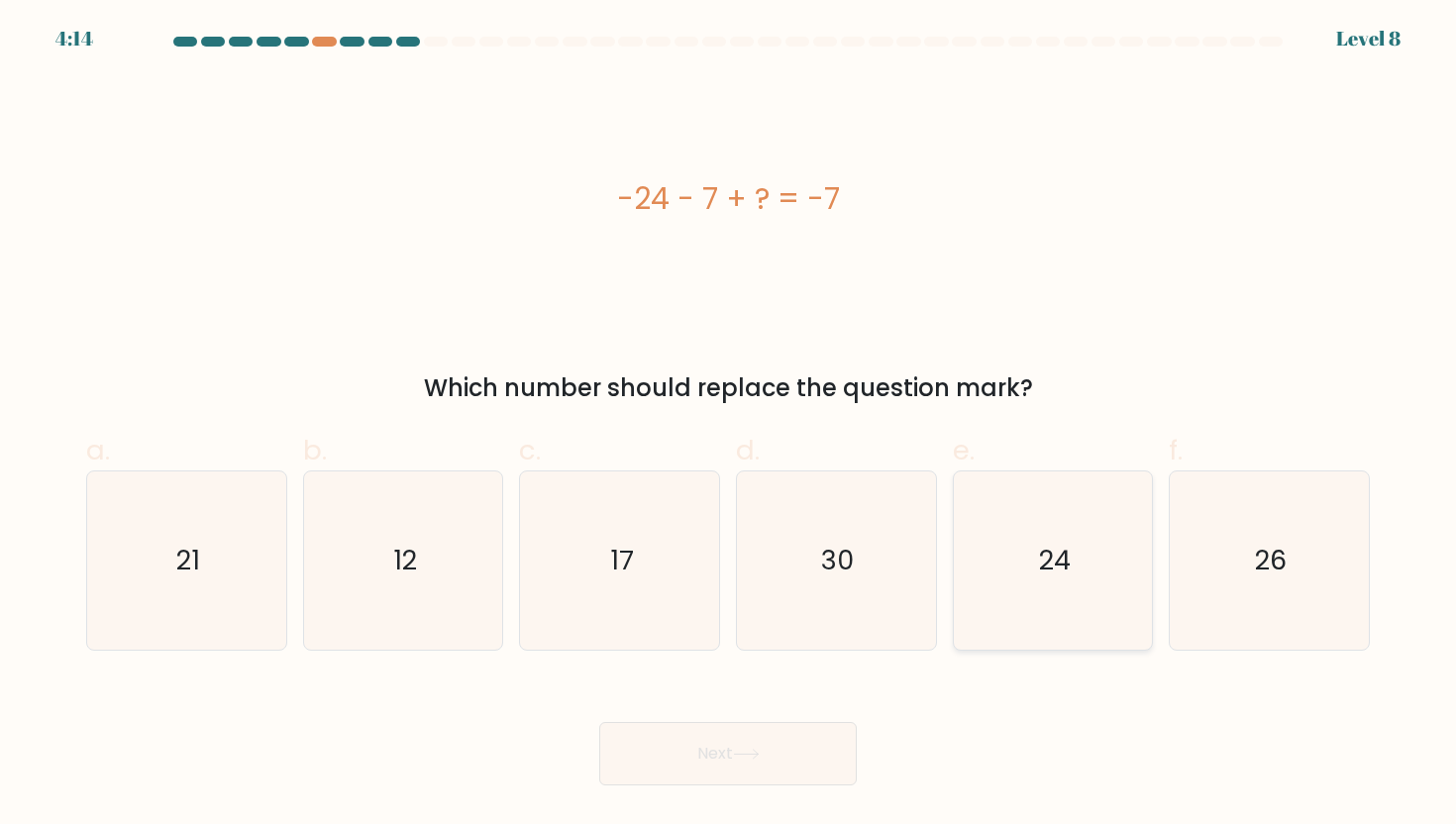 click on "24" 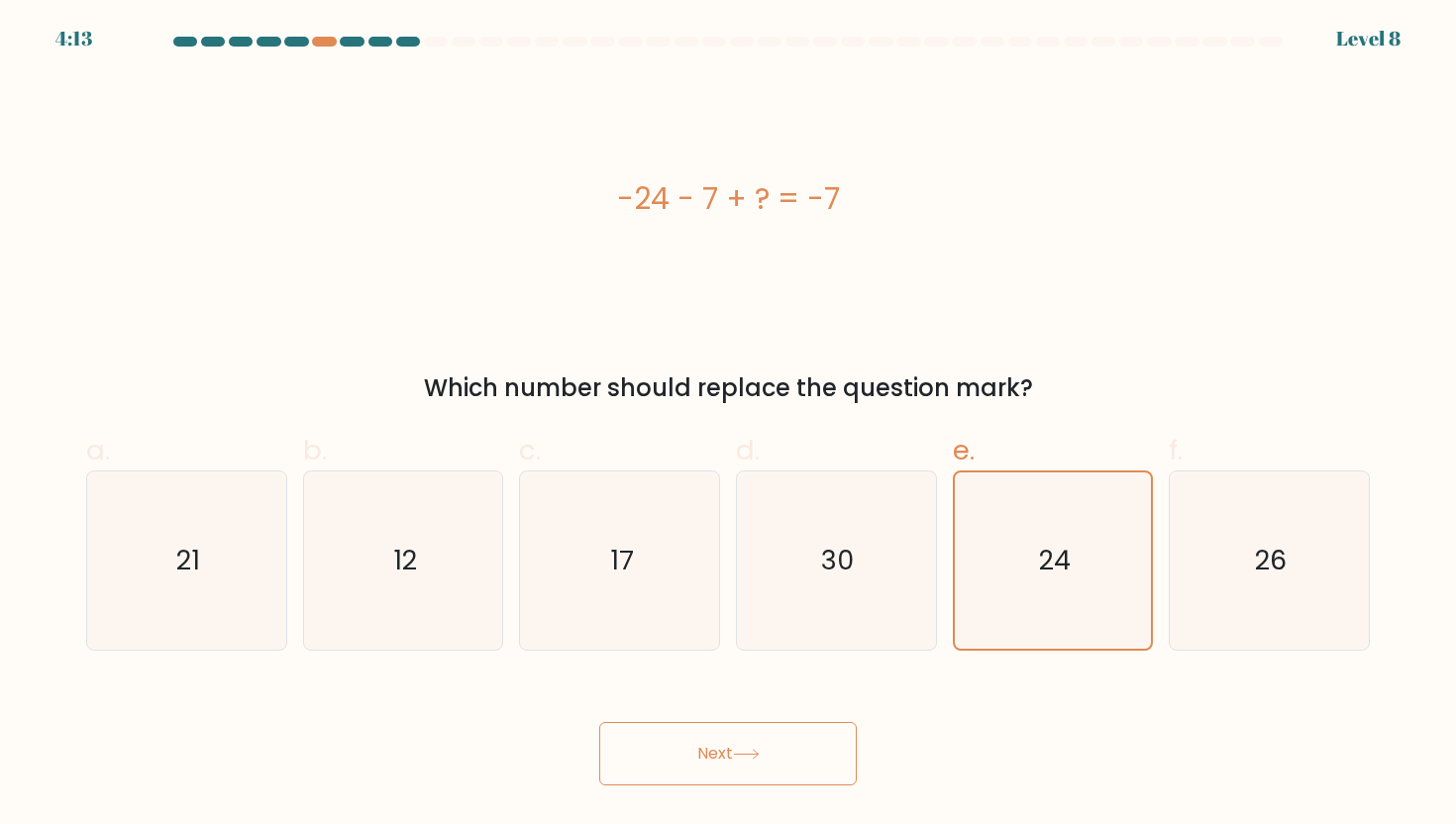 click on "Next" at bounding box center [728, 754] 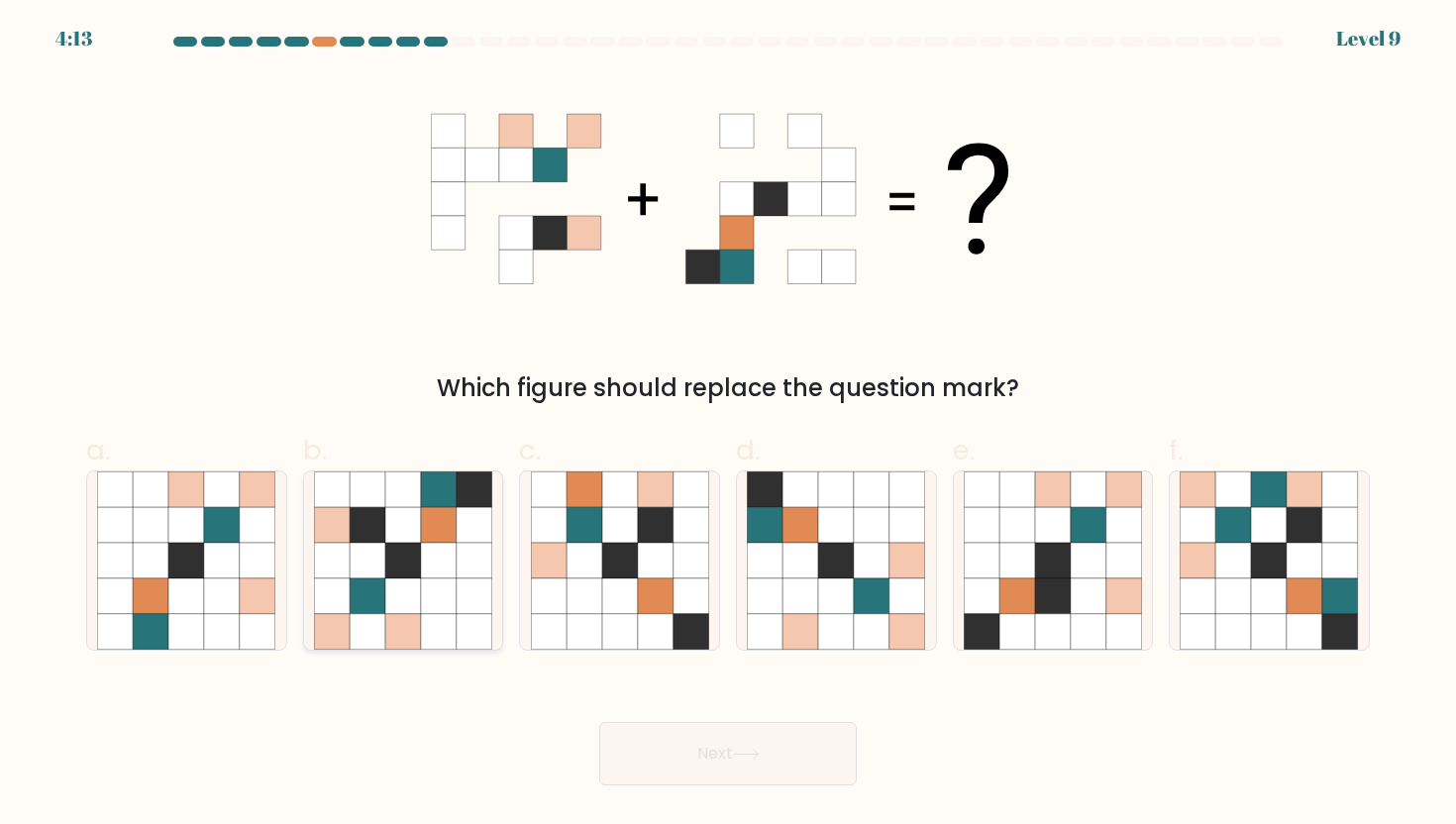 click 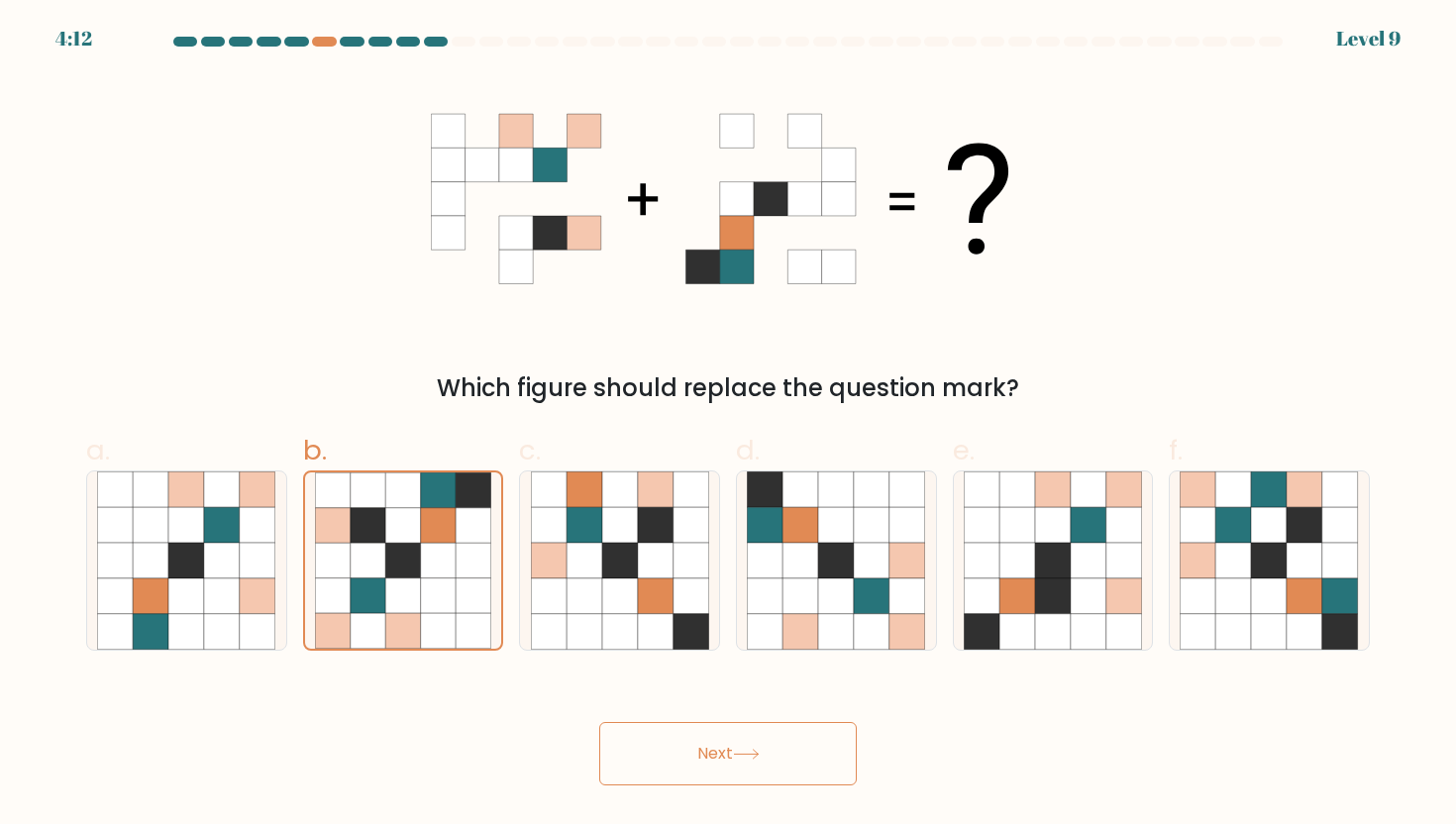 click on "Next" at bounding box center [728, 754] 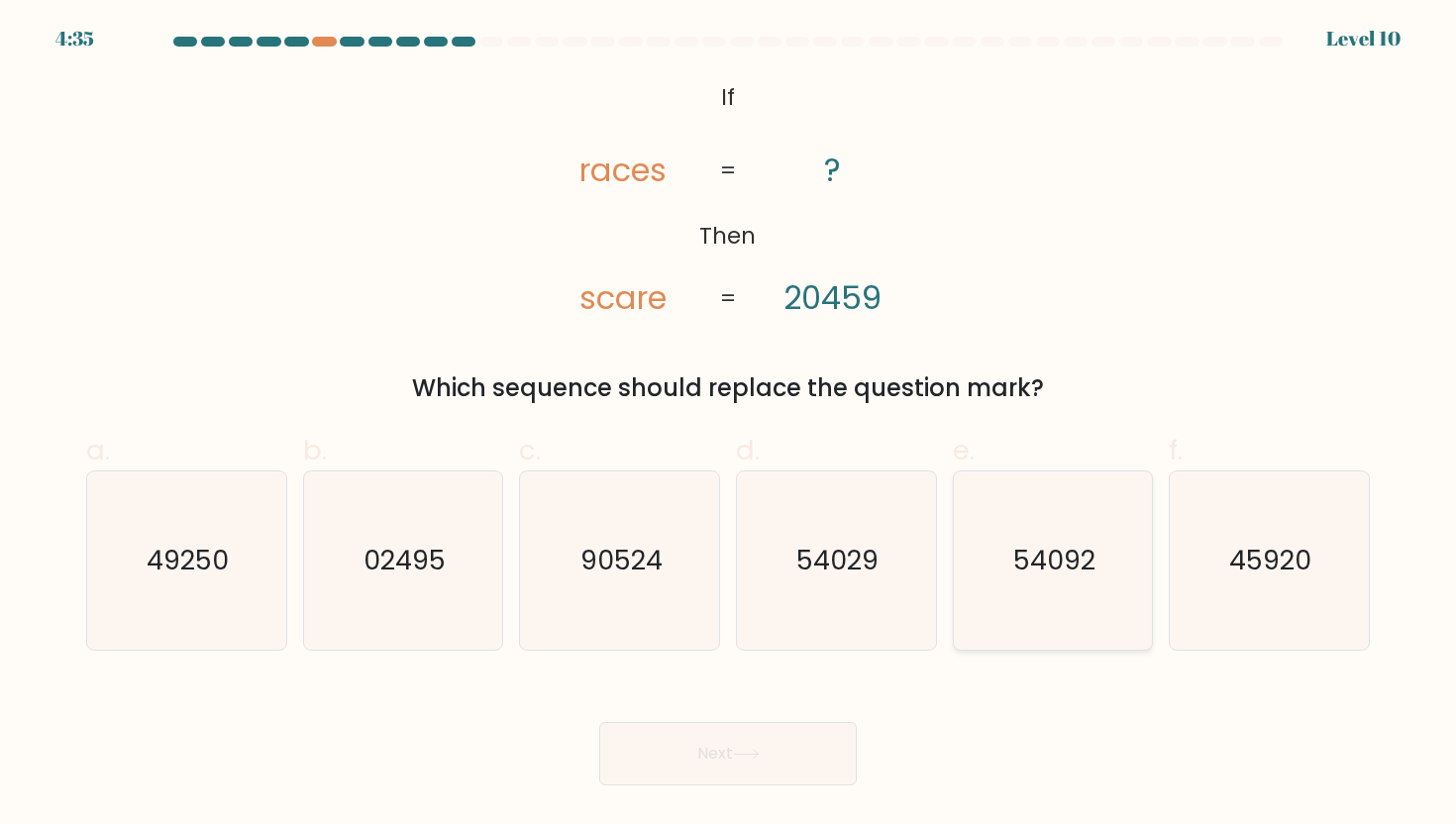 click on "54092" 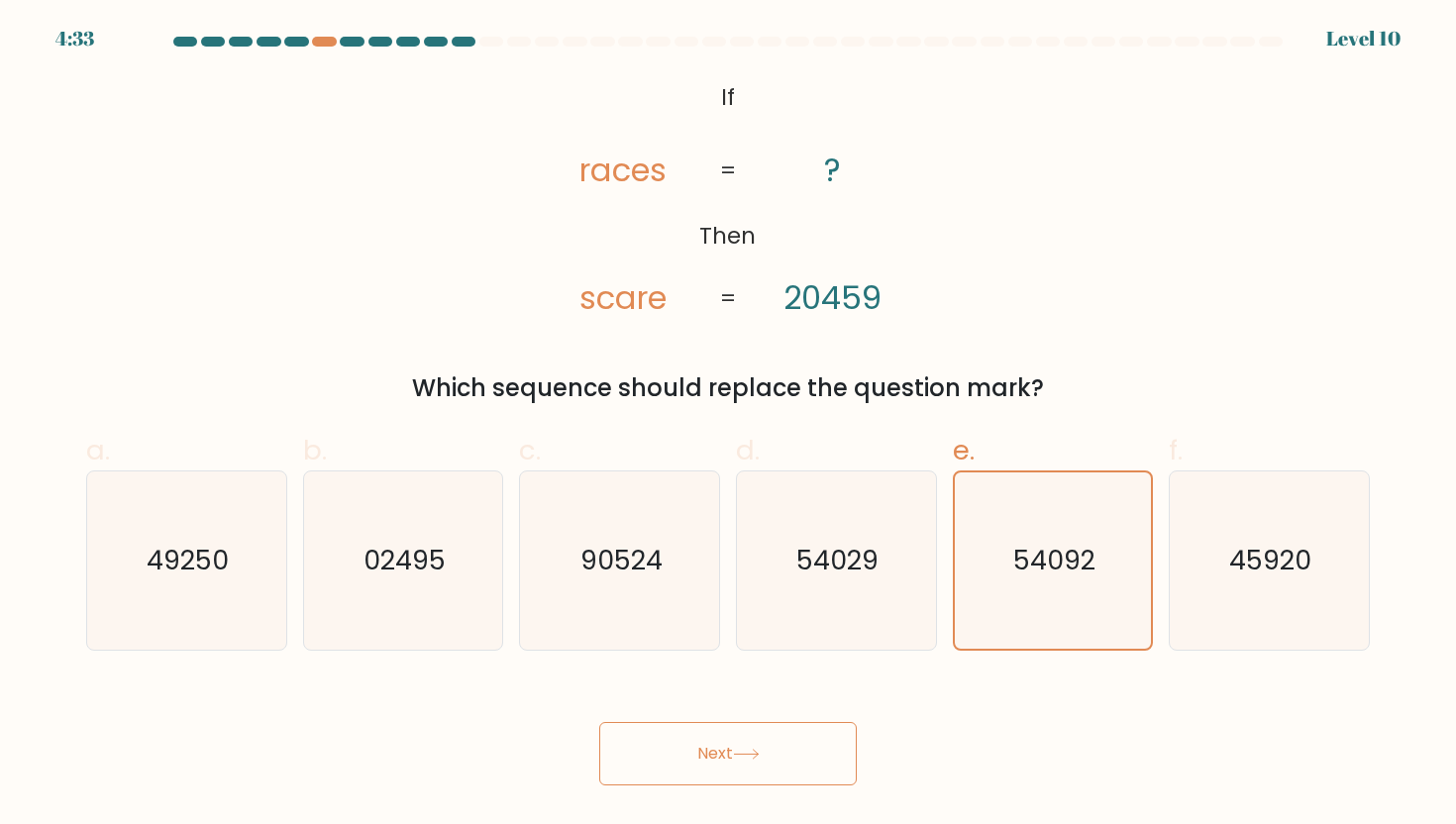 click 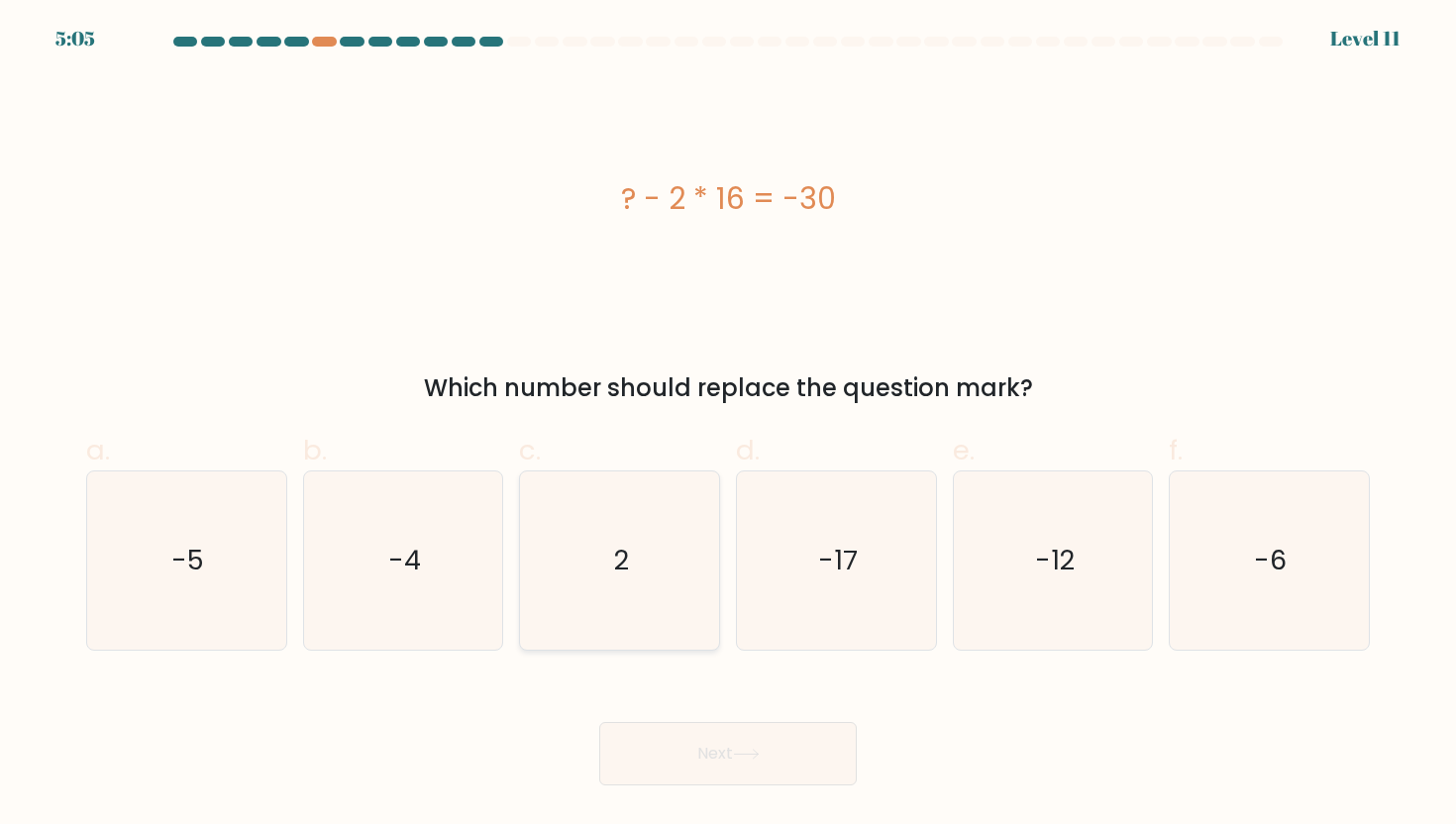 click on "2" 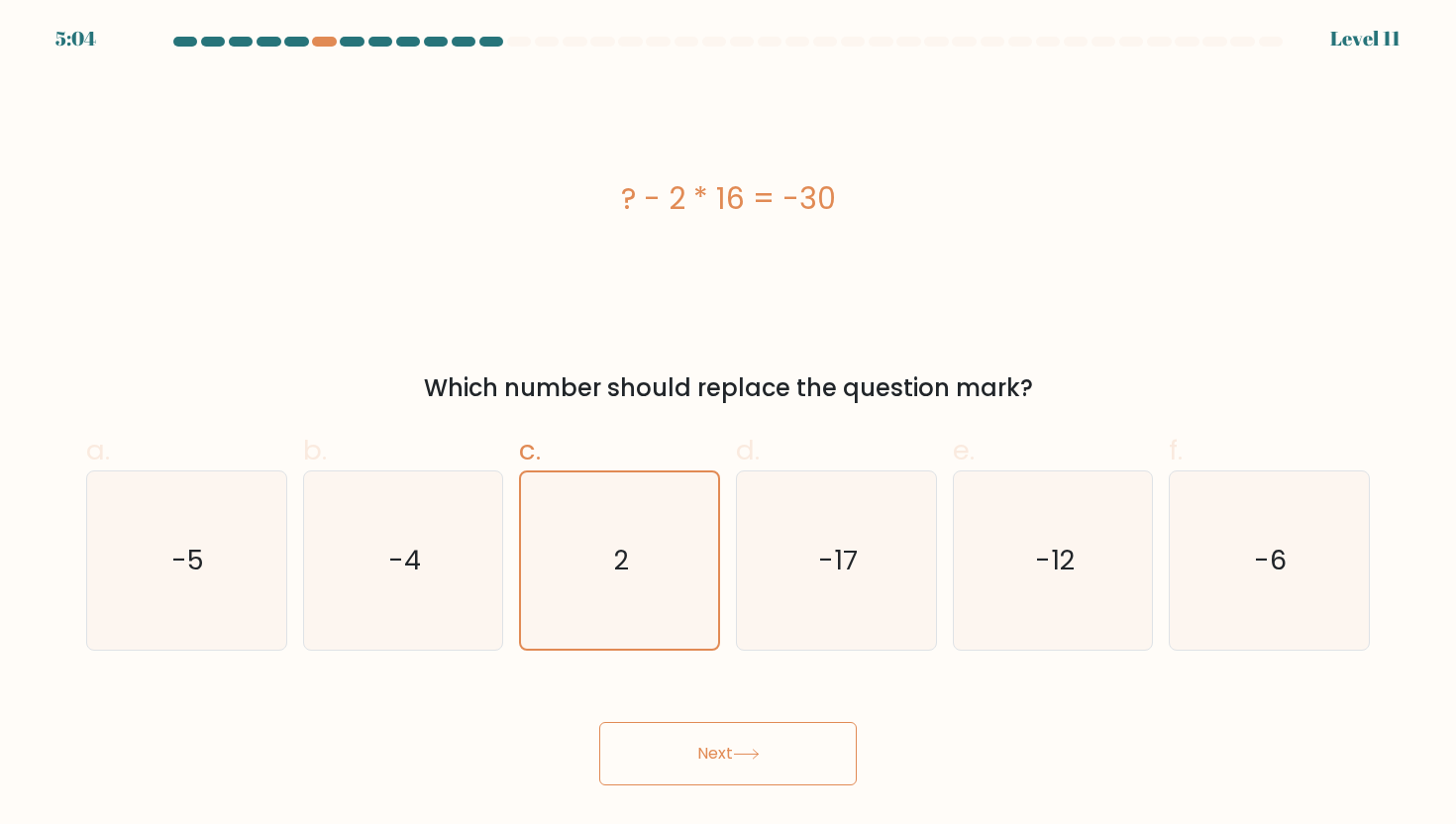 click on "Next" at bounding box center (728, 754) 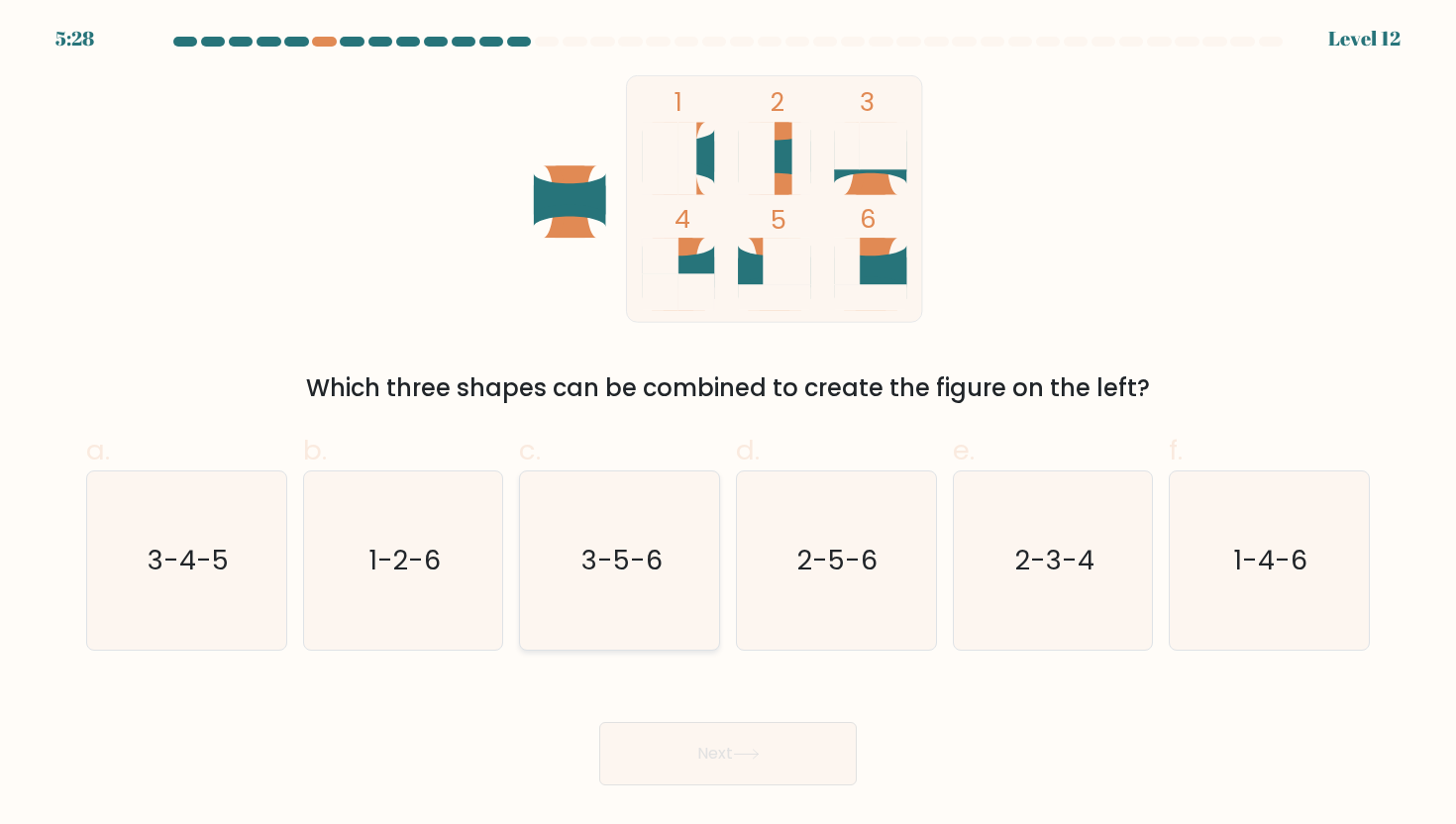 click on "3-5-6" 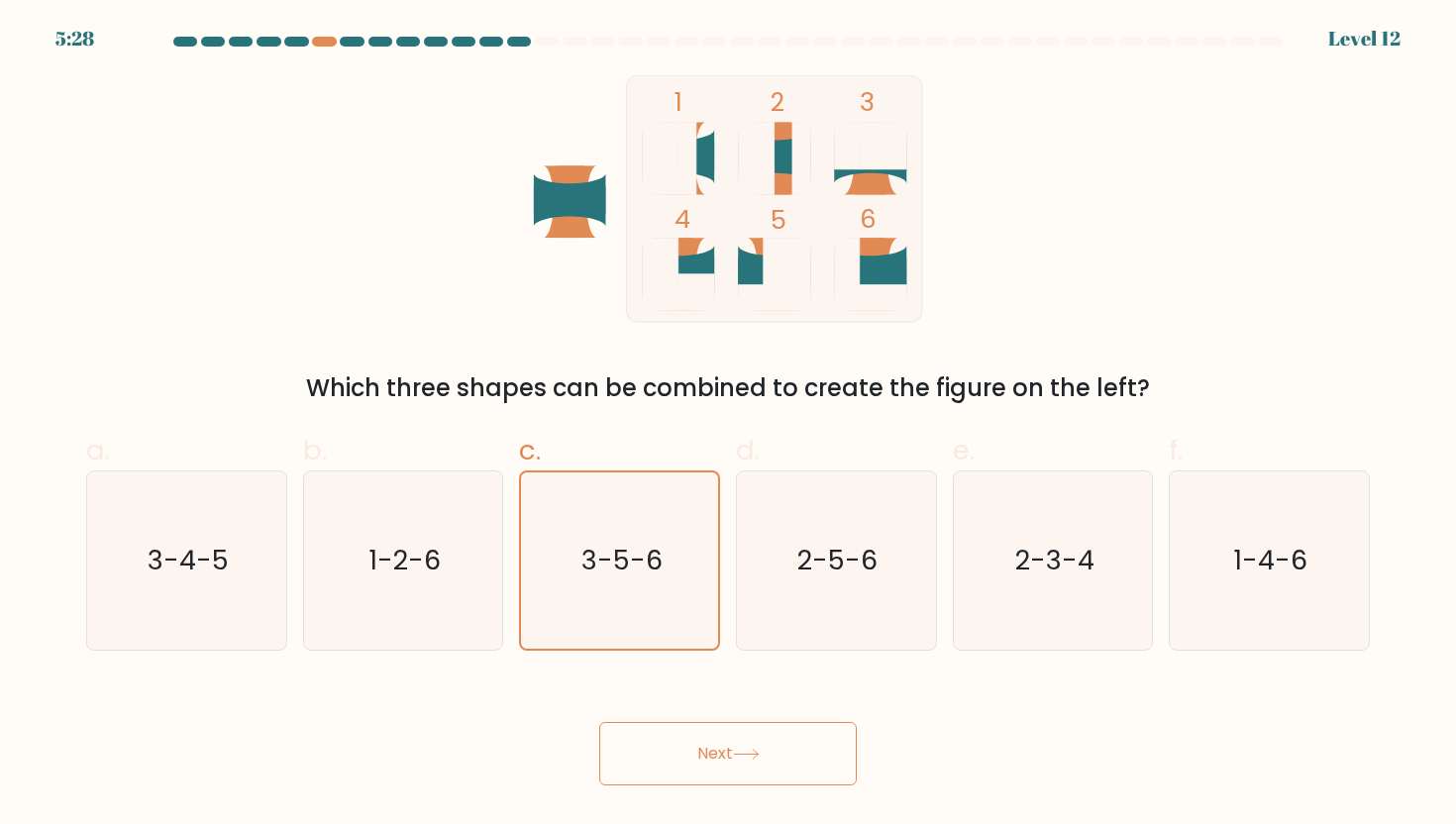 click on "Next" at bounding box center [728, 754] 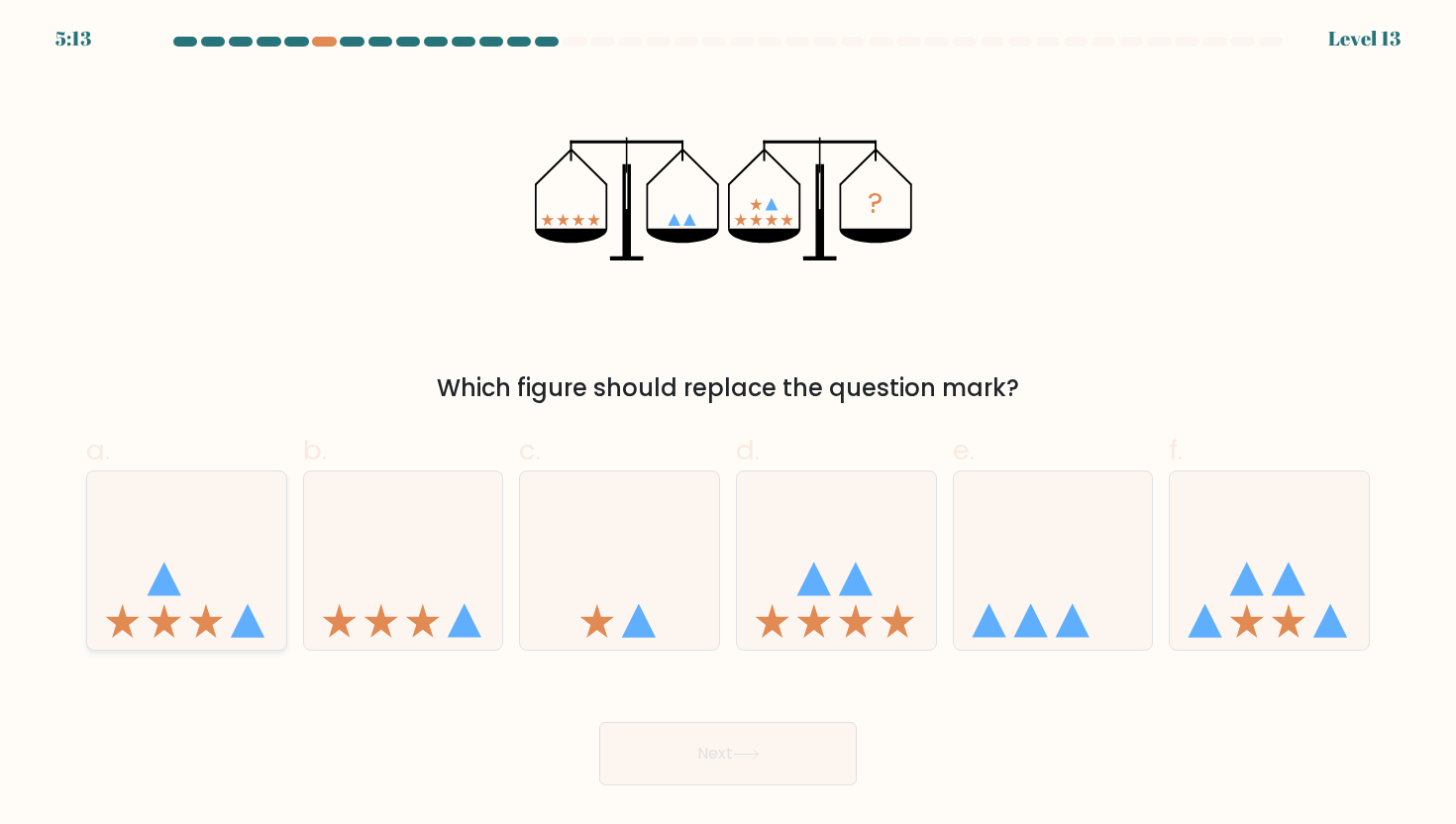 click 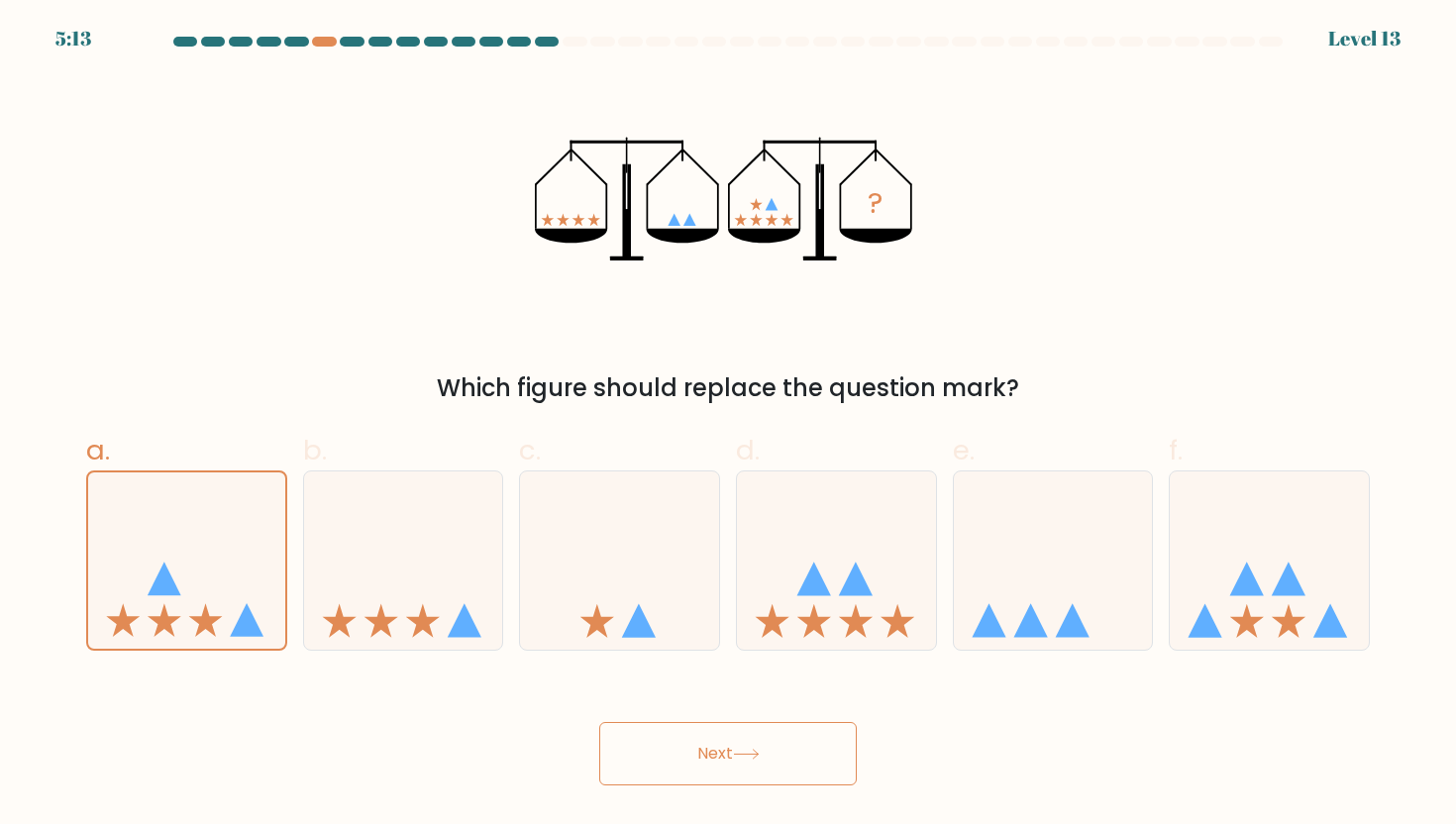 click on "Next" at bounding box center [728, 754] 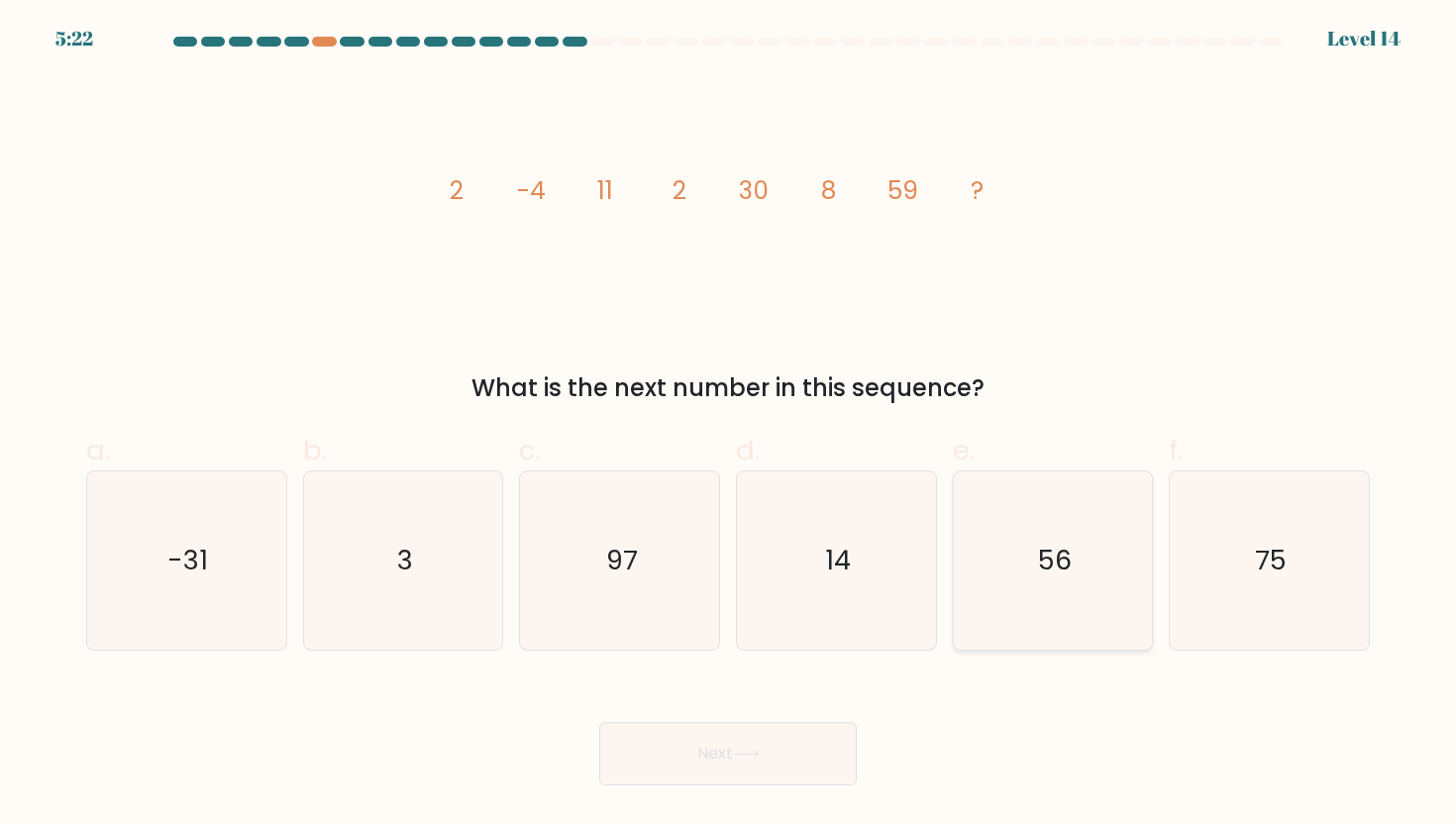 click on "56" 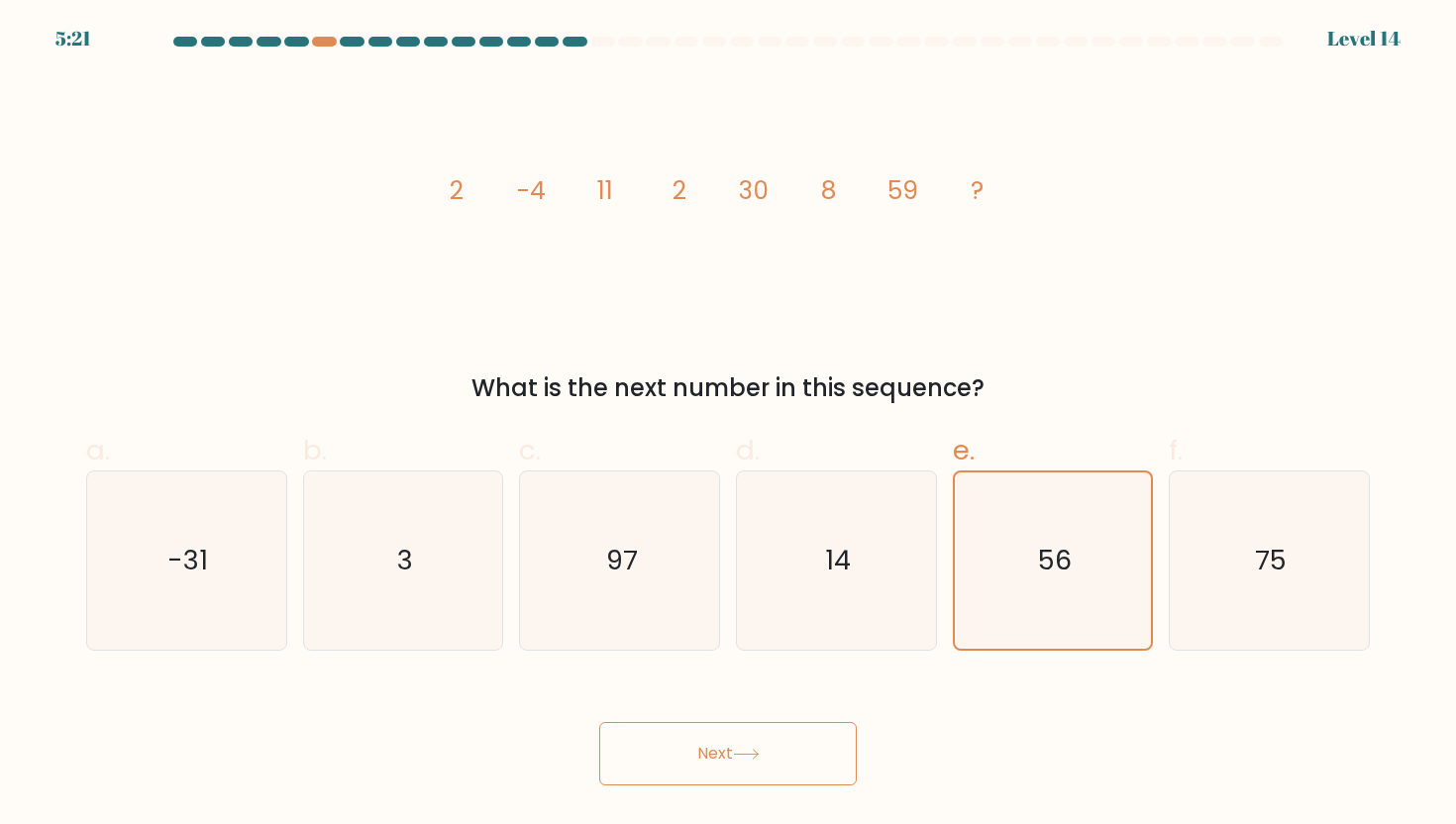 click on "Next" at bounding box center (728, 754) 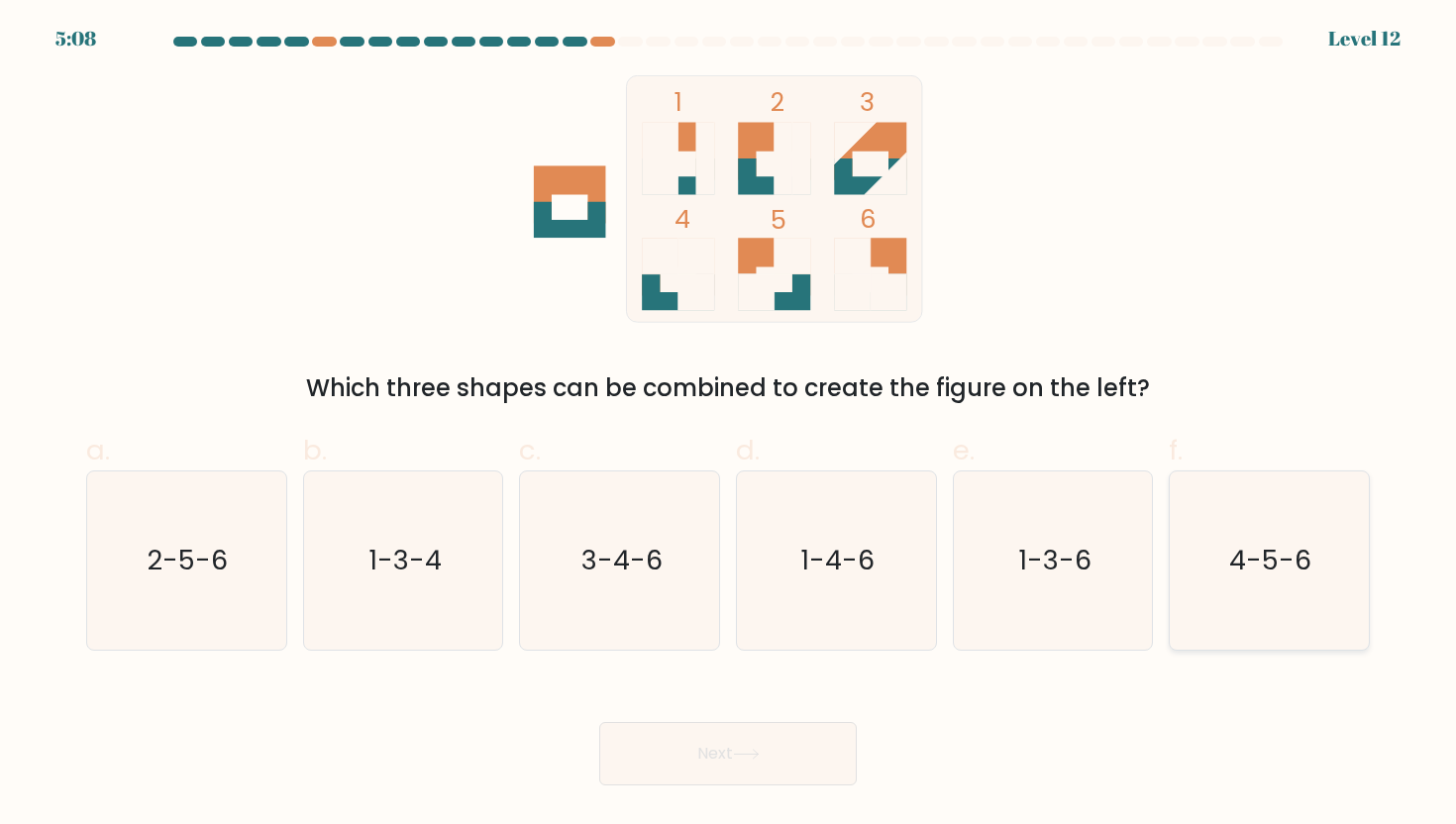 click on "4-5-6" 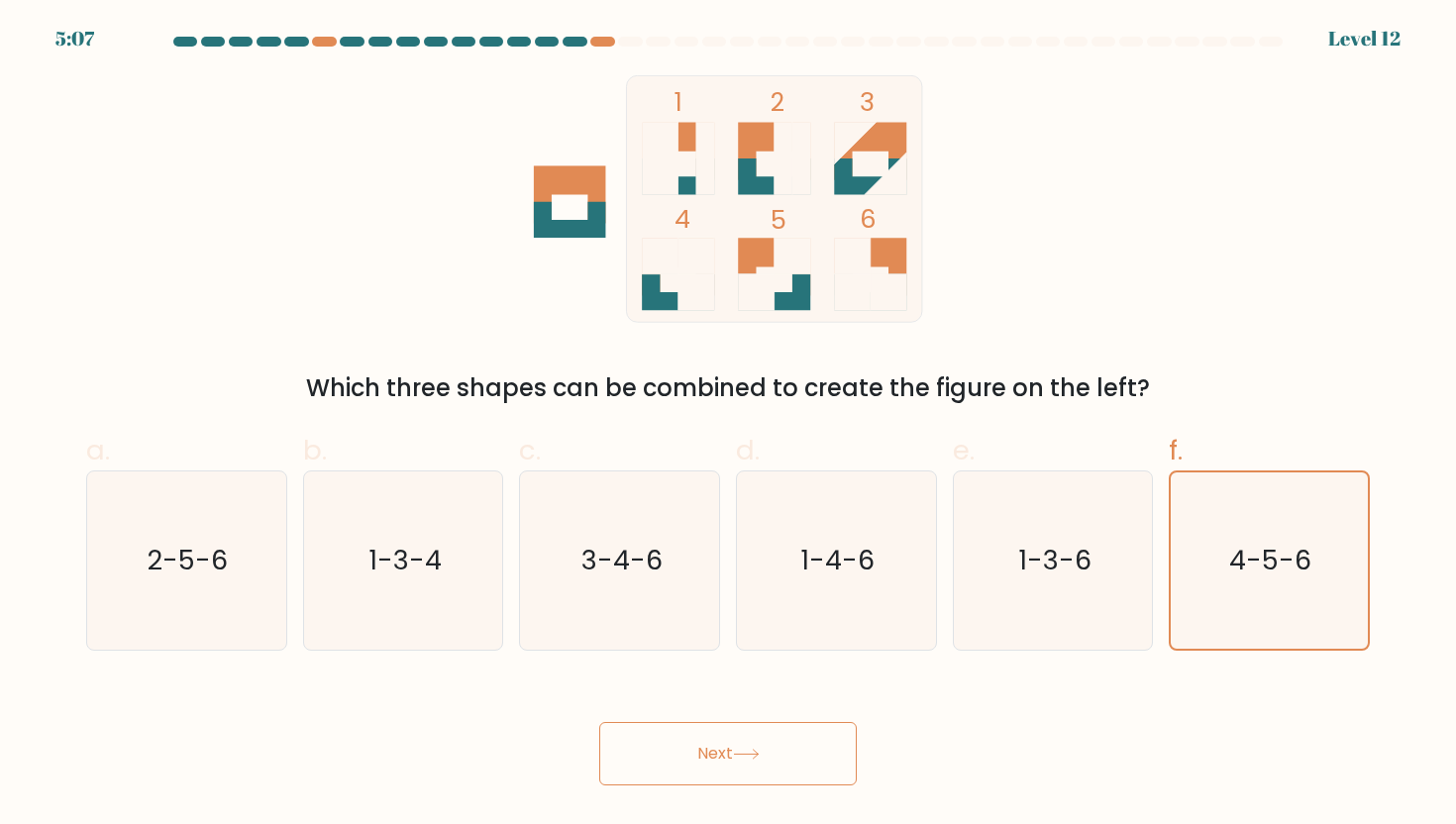 click on "Next" at bounding box center [728, 754] 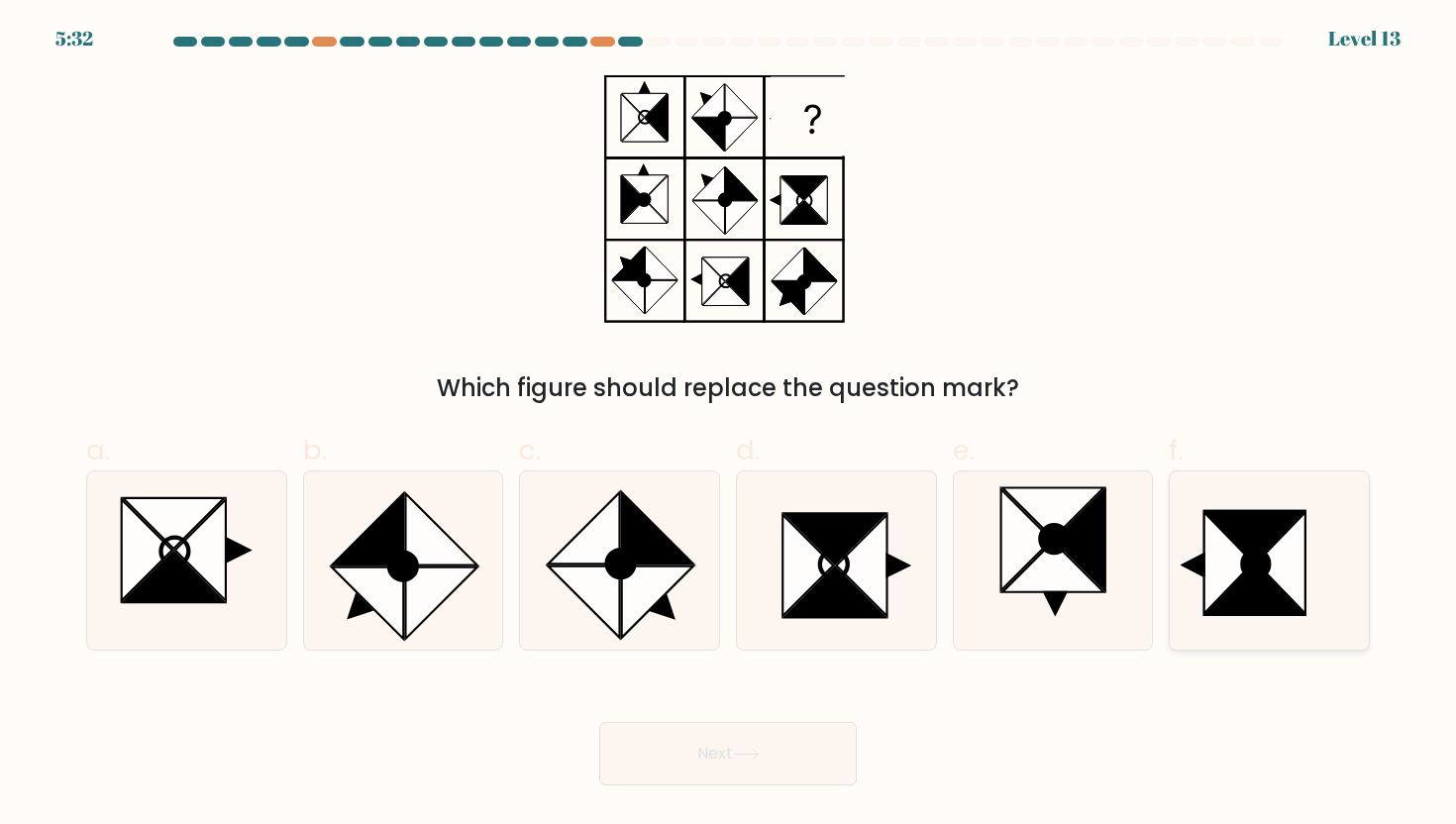 click 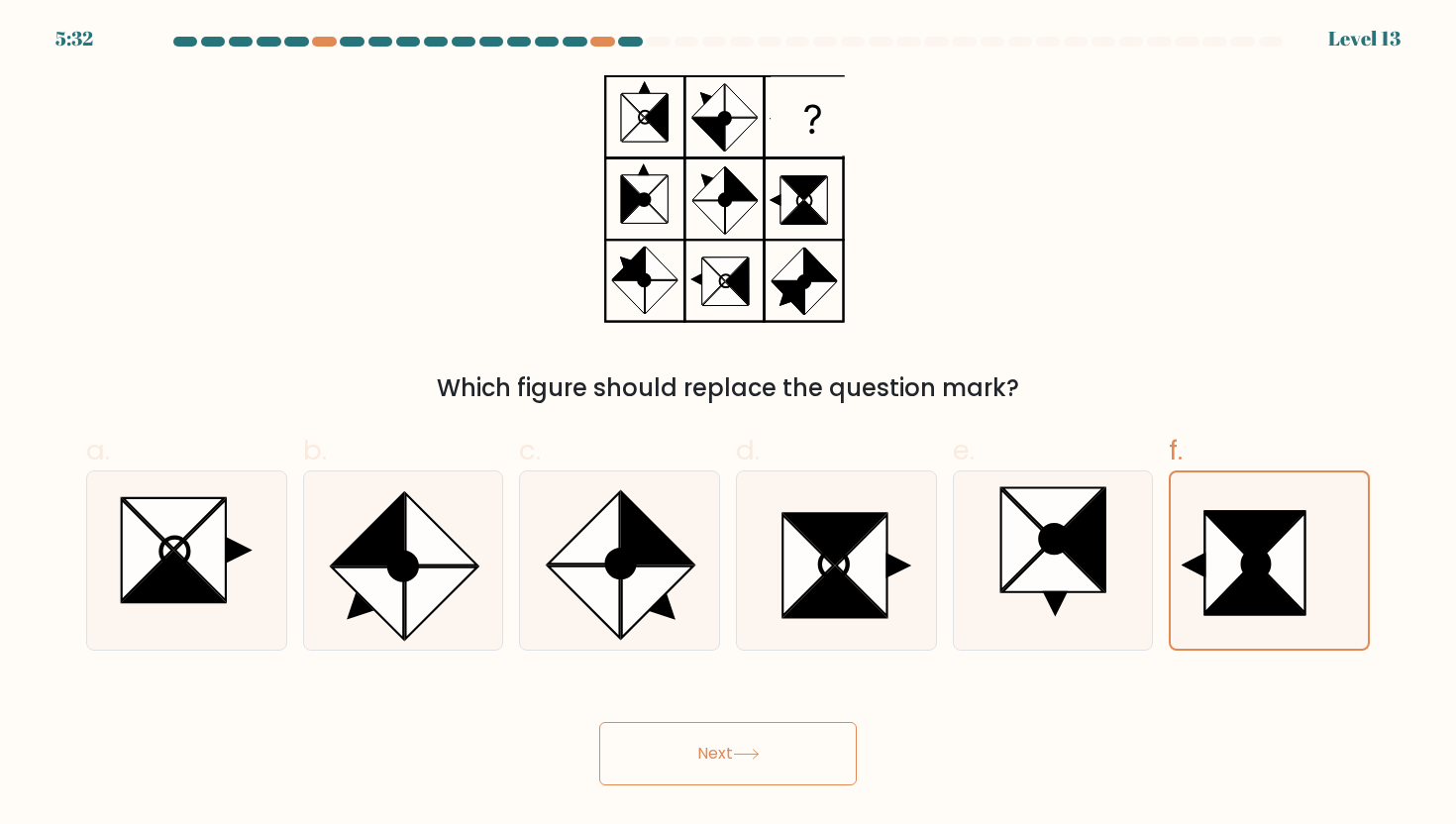 click on "Next" at bounding box center [728, 754] 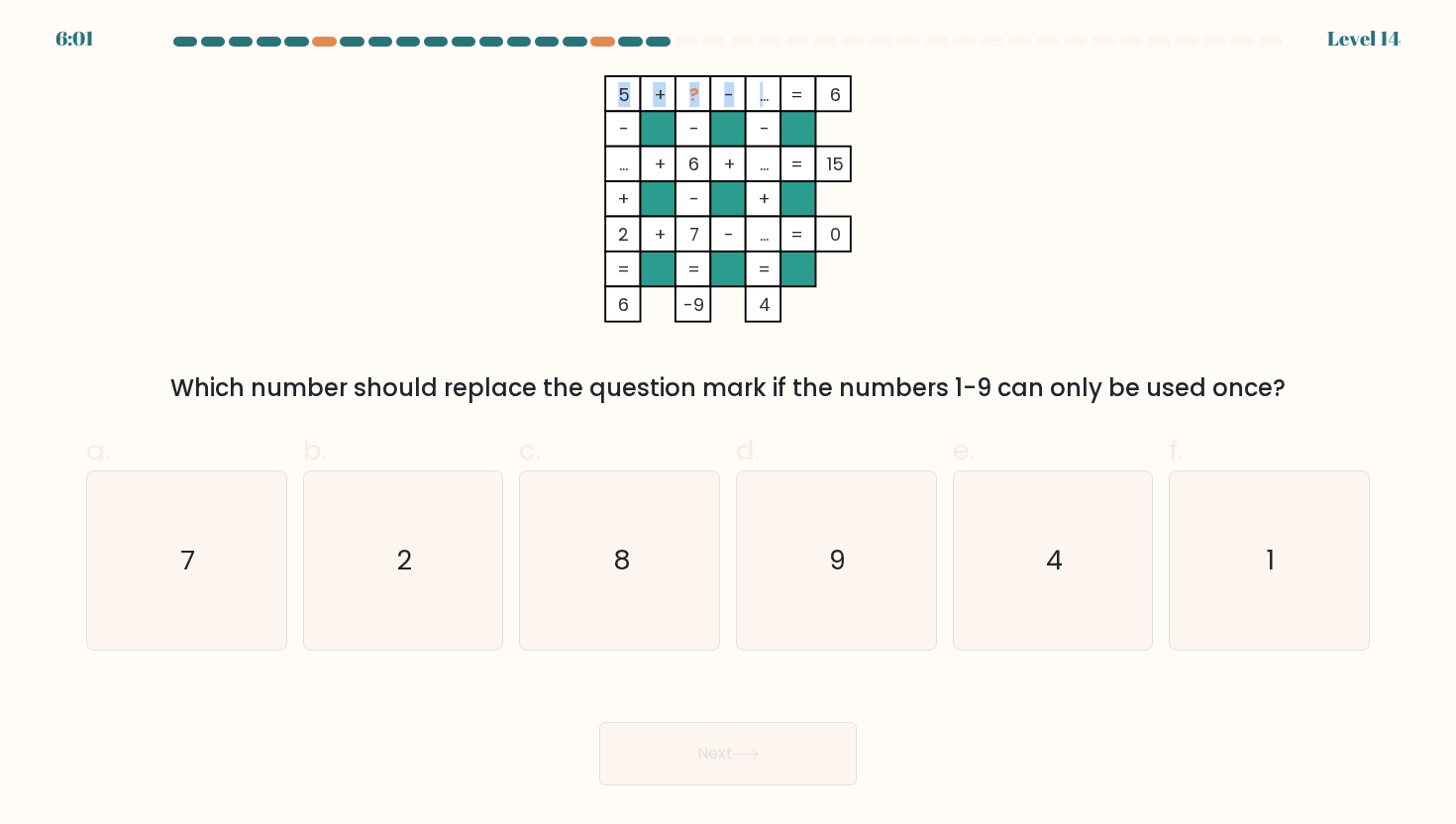 drag, startPoint x: 760, startPoint y: 95, endPoint x: 828, endPoint y: 96, distance: 68.00735 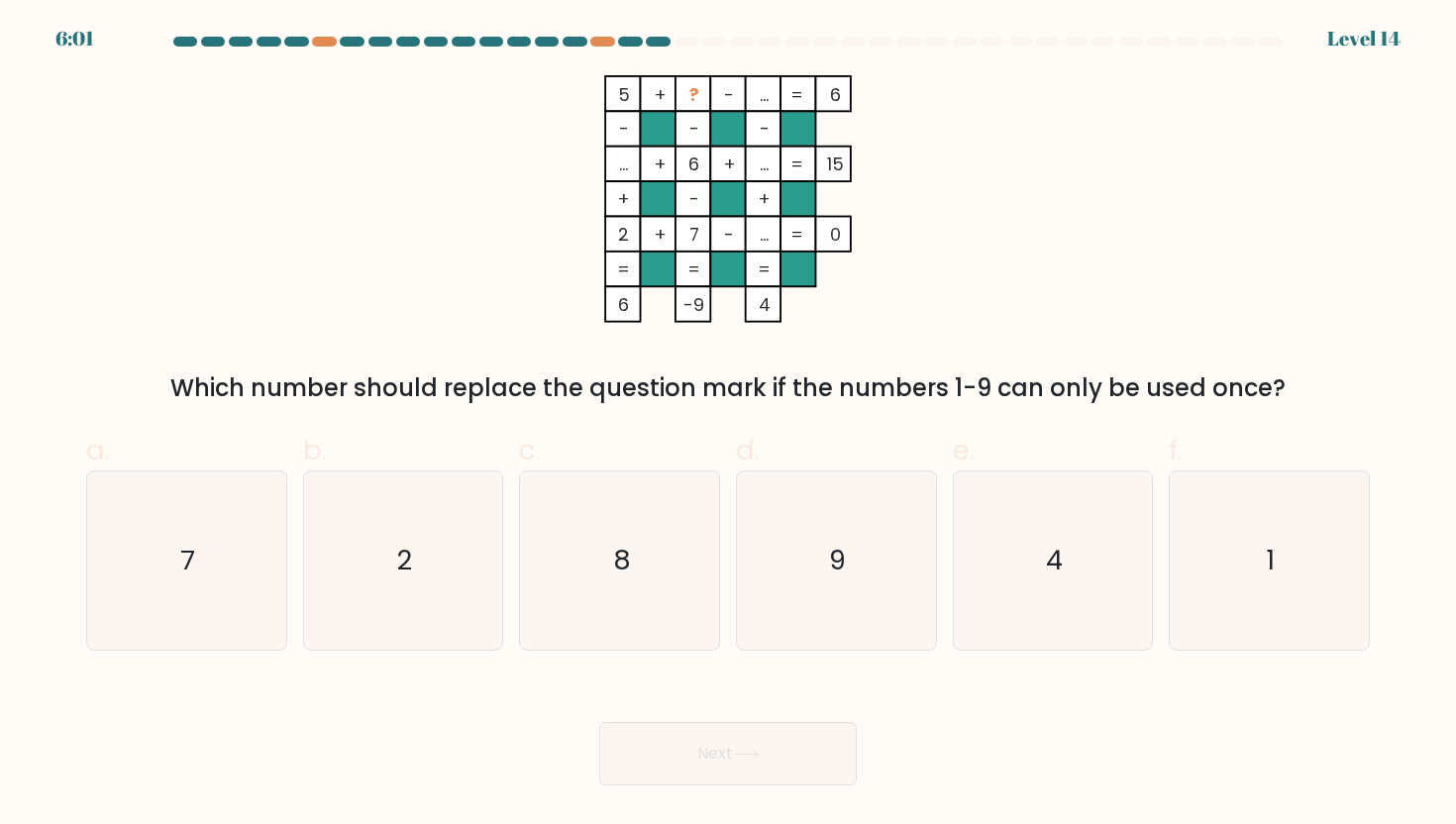 click on "5    +    ?    -    ...    6    -    -    -    ...    +    6    +    ...    15    +    -    +    2    +    7    -    ...    =   0    =   =   =   =   6    -9    4    =" 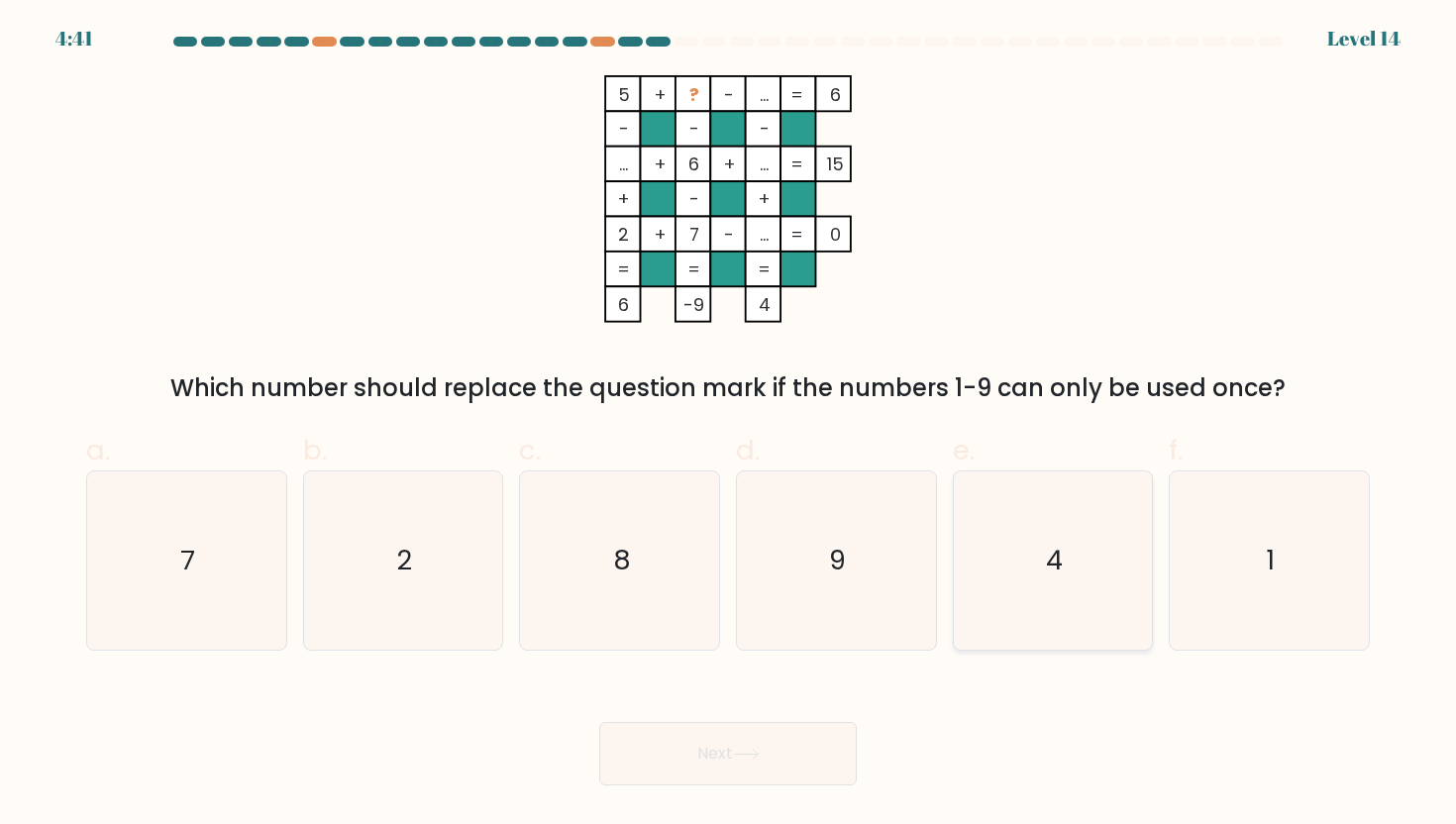 click on "4" 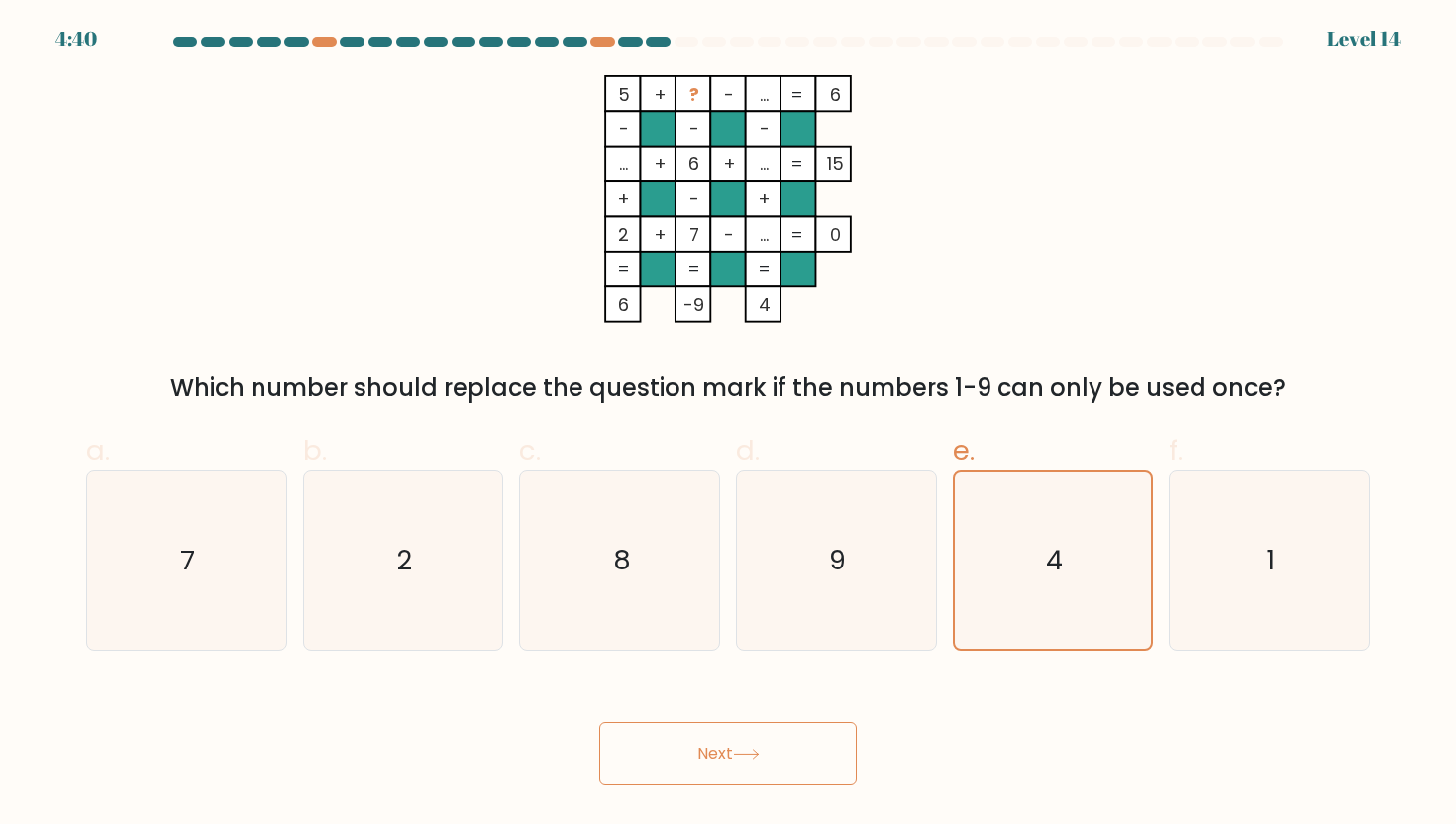 click on "Next" at bounding box center [728, 754] 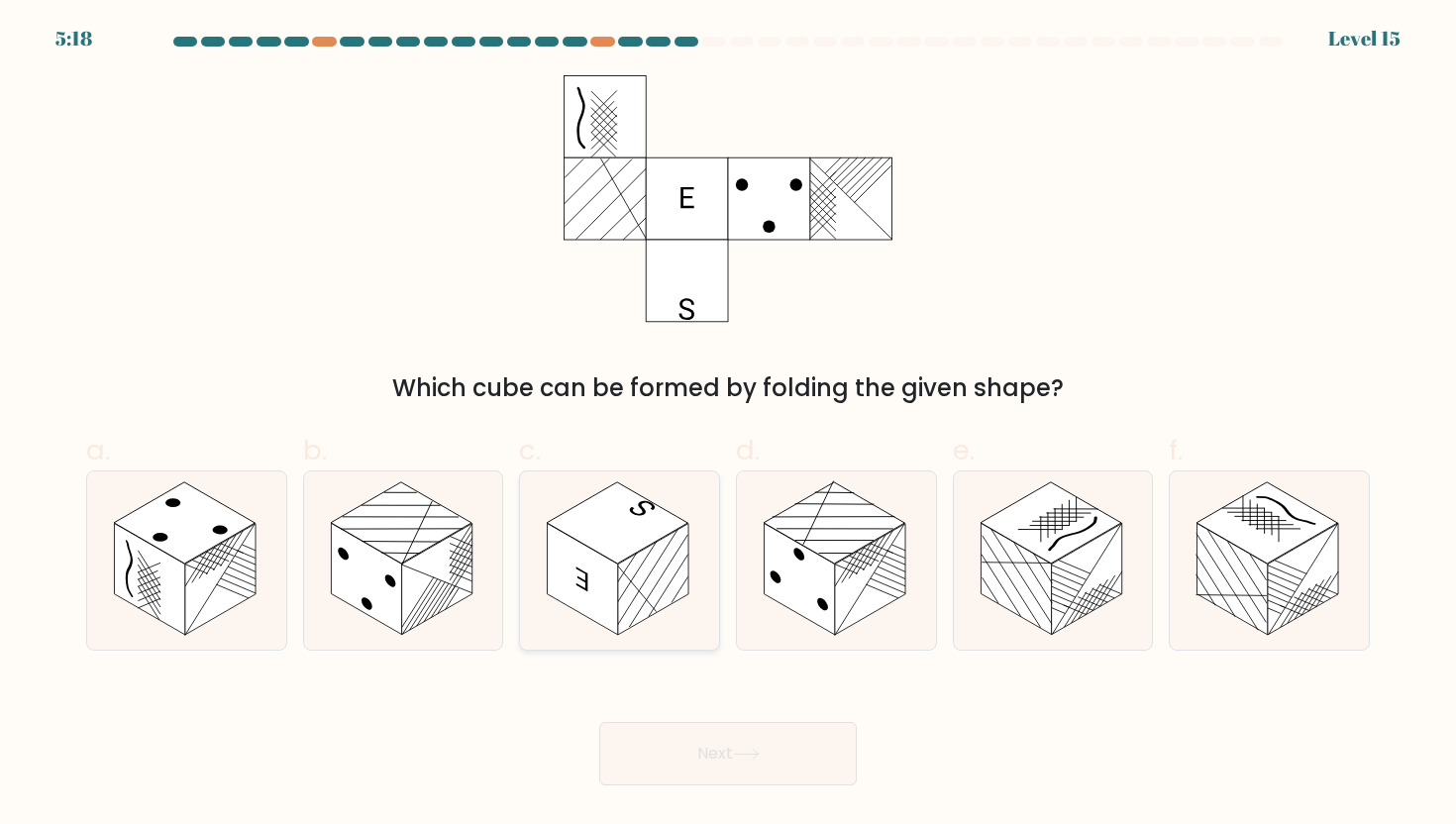 click 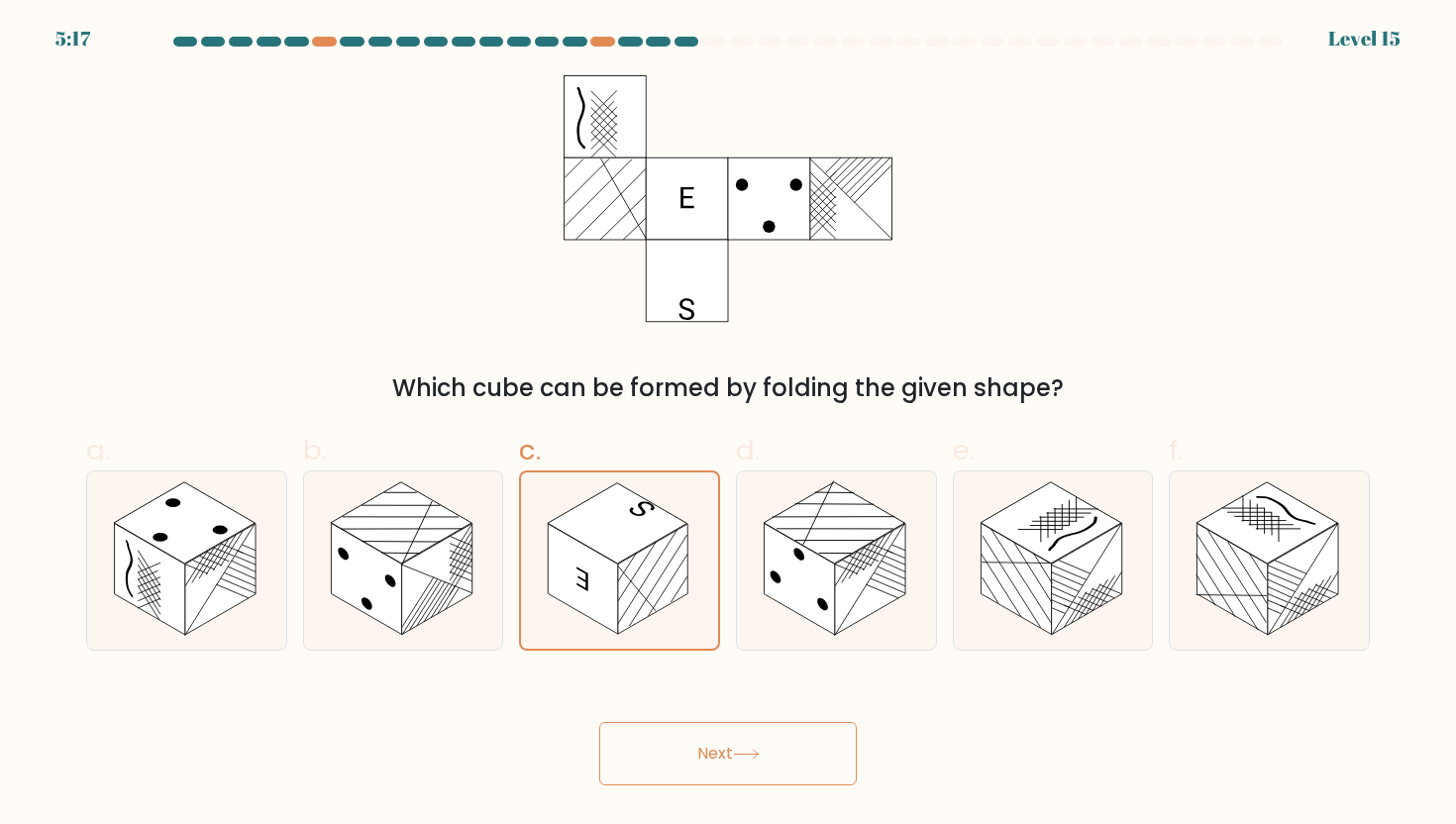 click 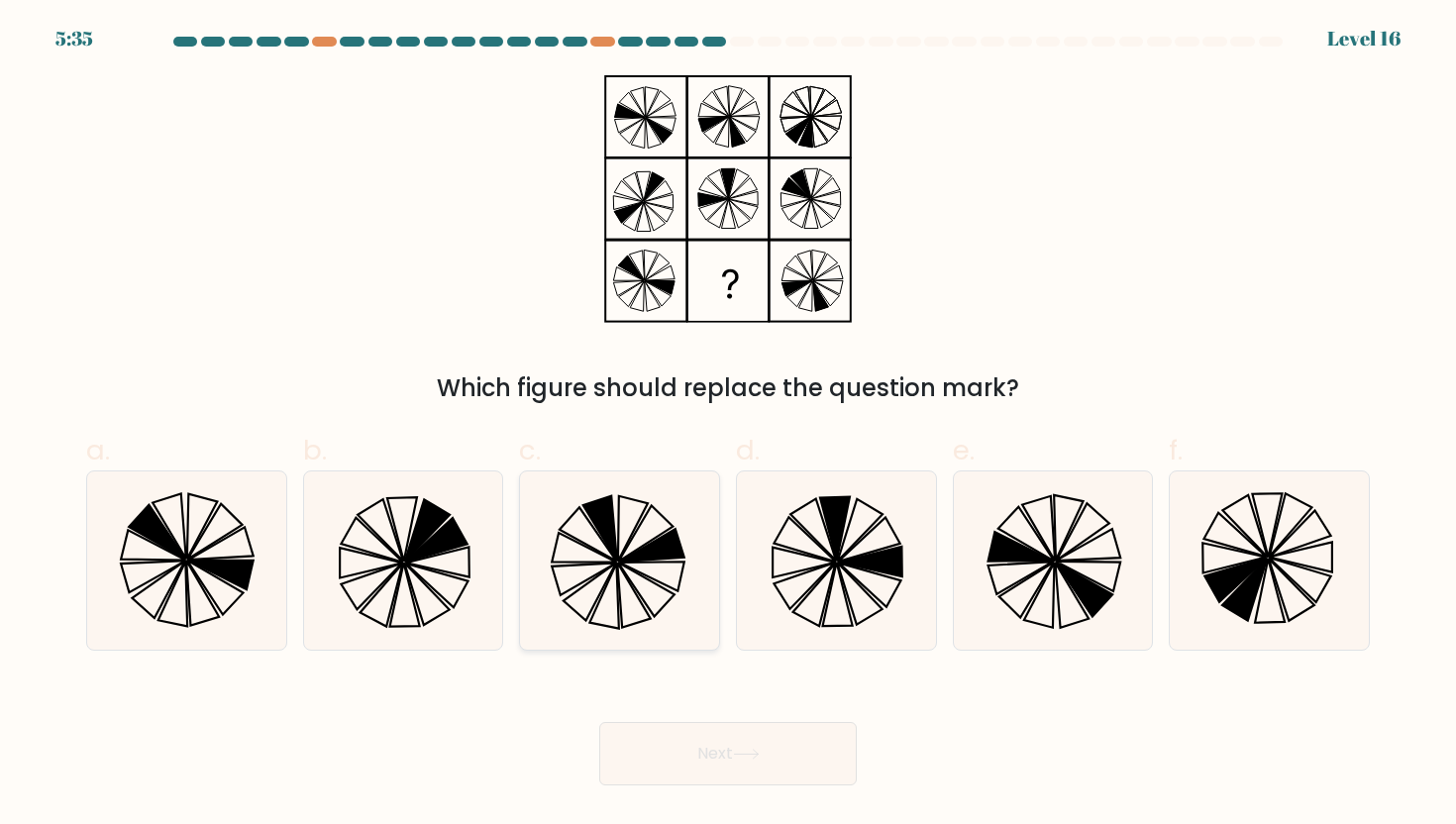 click 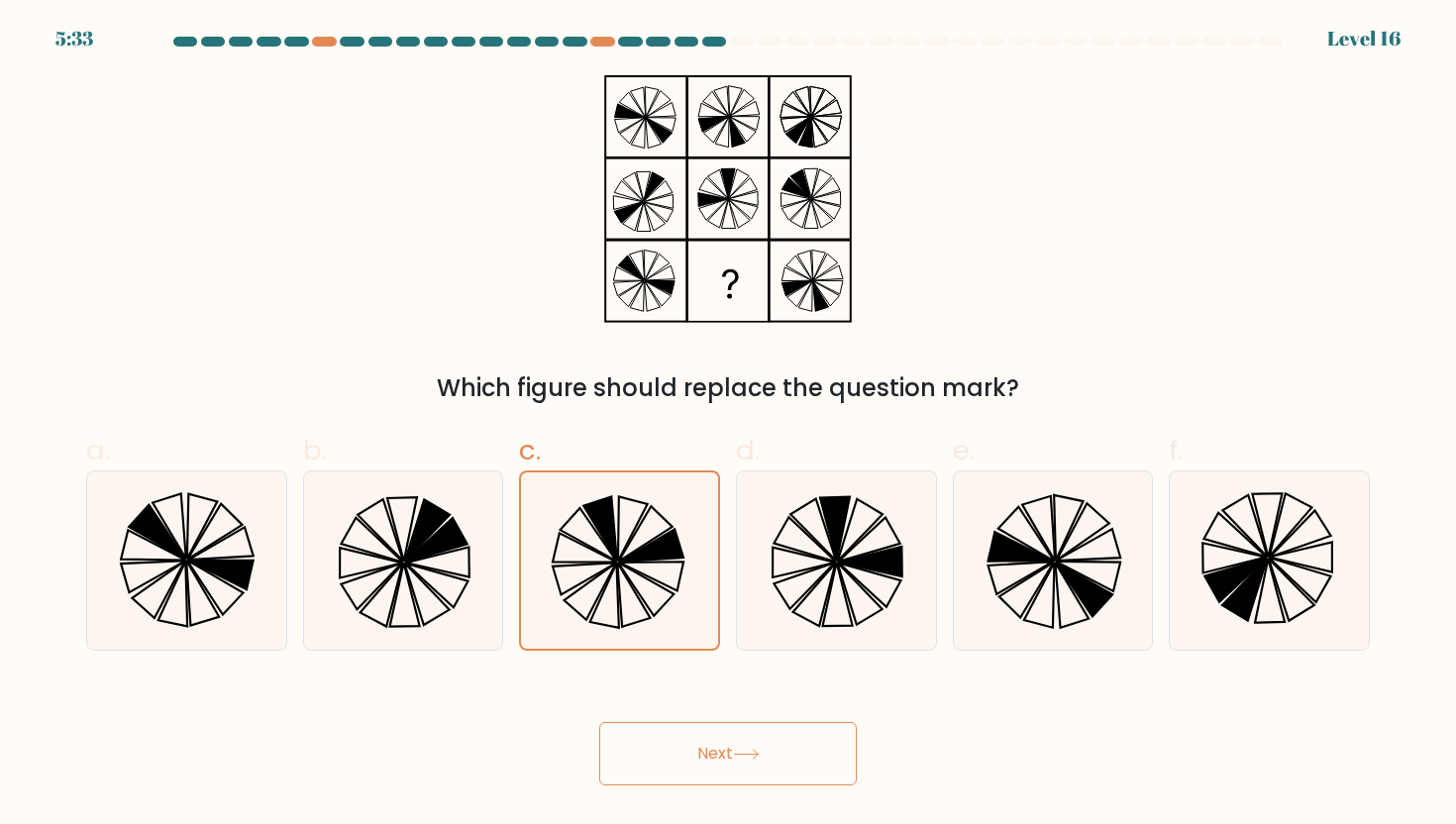 click on "Next" at bounding box center (728, 754) 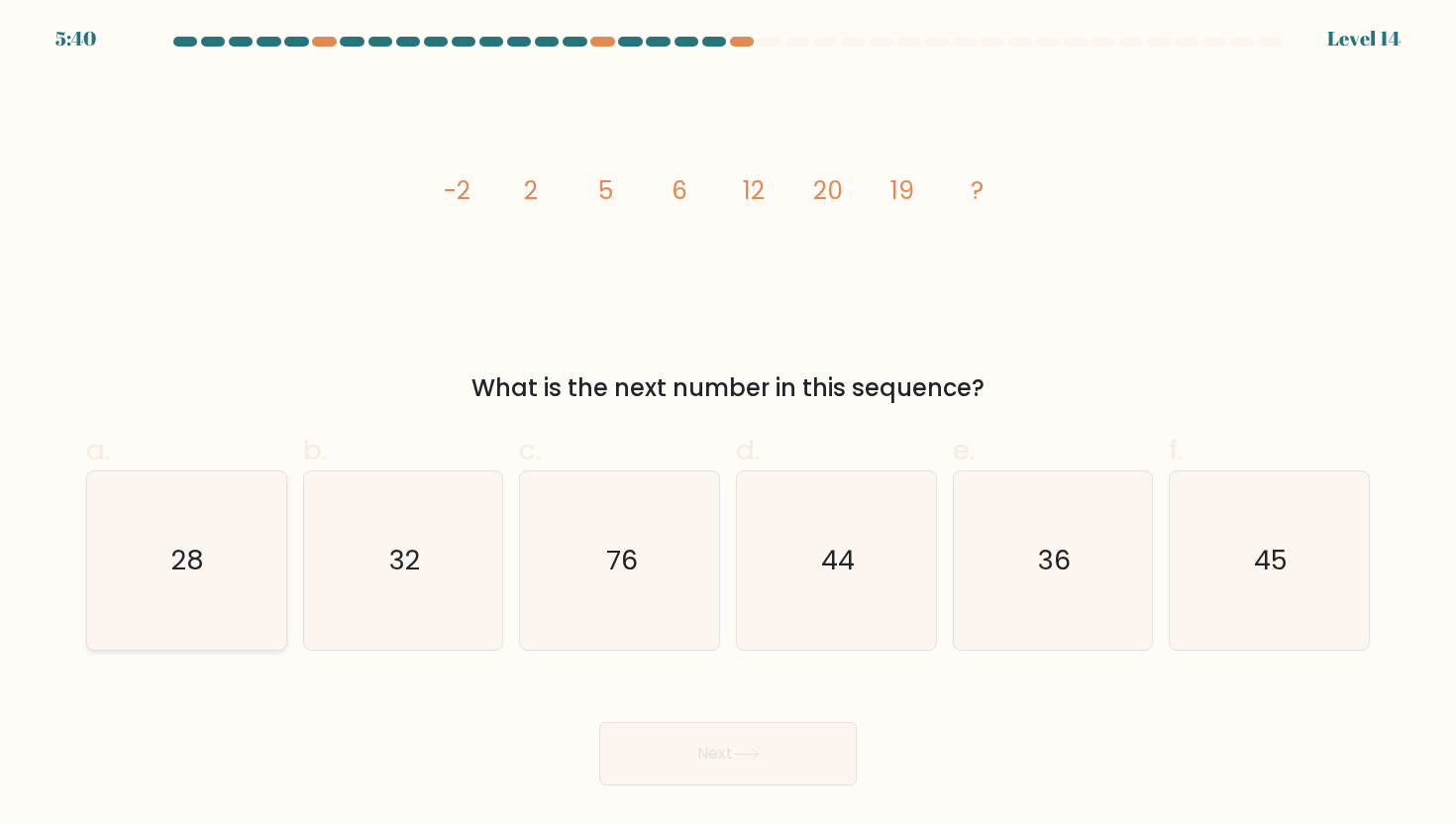 click on "28" 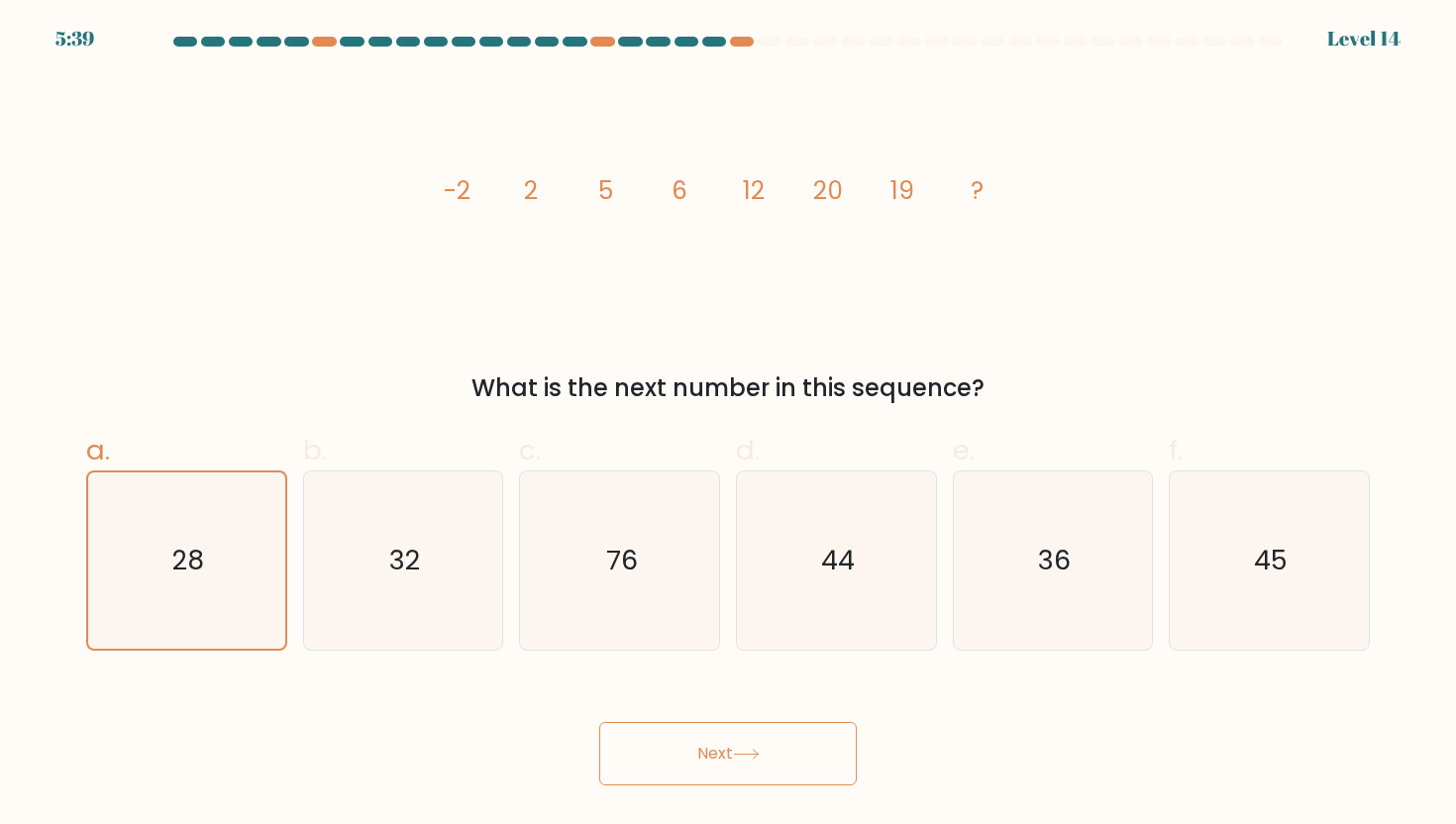 click on "Next" at bounding box center (728, 754) 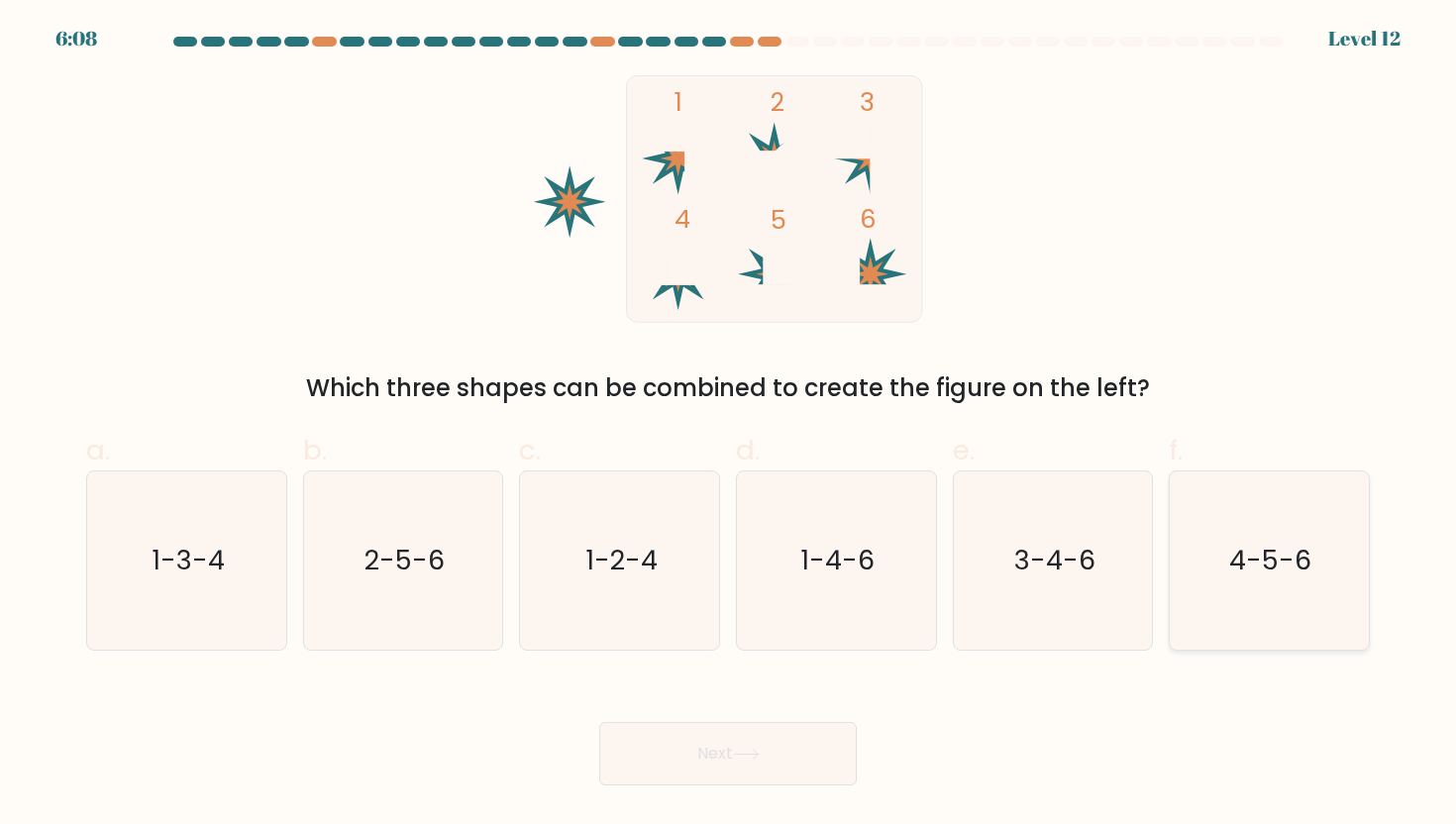 click on "4-5-6" 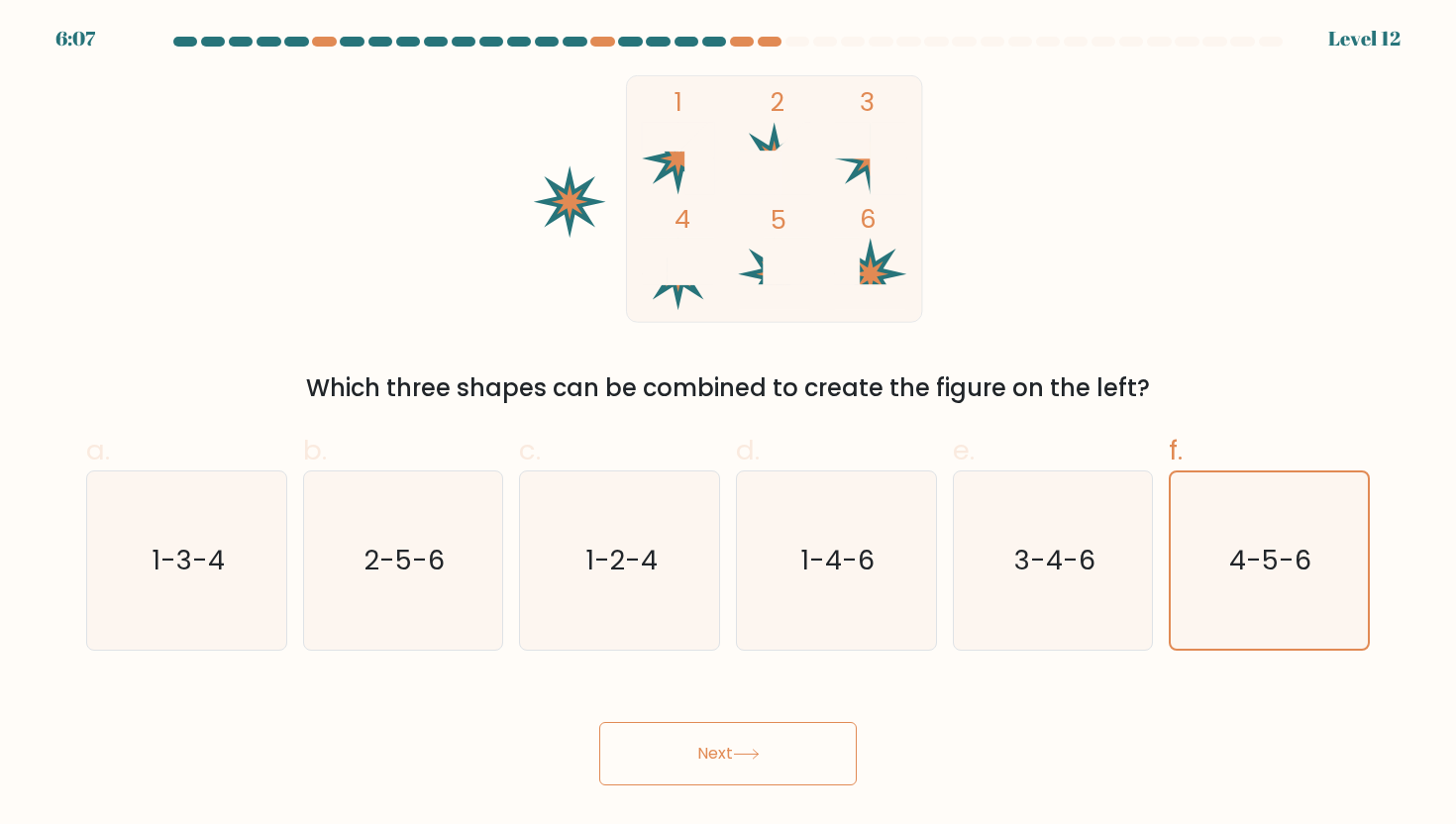 click on "Next" at bounding box center [728, 754] 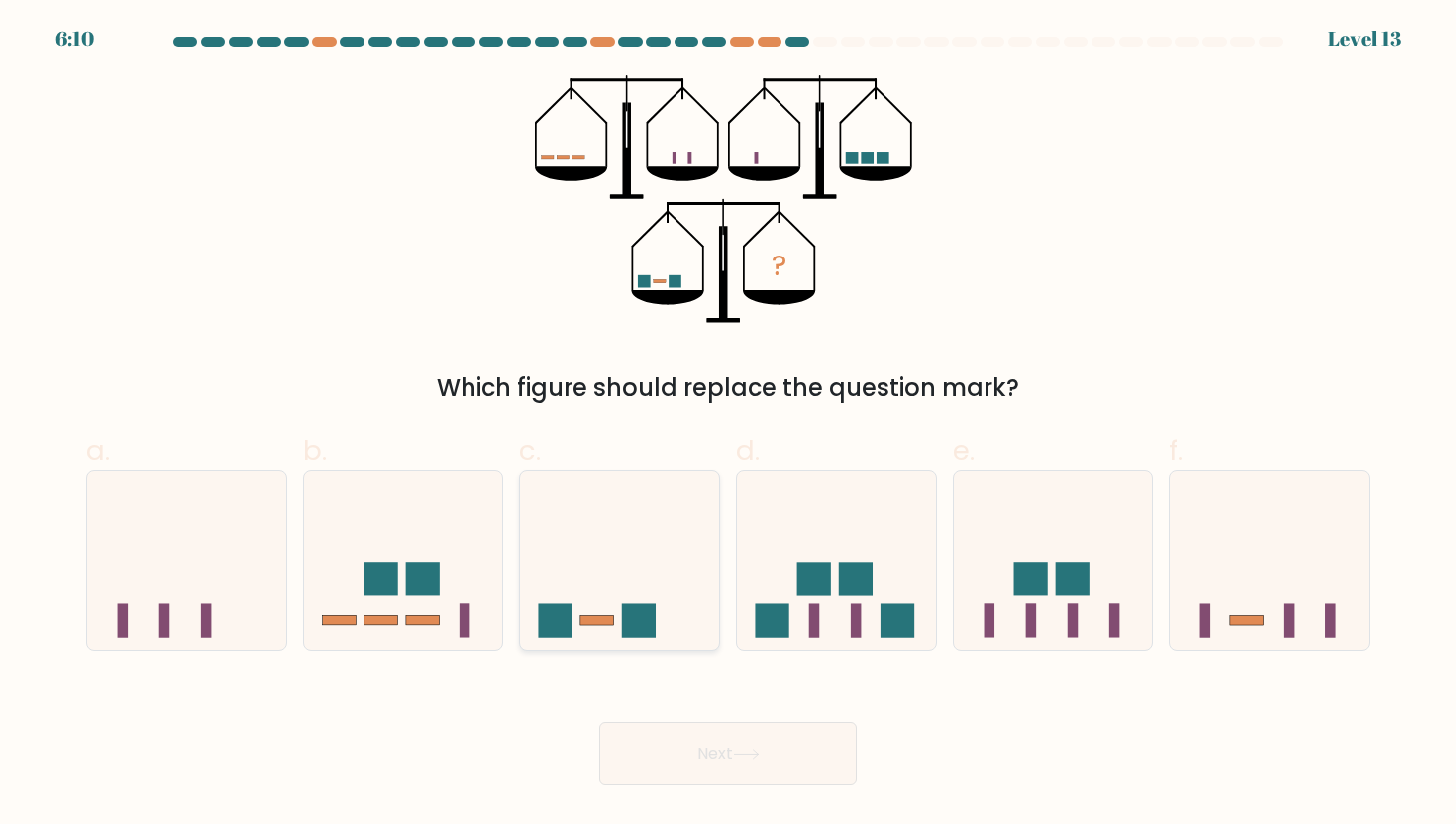click 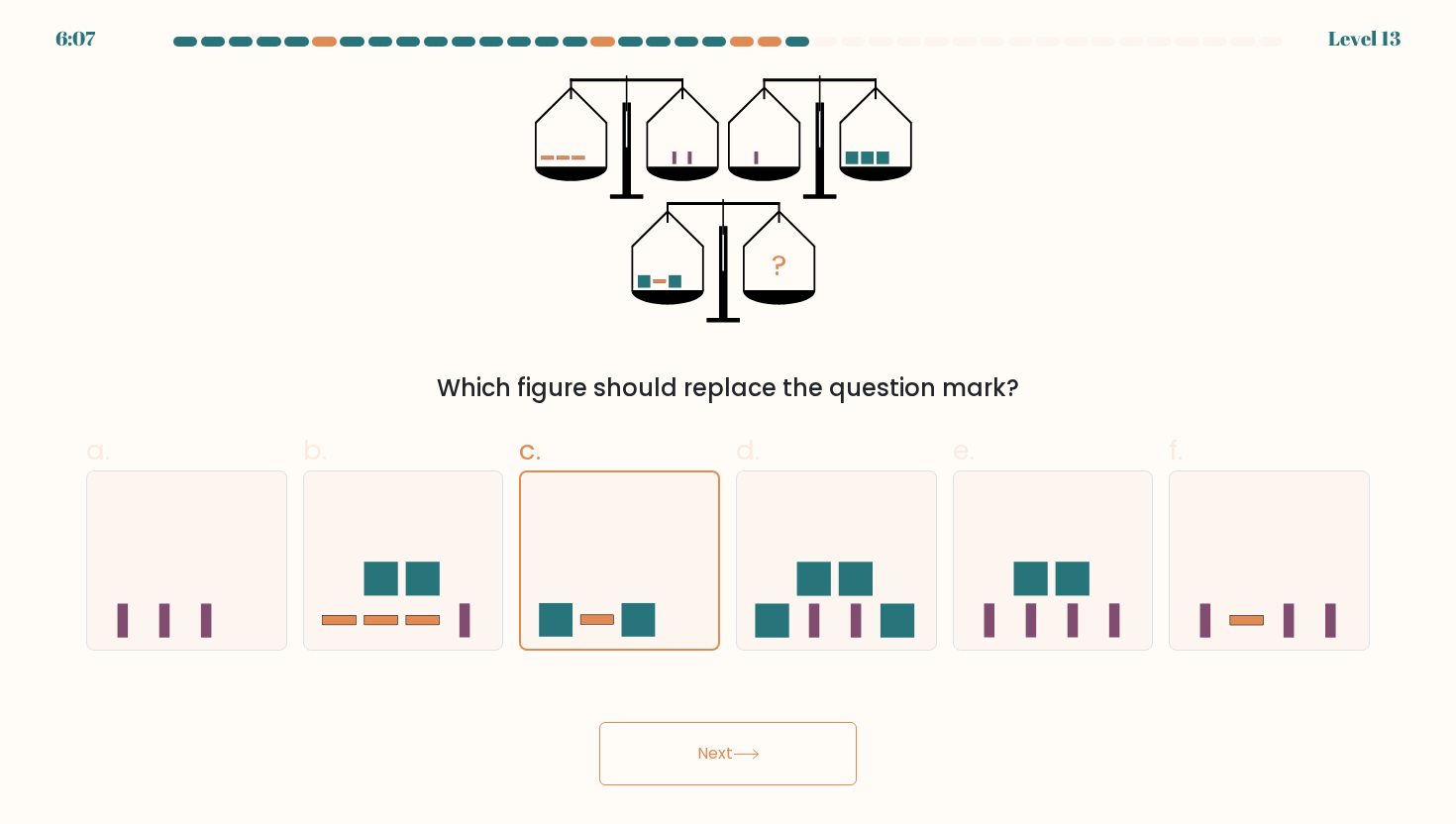 click on "Next" at bounding box center [728, 754] 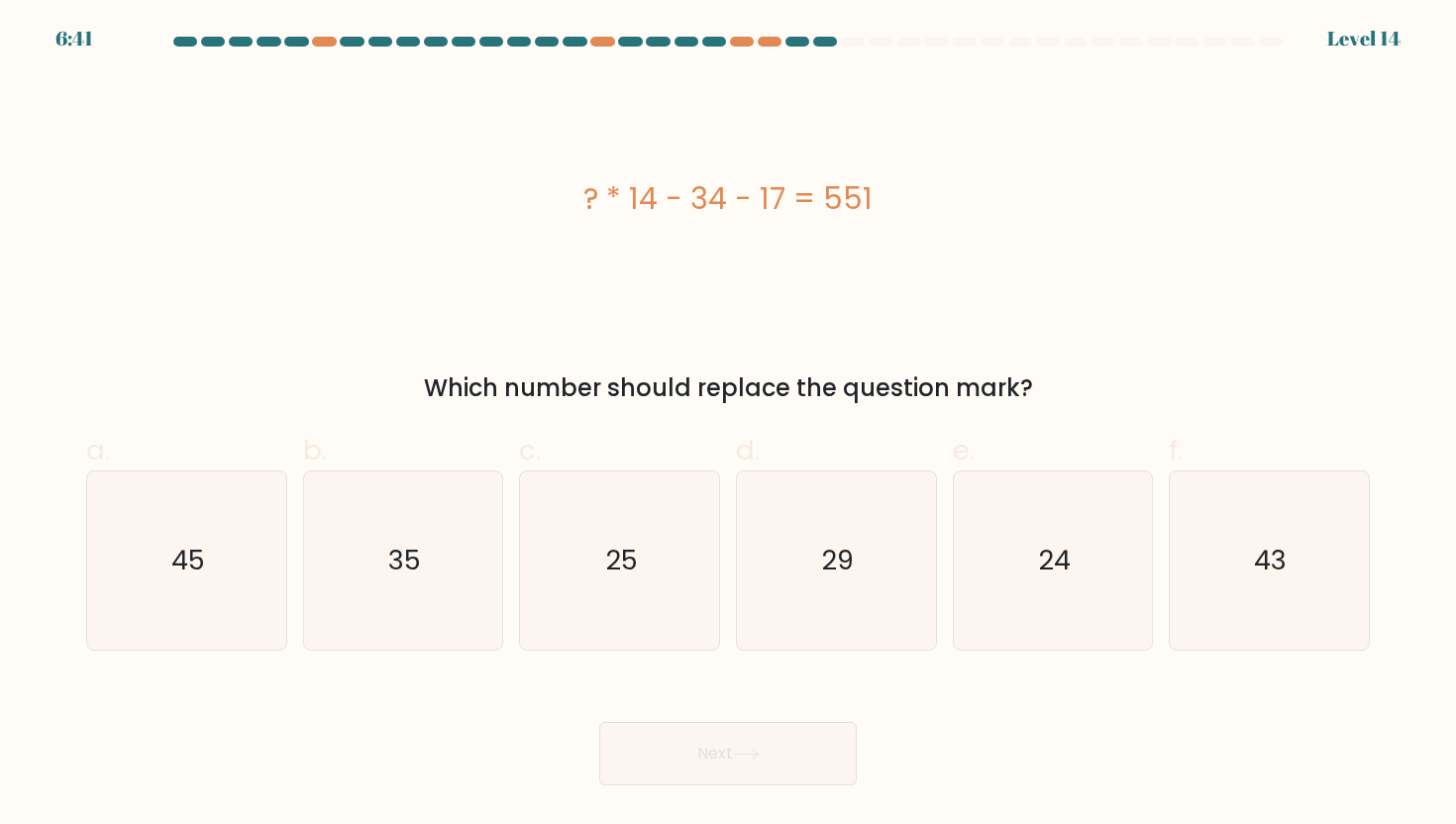 drag, startPoint x: 673, startPoint y: 197, endPoint x: 794, endPoint y: 197, distance: 121 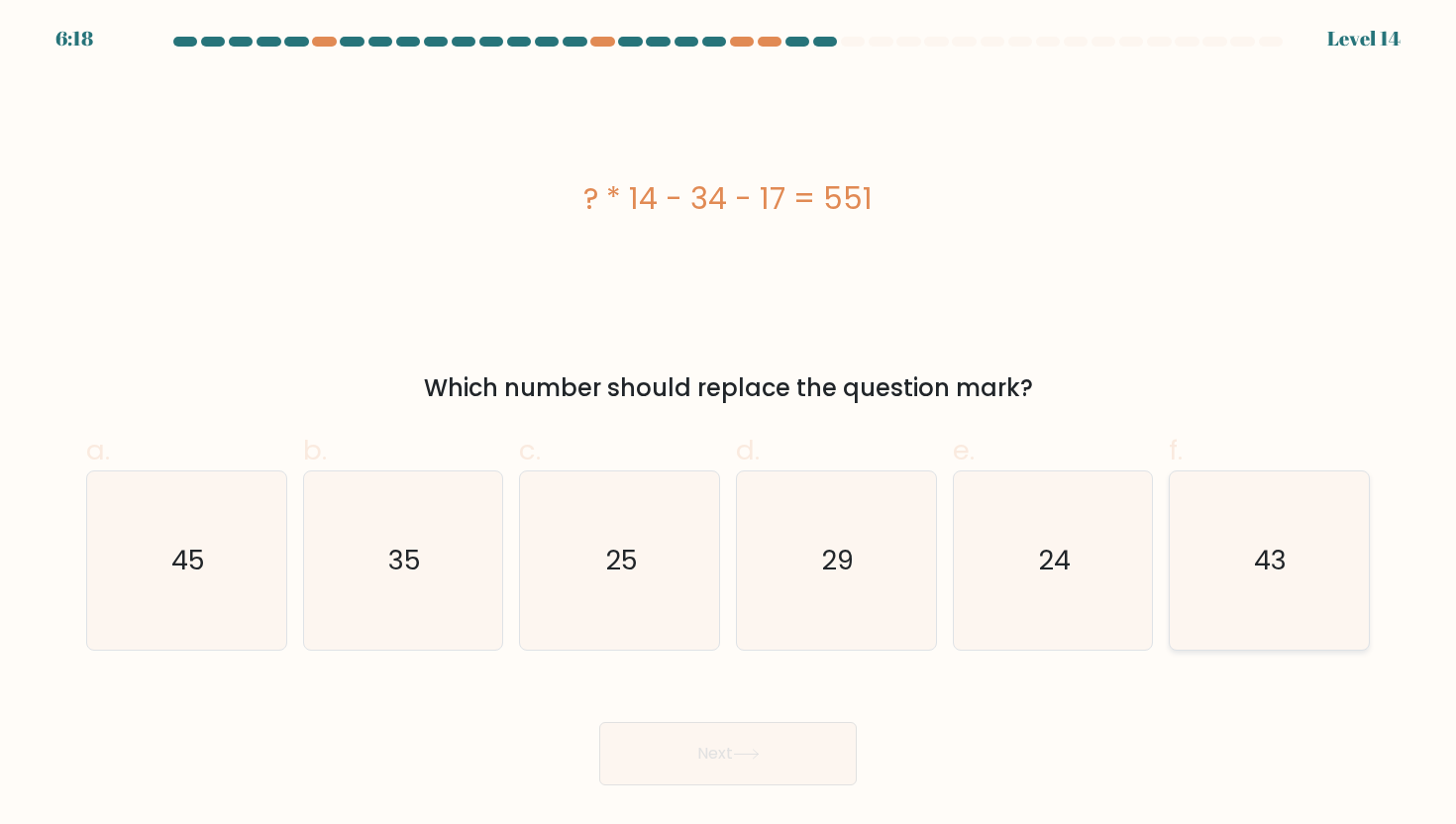 click on "43" 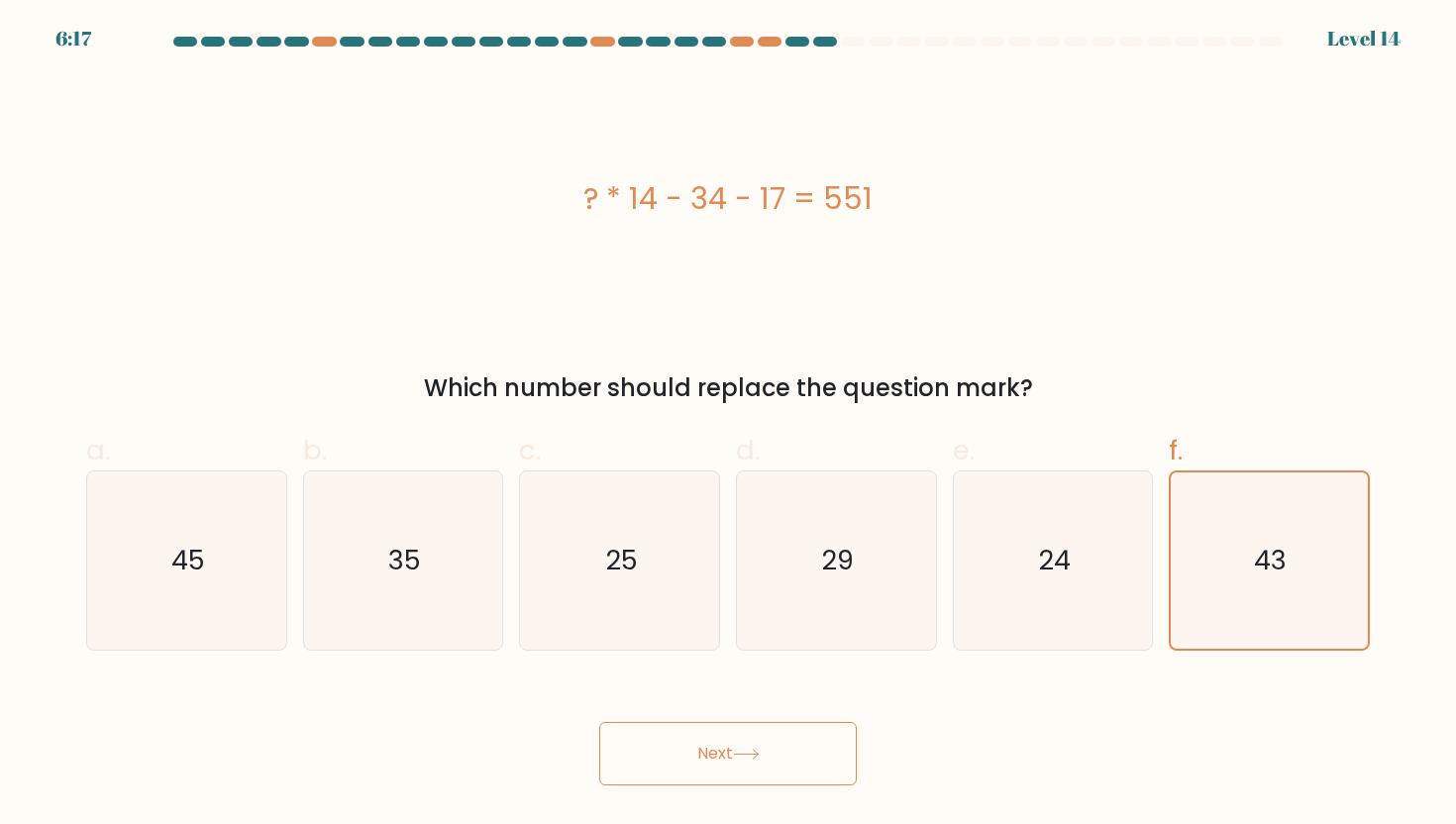 click on "Next" at bounding box center [728, 754] 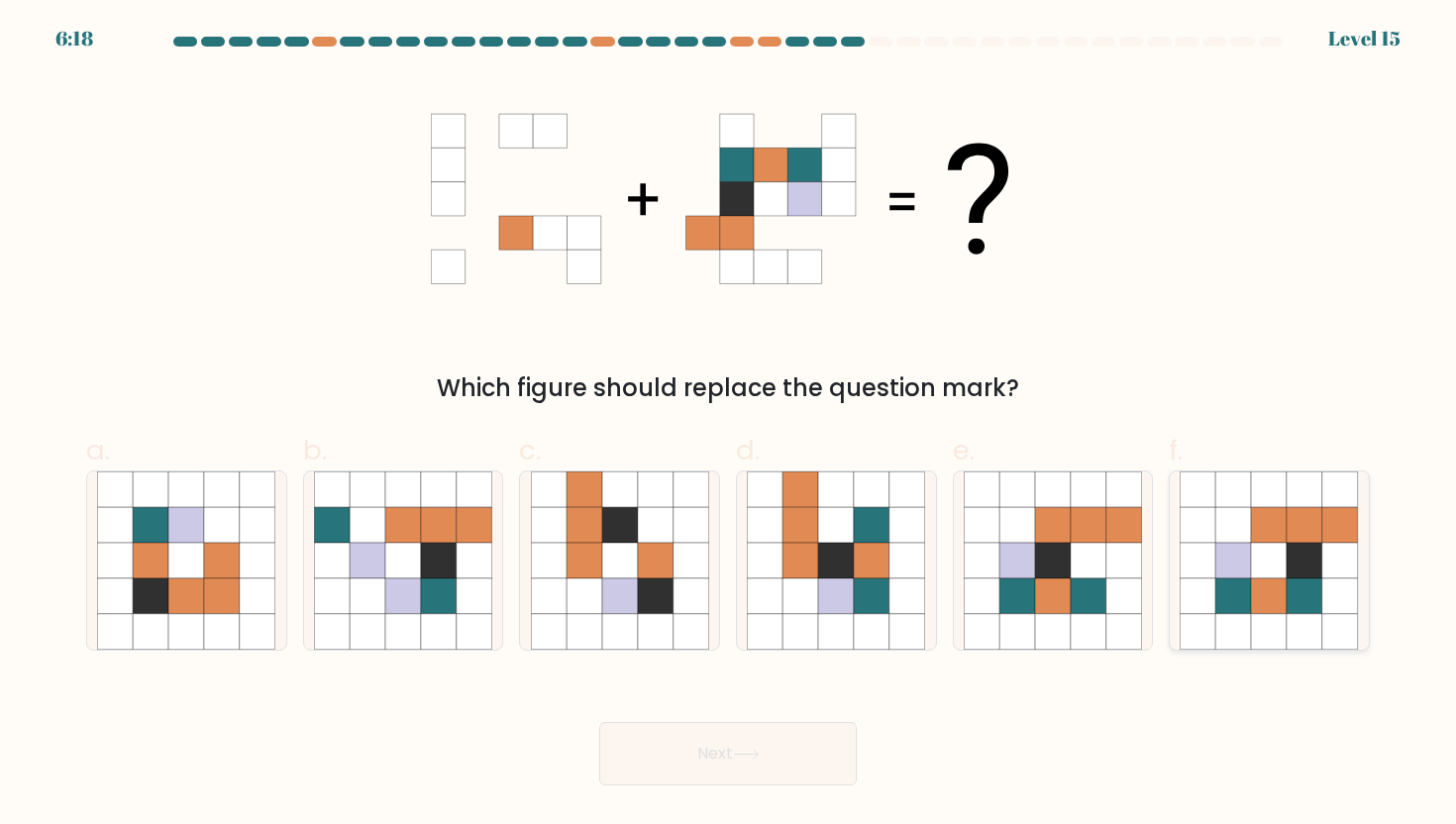 click 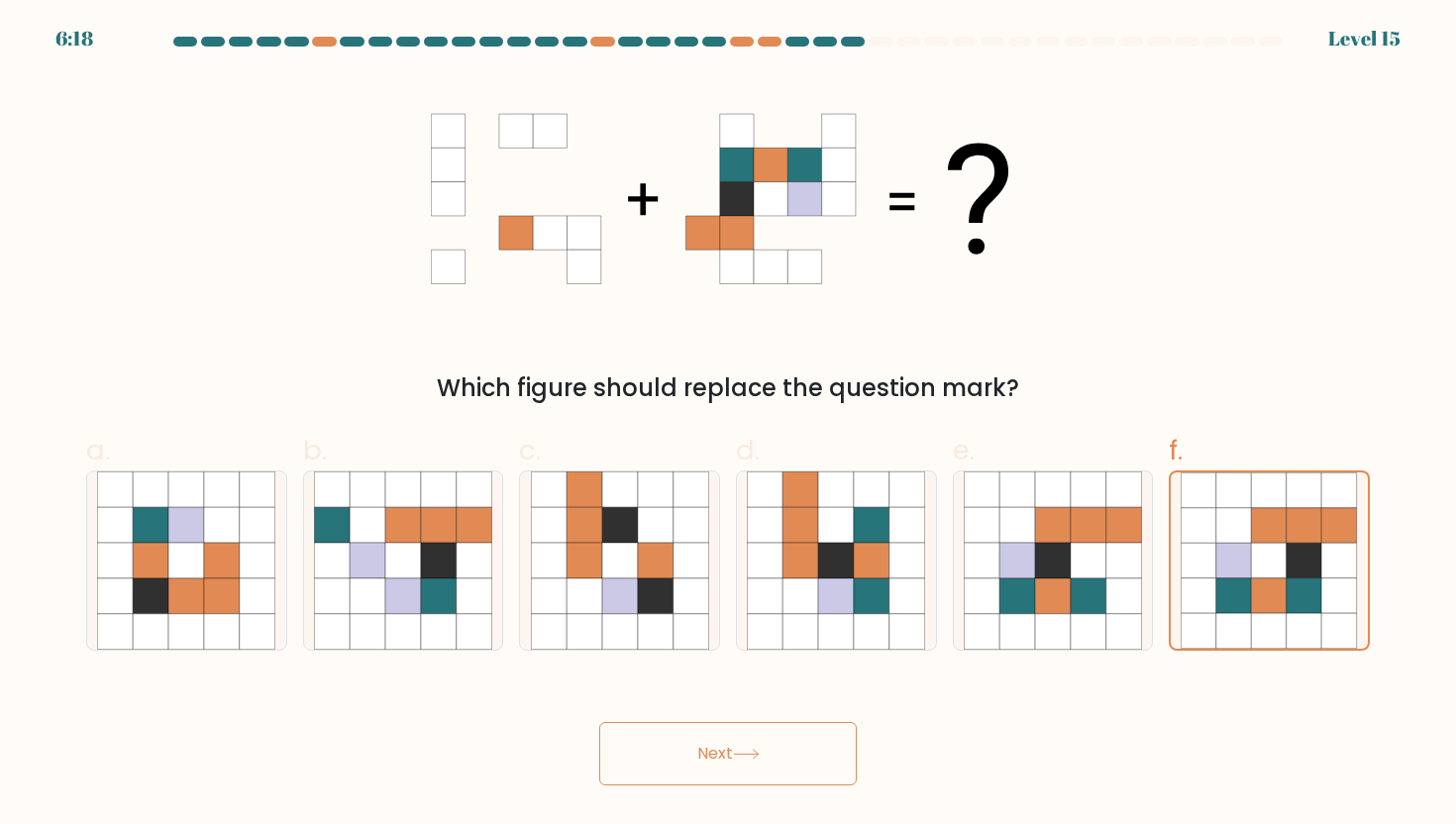 click on "Next" at bounding box center (728, 754) 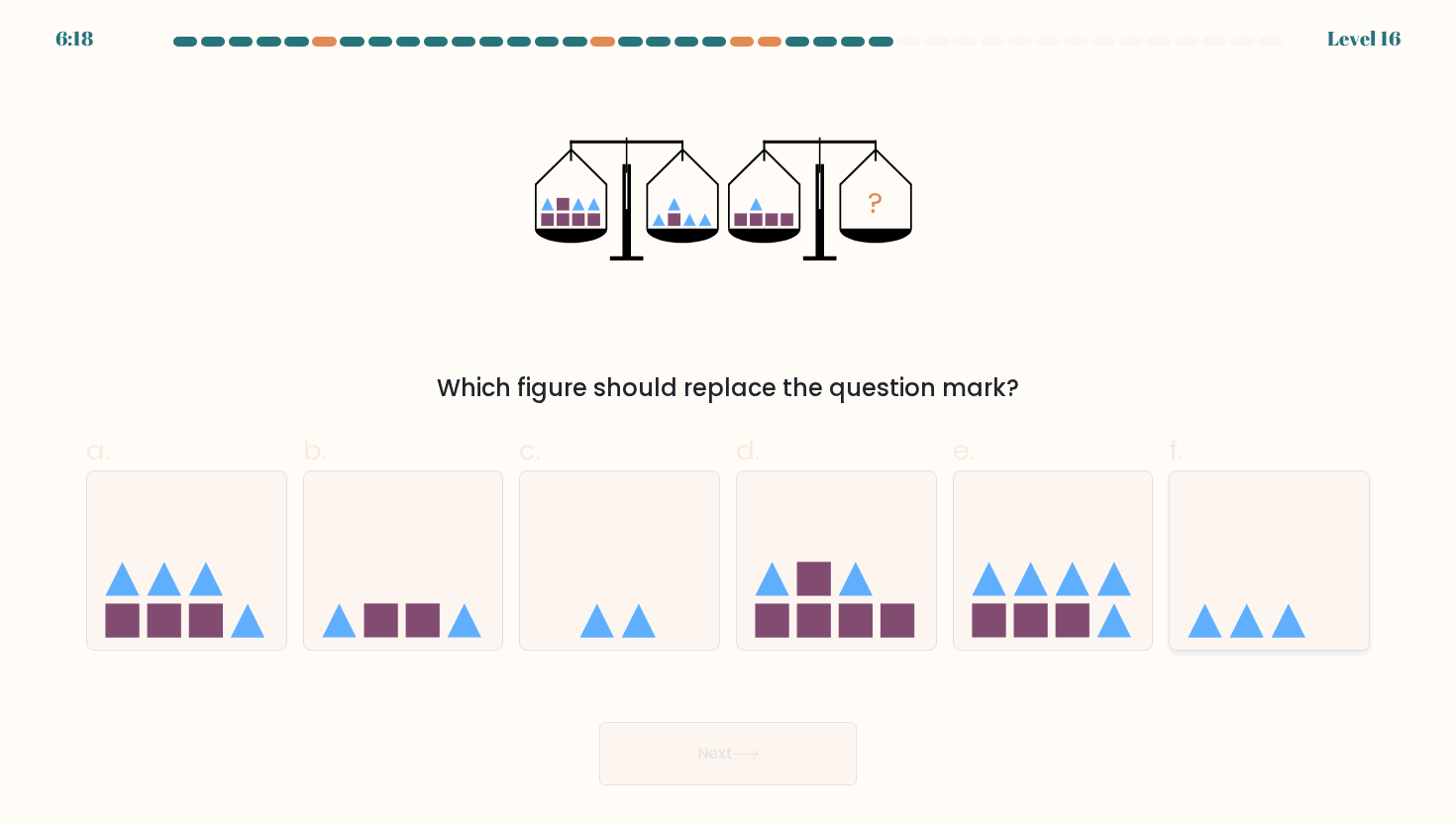 click 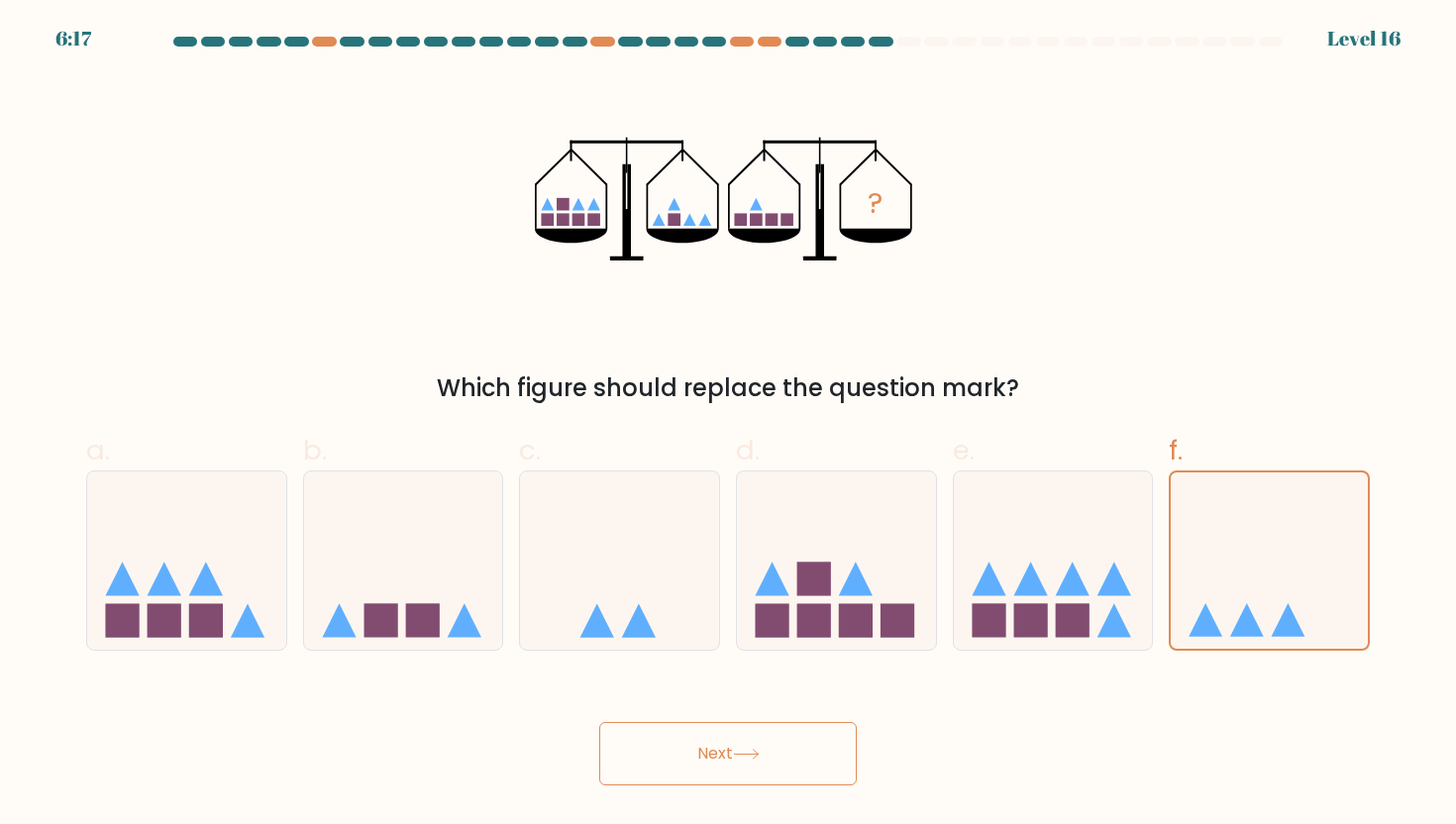 click on "Next" at bounding box center [728, 754] 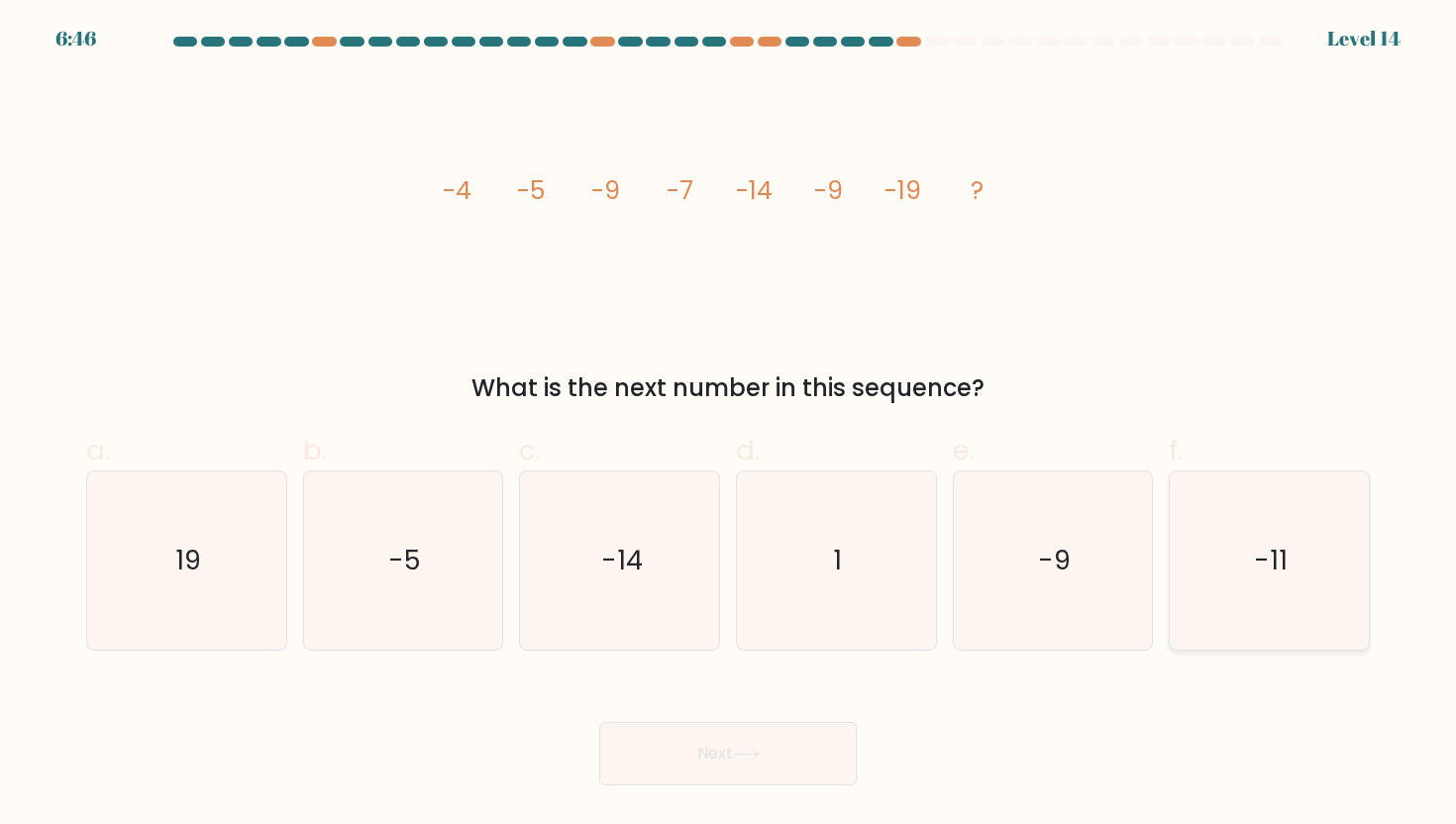 click on "-11" 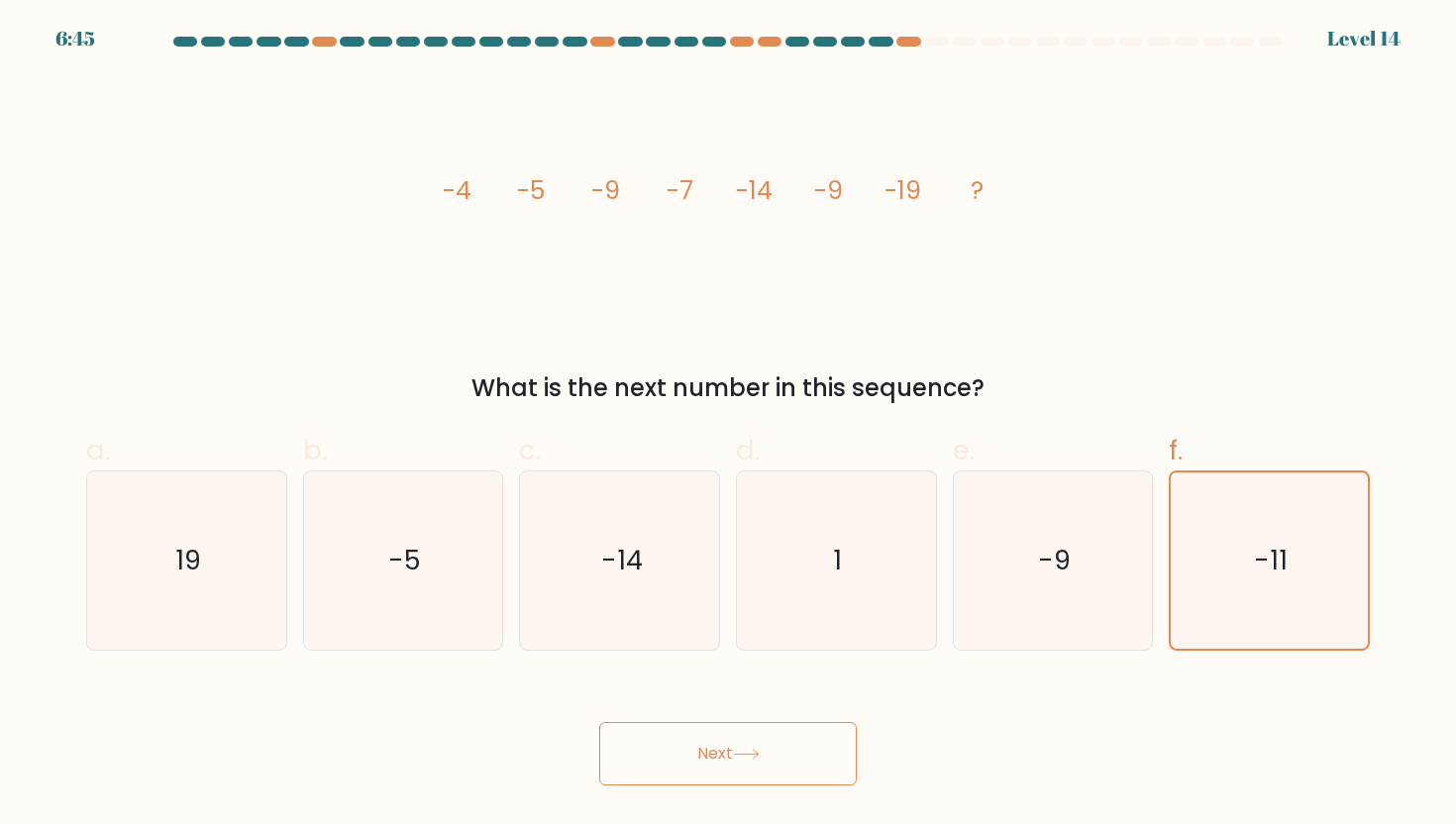 click on "Next" at bounding box center (728, 754) 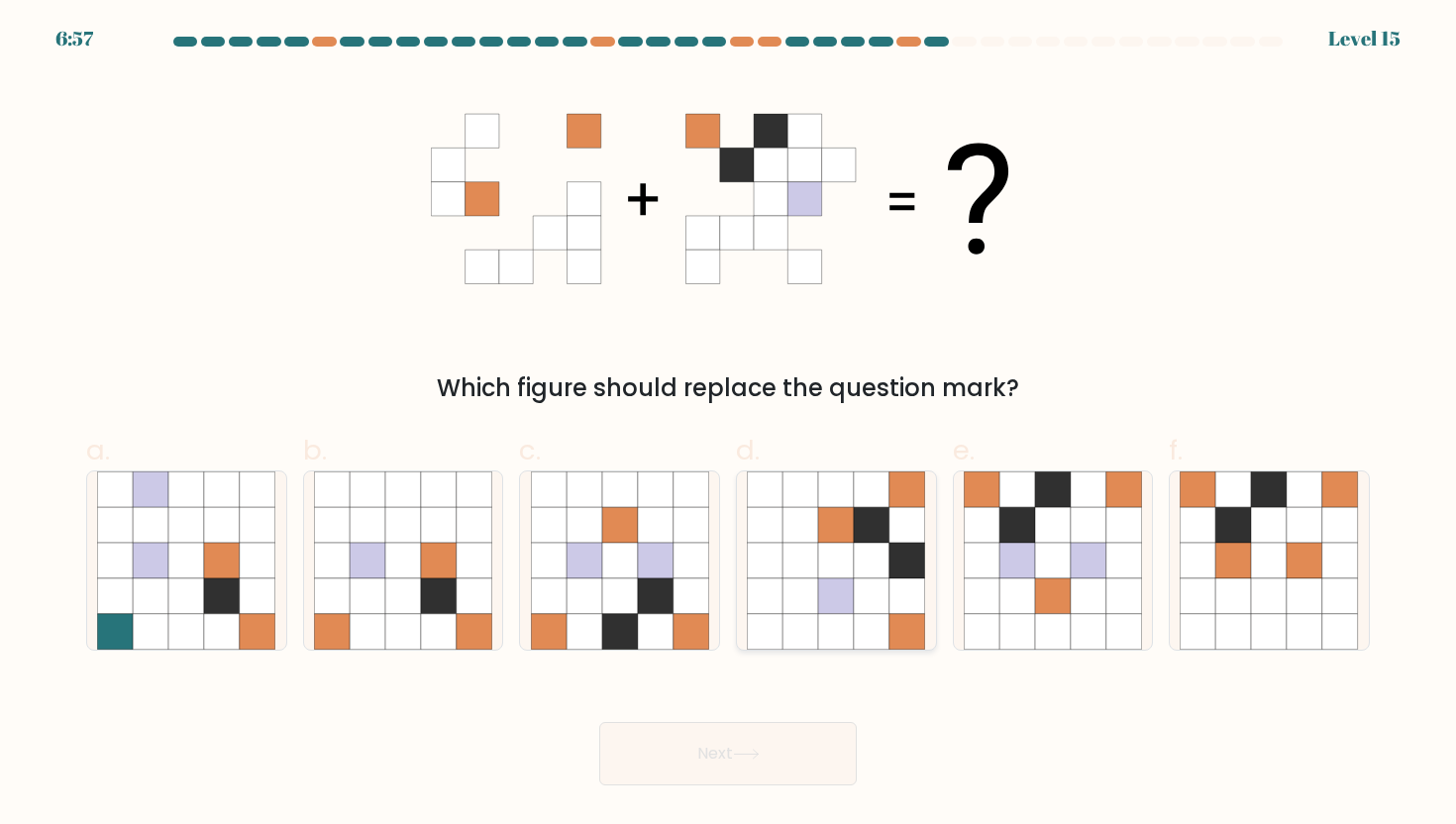 click 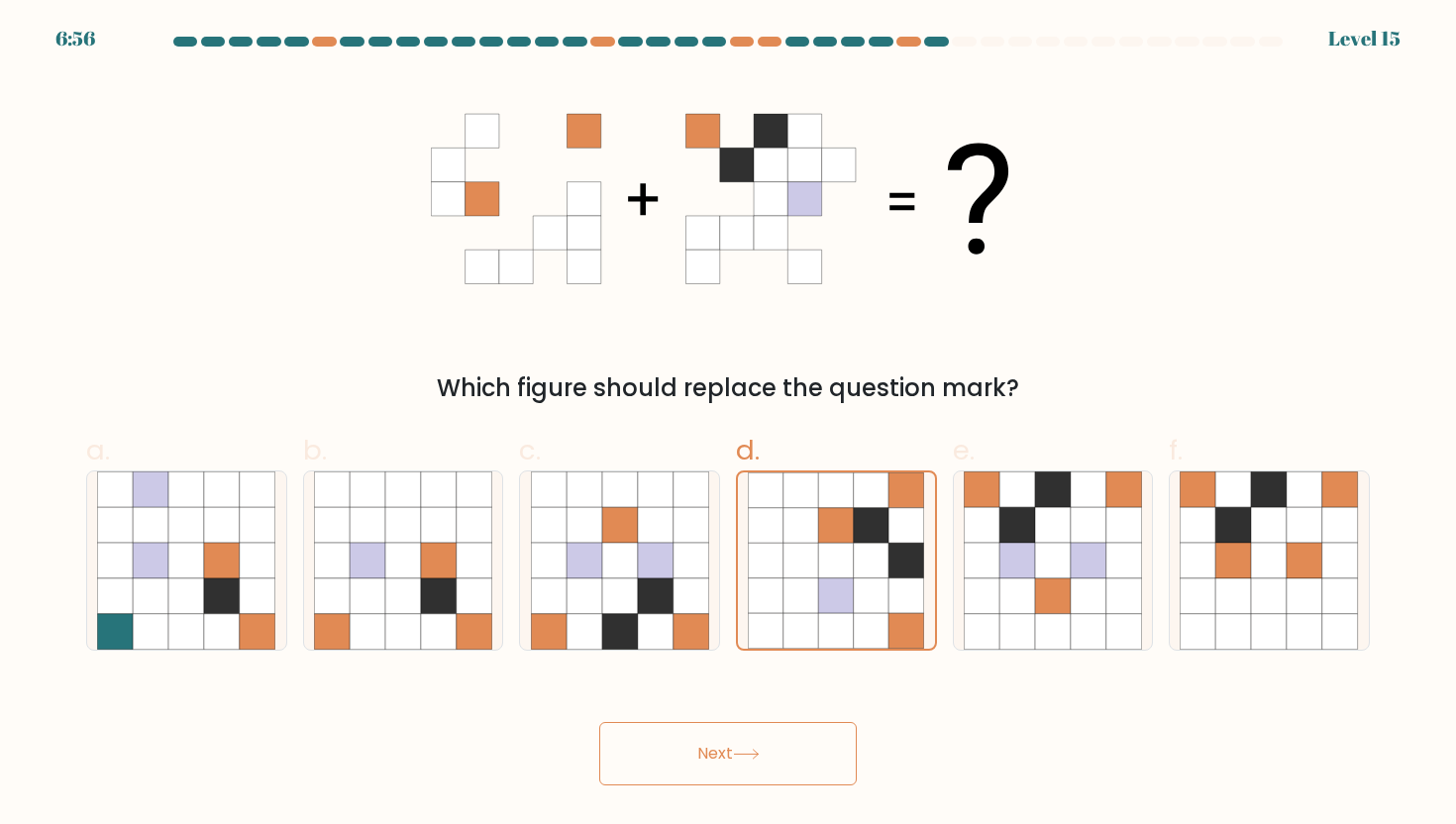 click 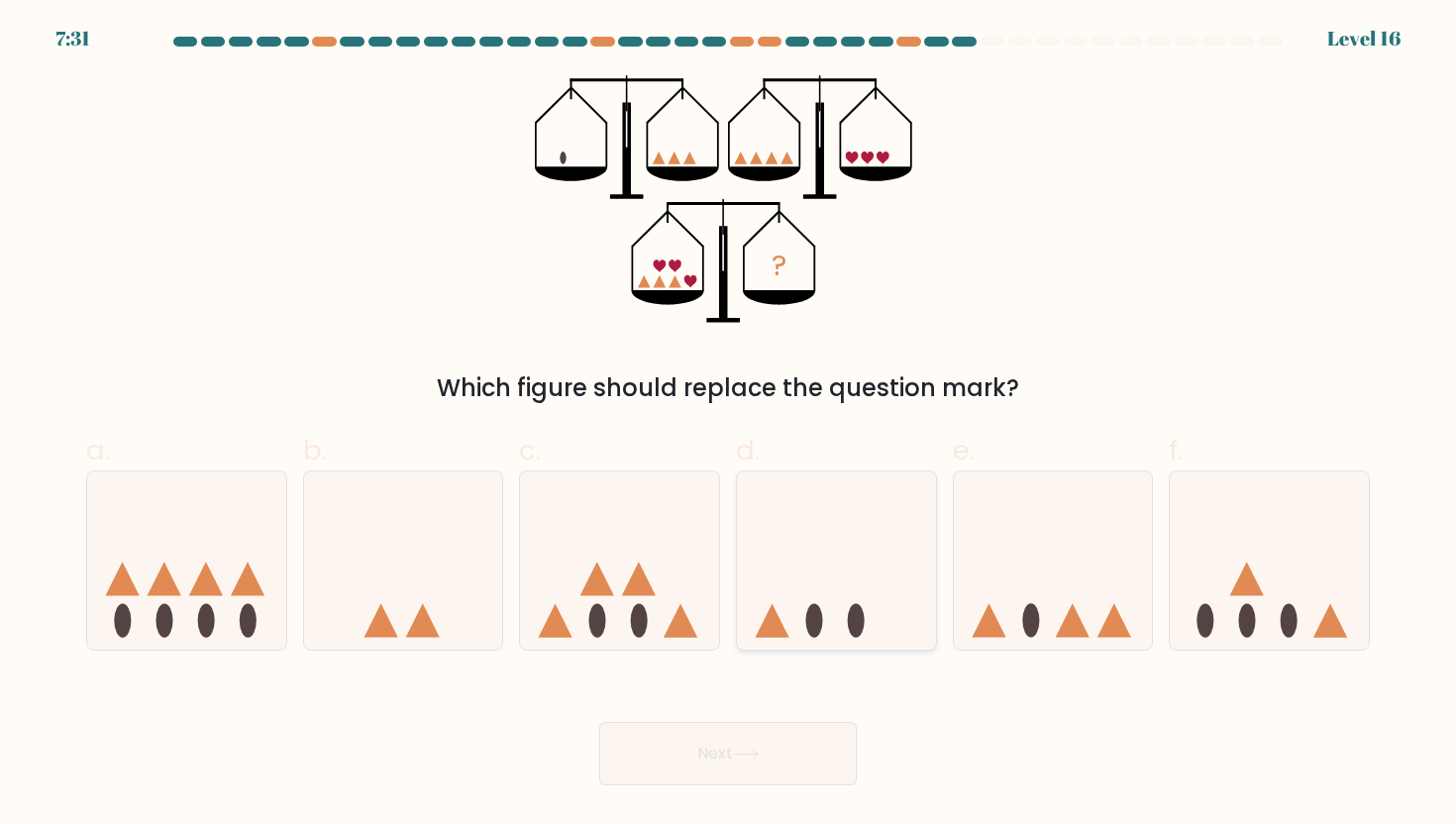 click 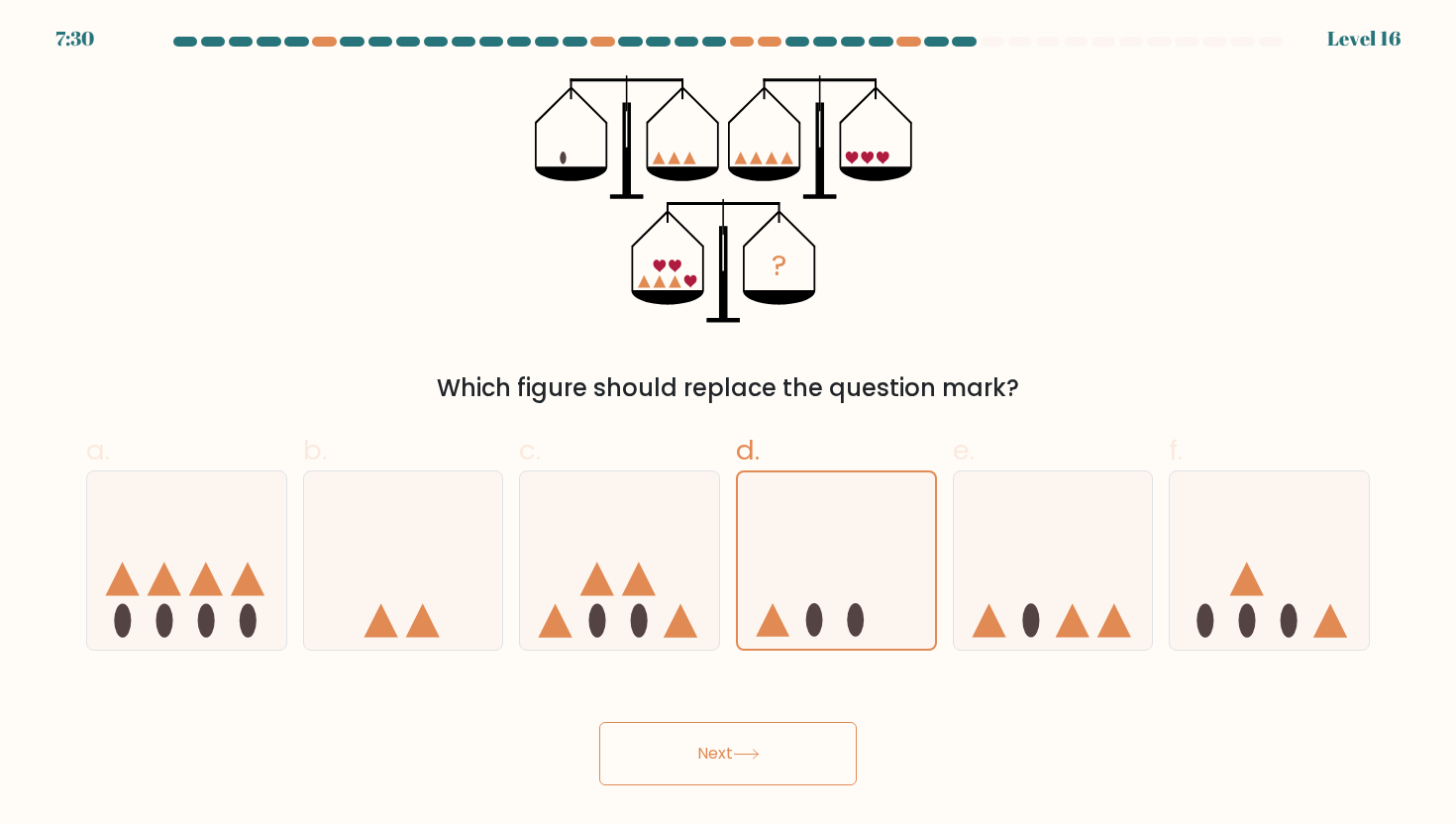 click on "Next" at bounding box center (728, 754) 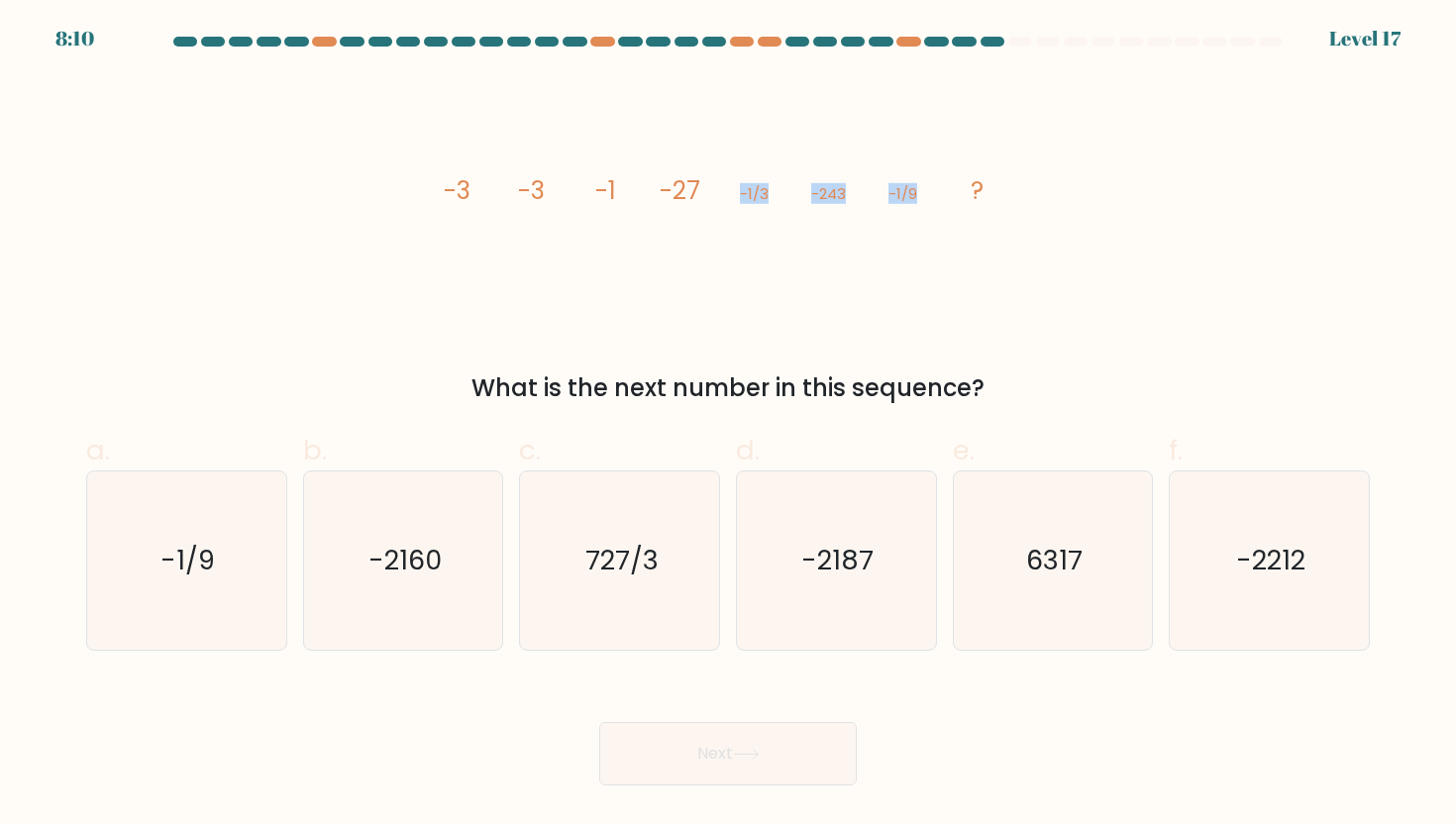 drag, startPoint x: 729, startPoint y: 196, endPoint x: 949, endPoint y: 200, distance: 220.03636 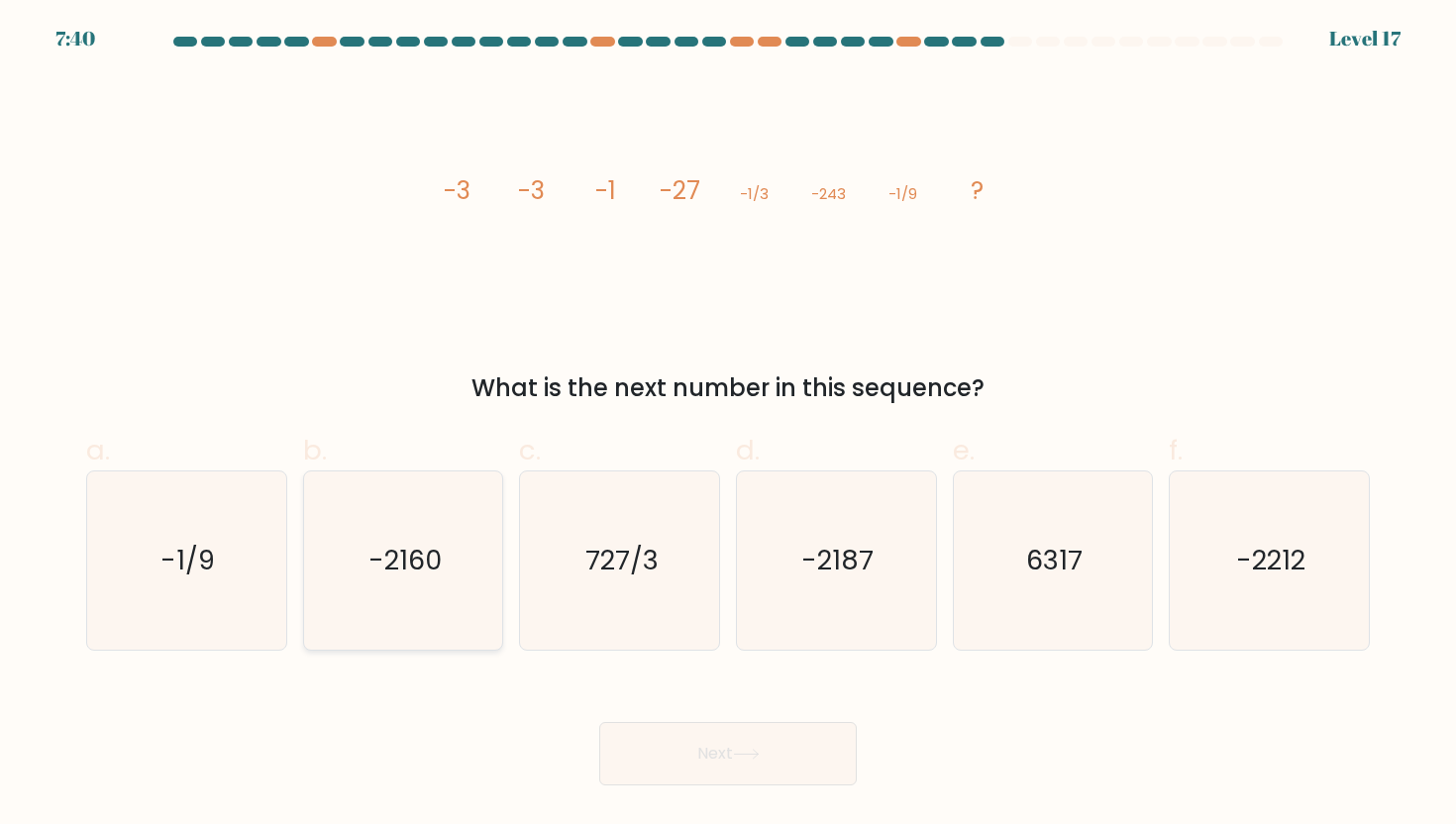 click on "-2160" 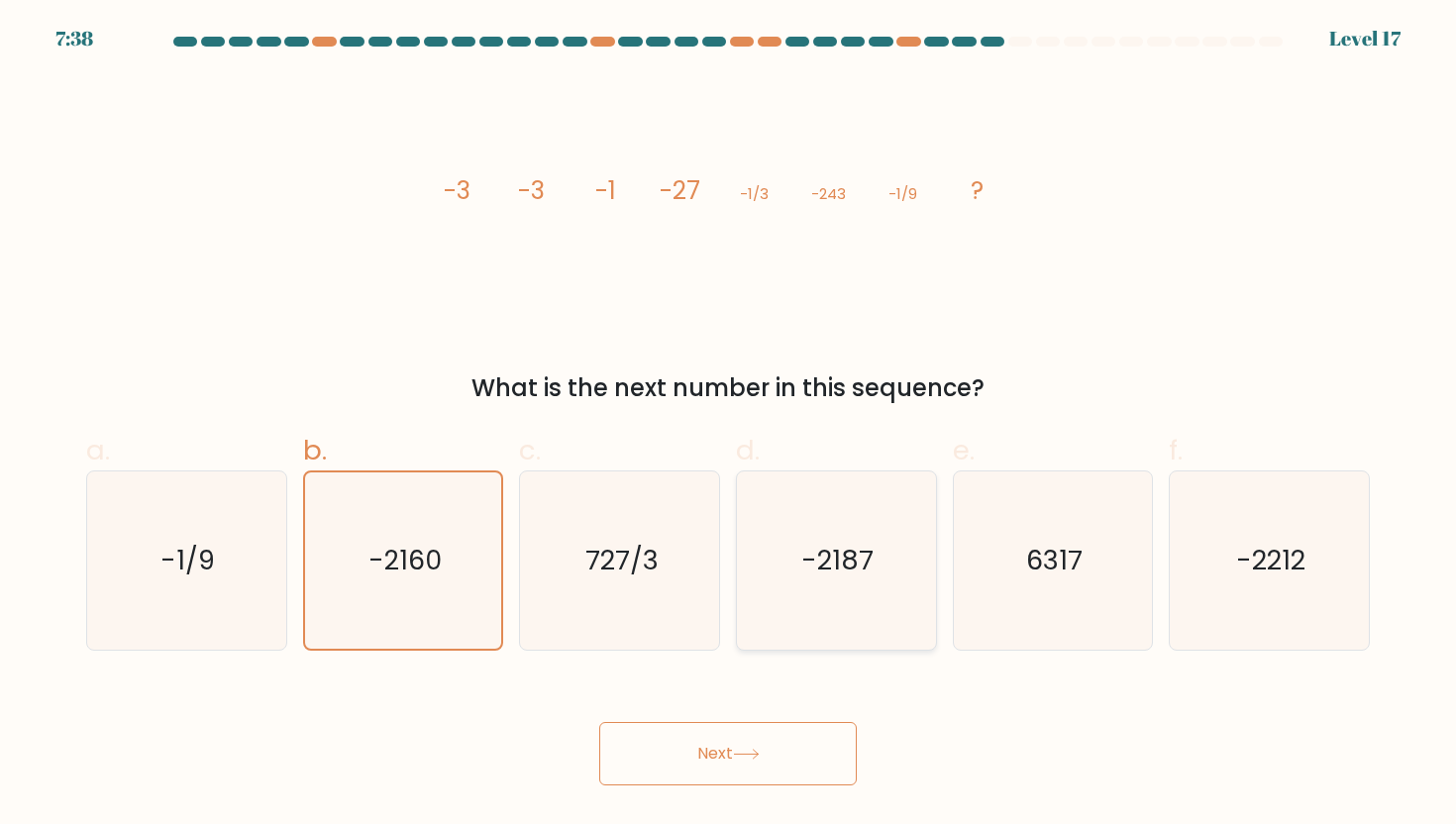 click on "-2187" 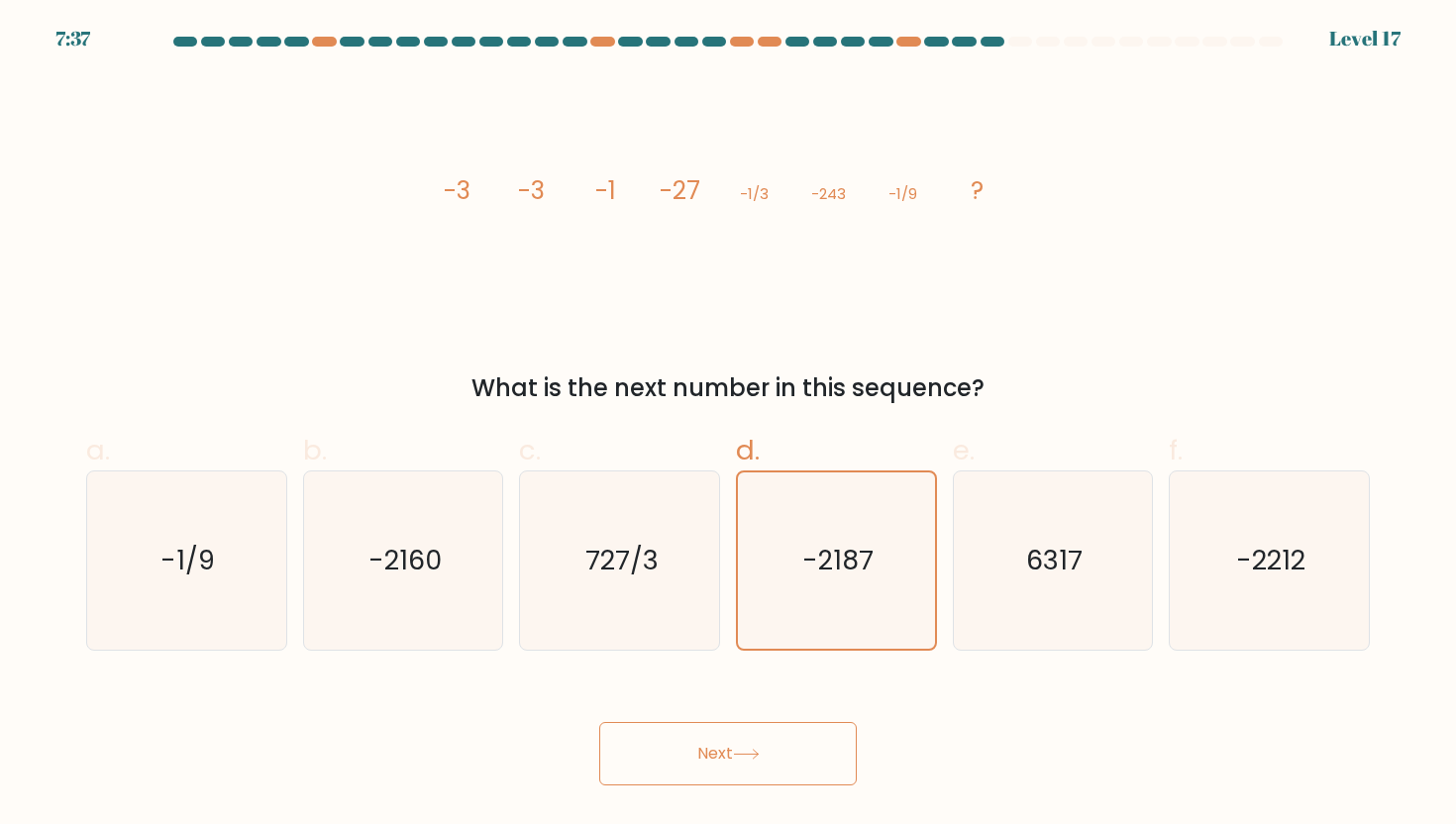 click on "Next" at bounding box center (728, 754) 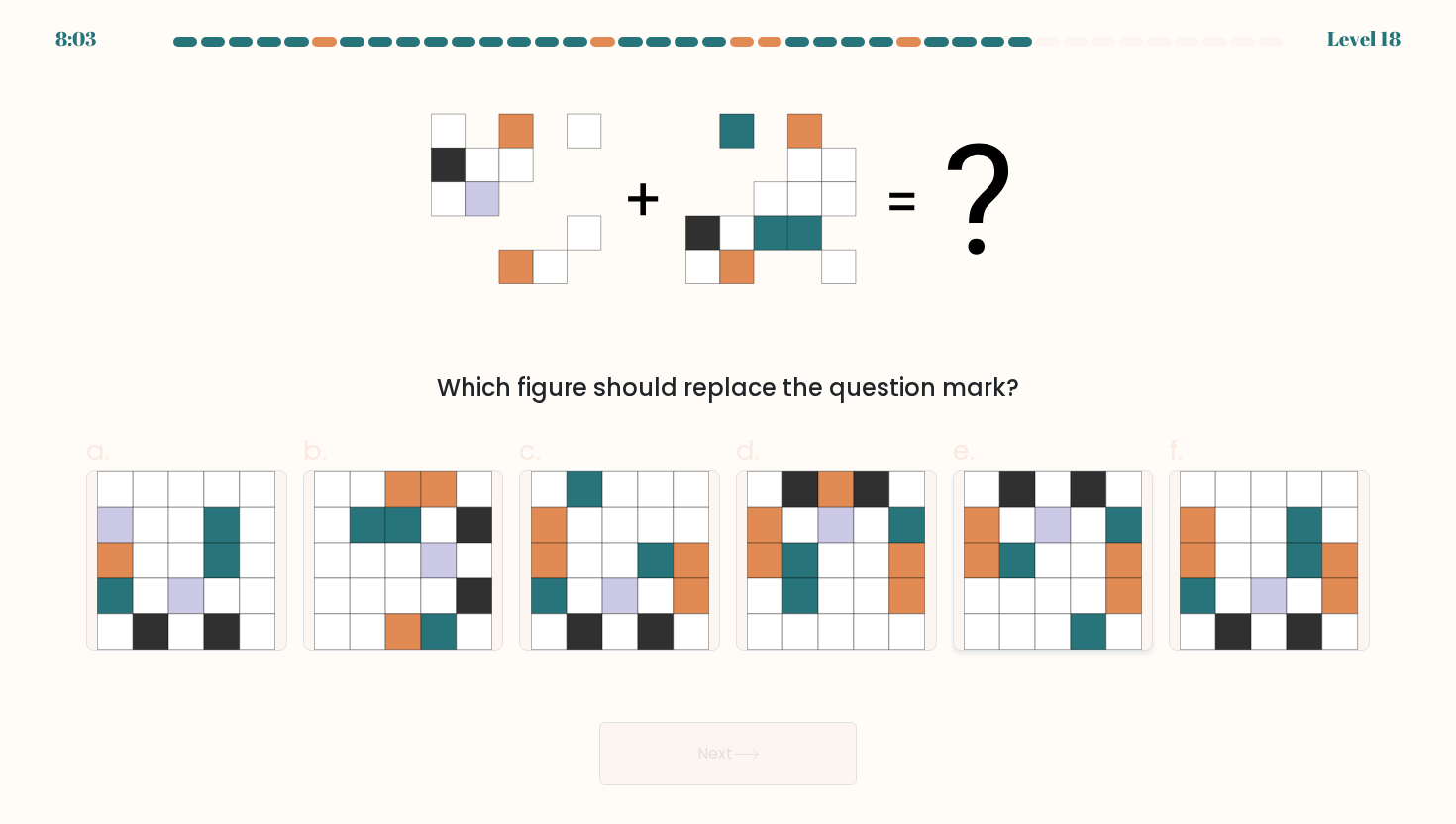 click 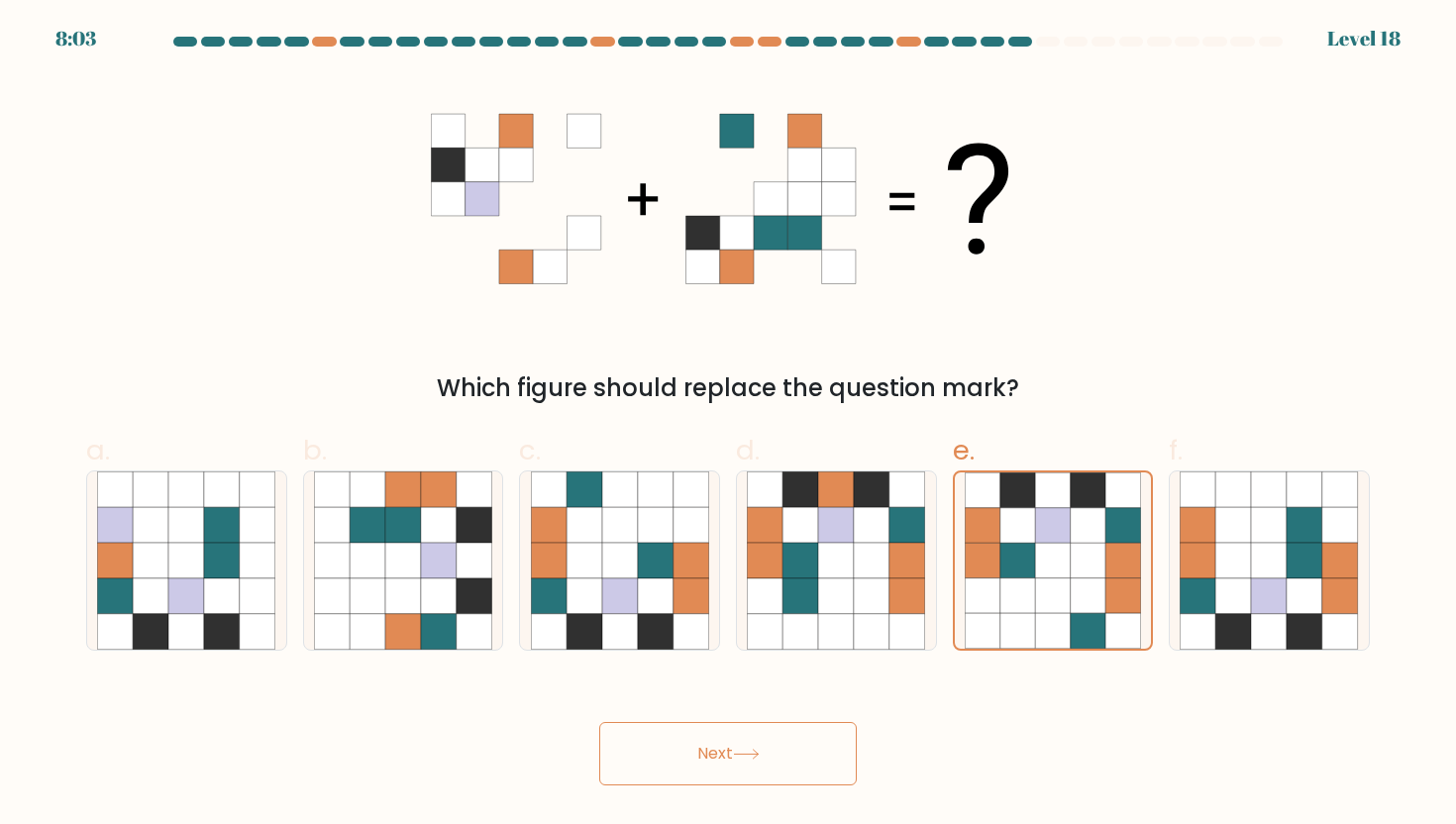 click 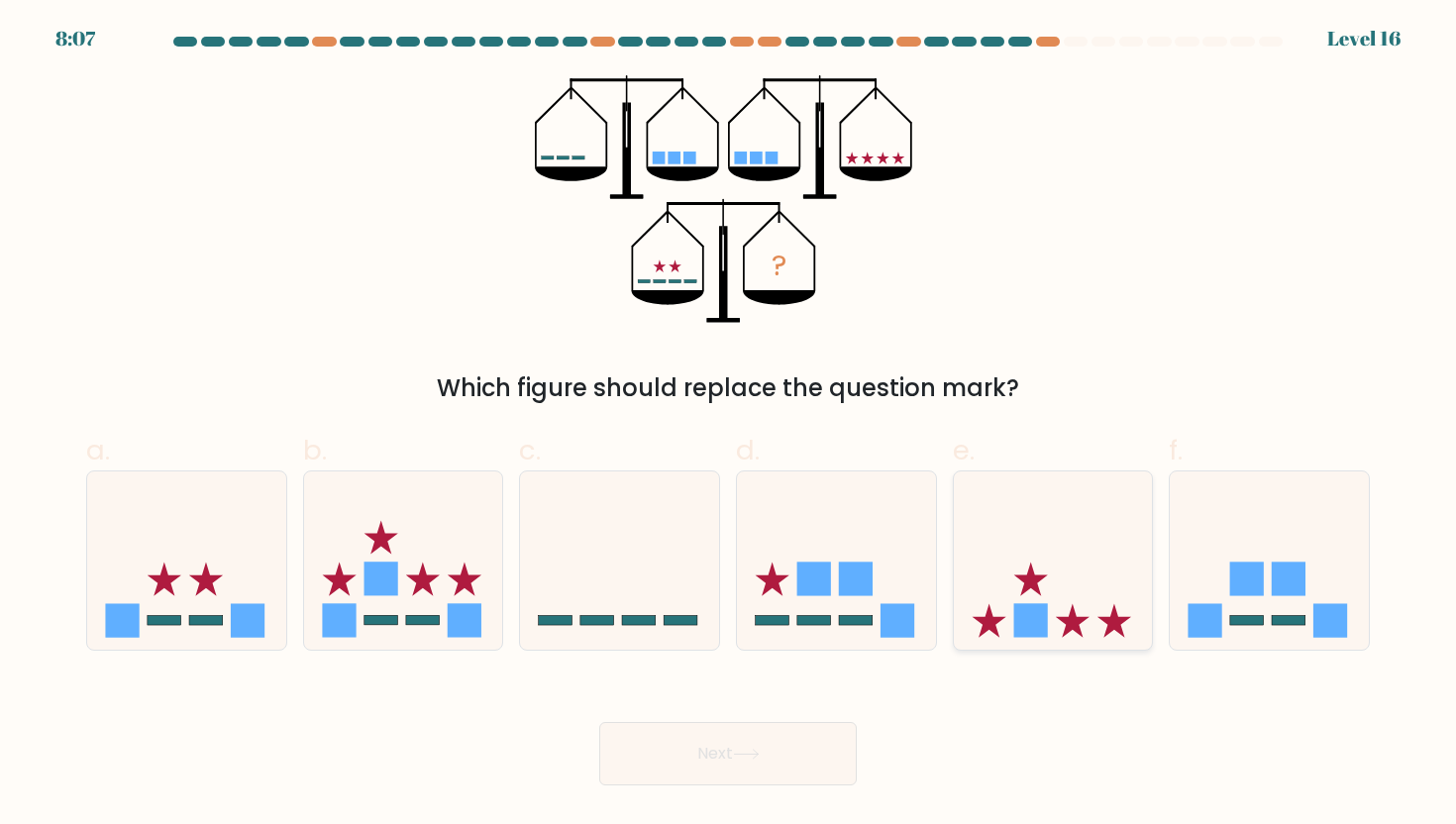 click 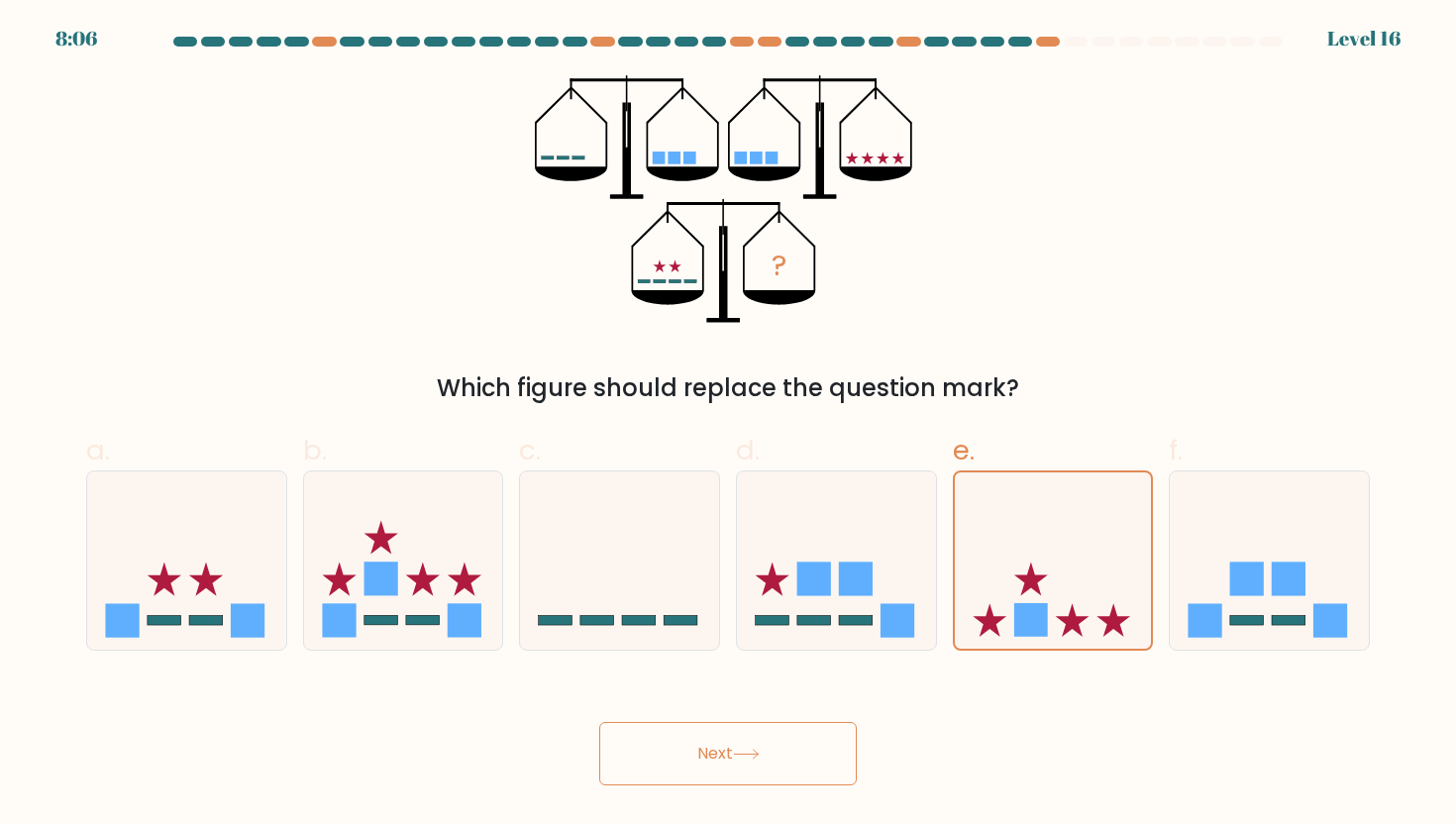 click on "Next" at bounding box center [728, 754] 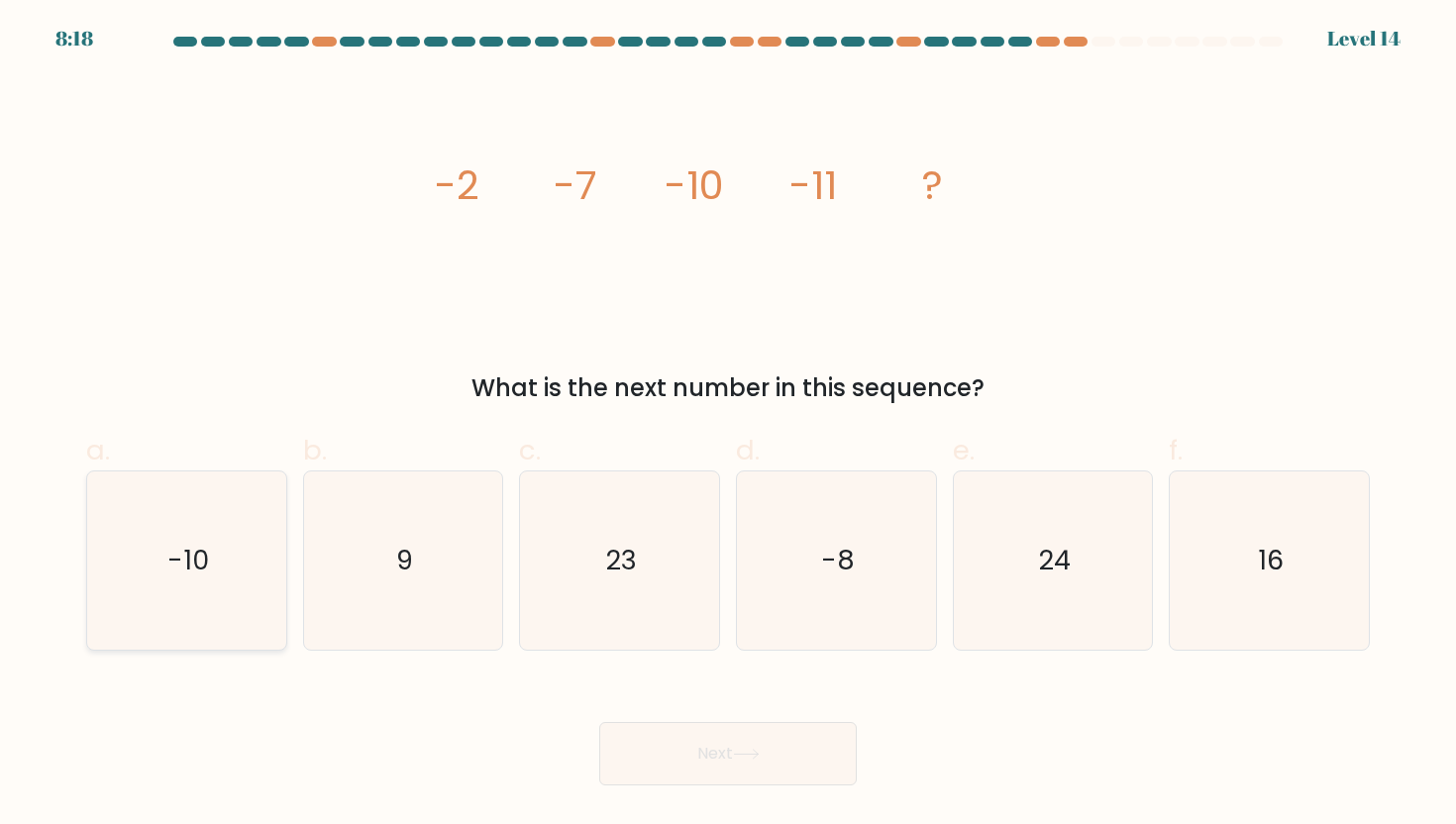 click on "-10" 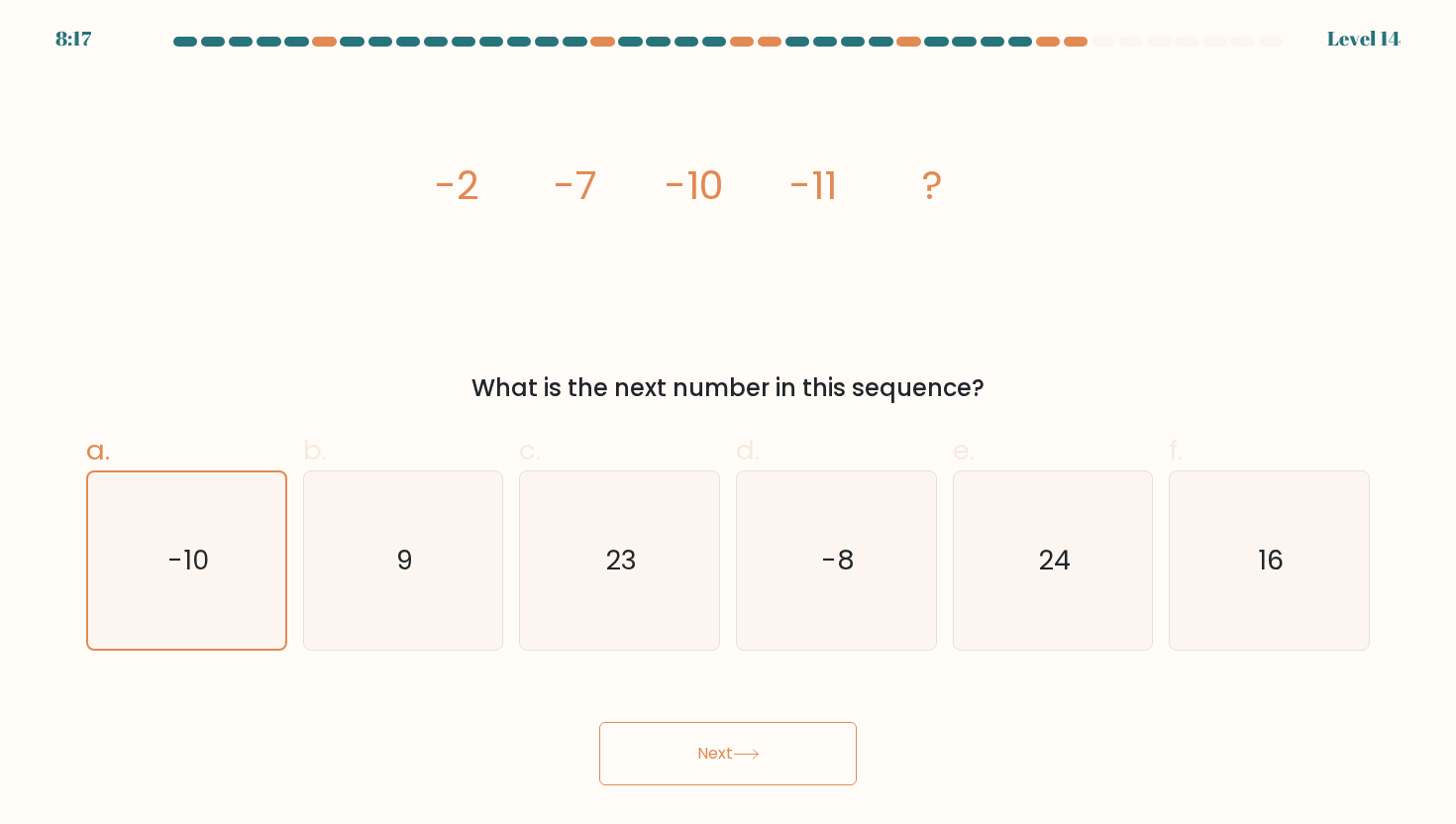 click on "Next" at bounding box center (728, 754) 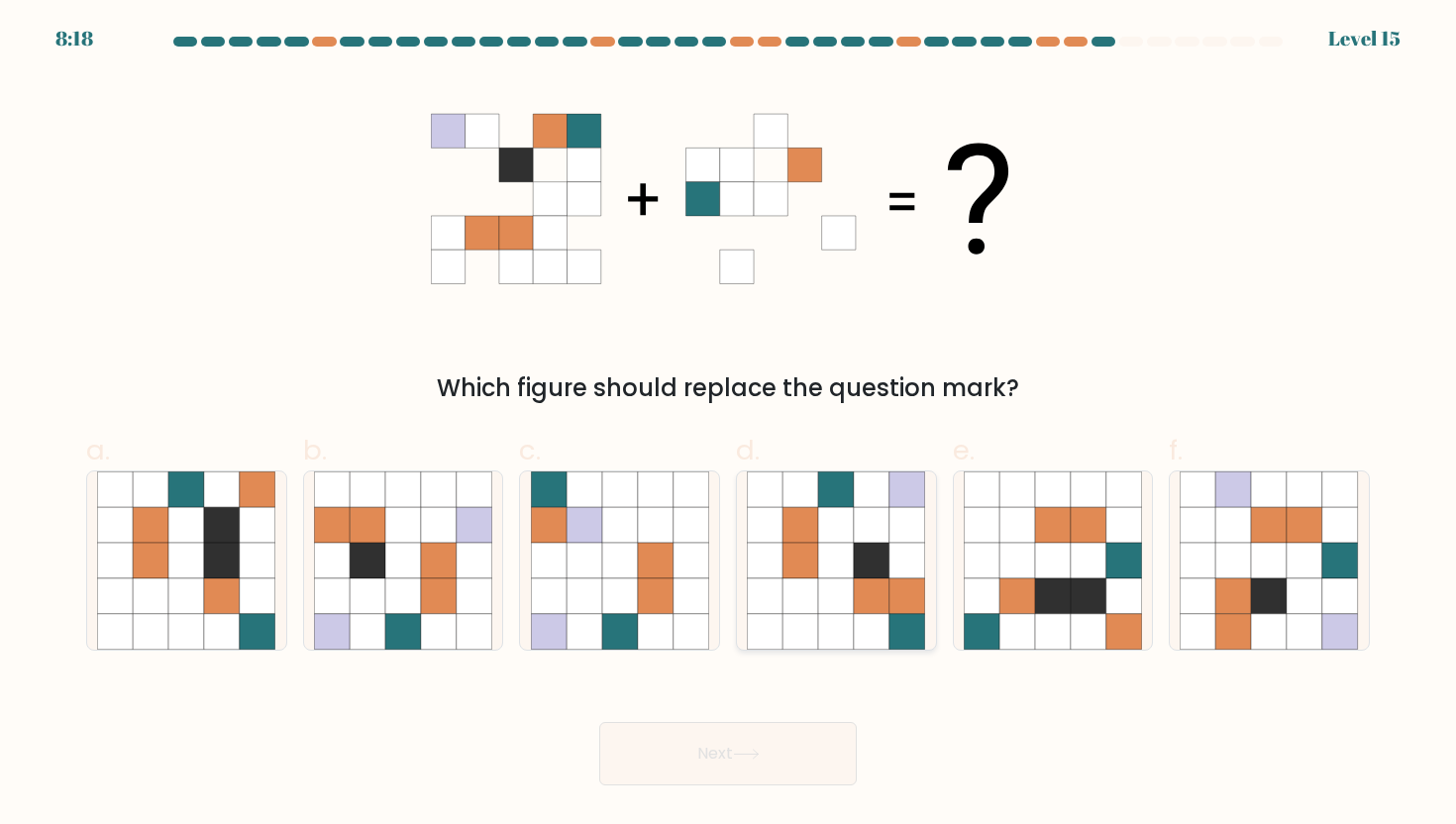 click 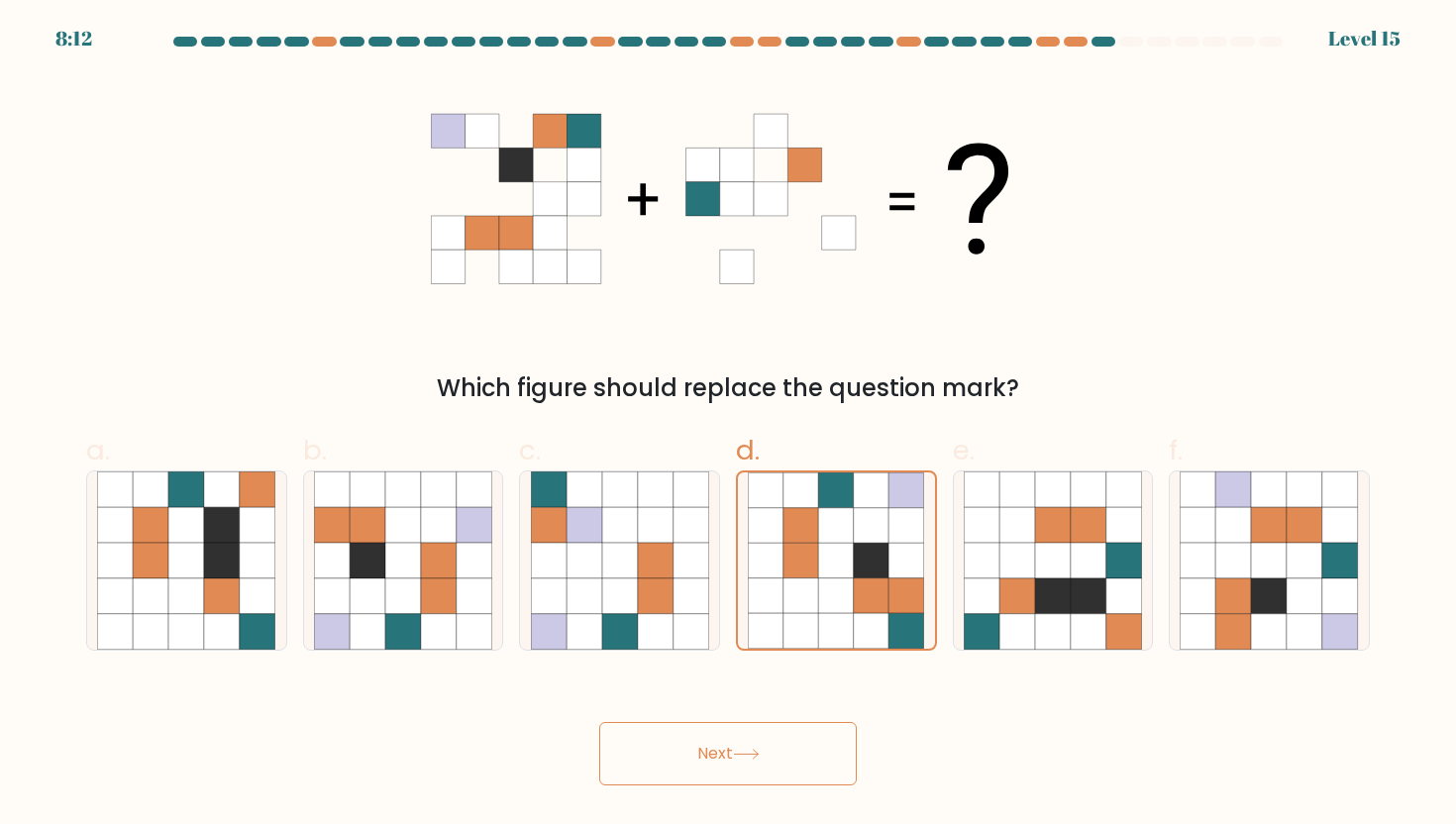 click on "Next" at bounding box center [728, 754] 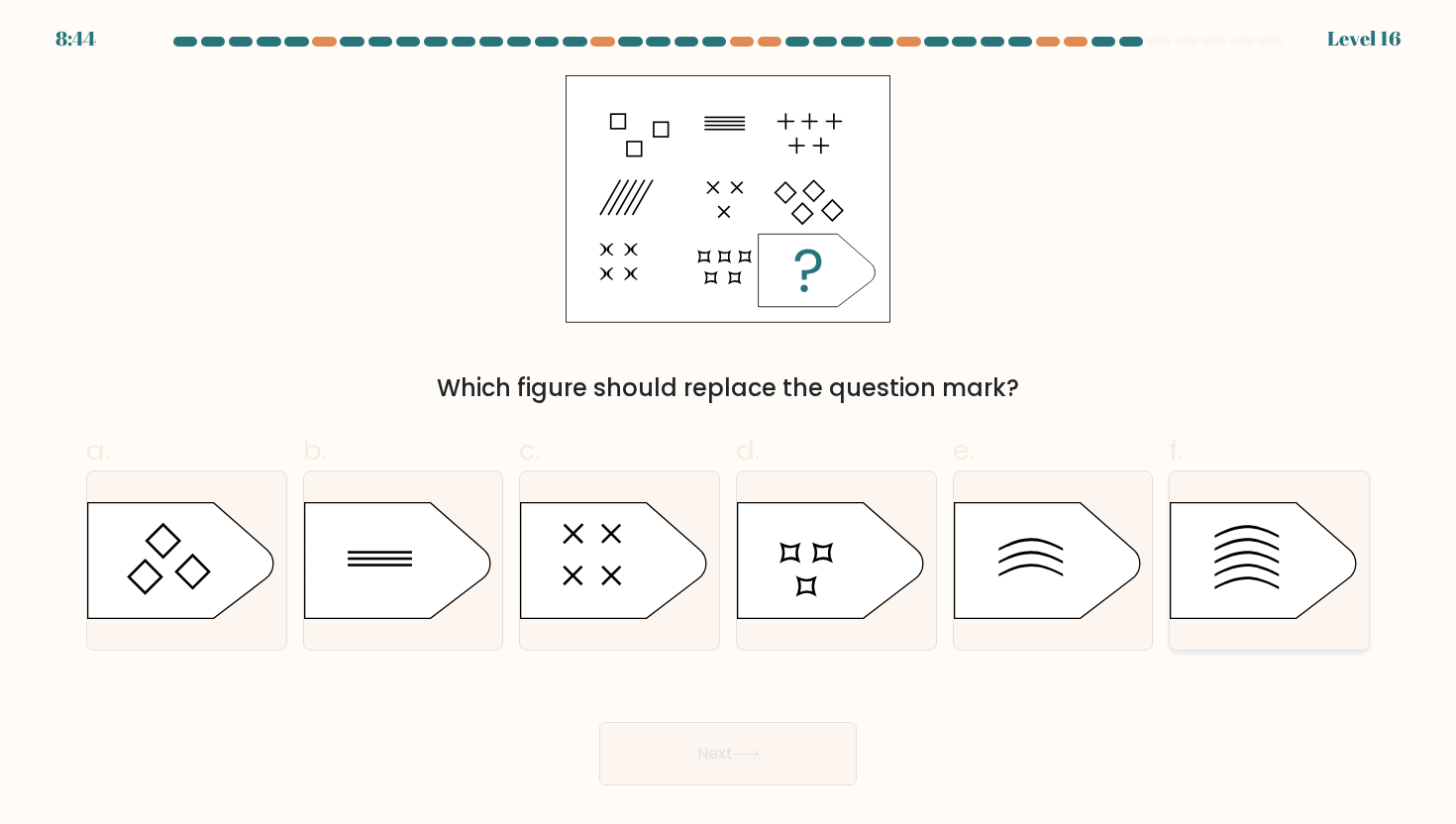 click 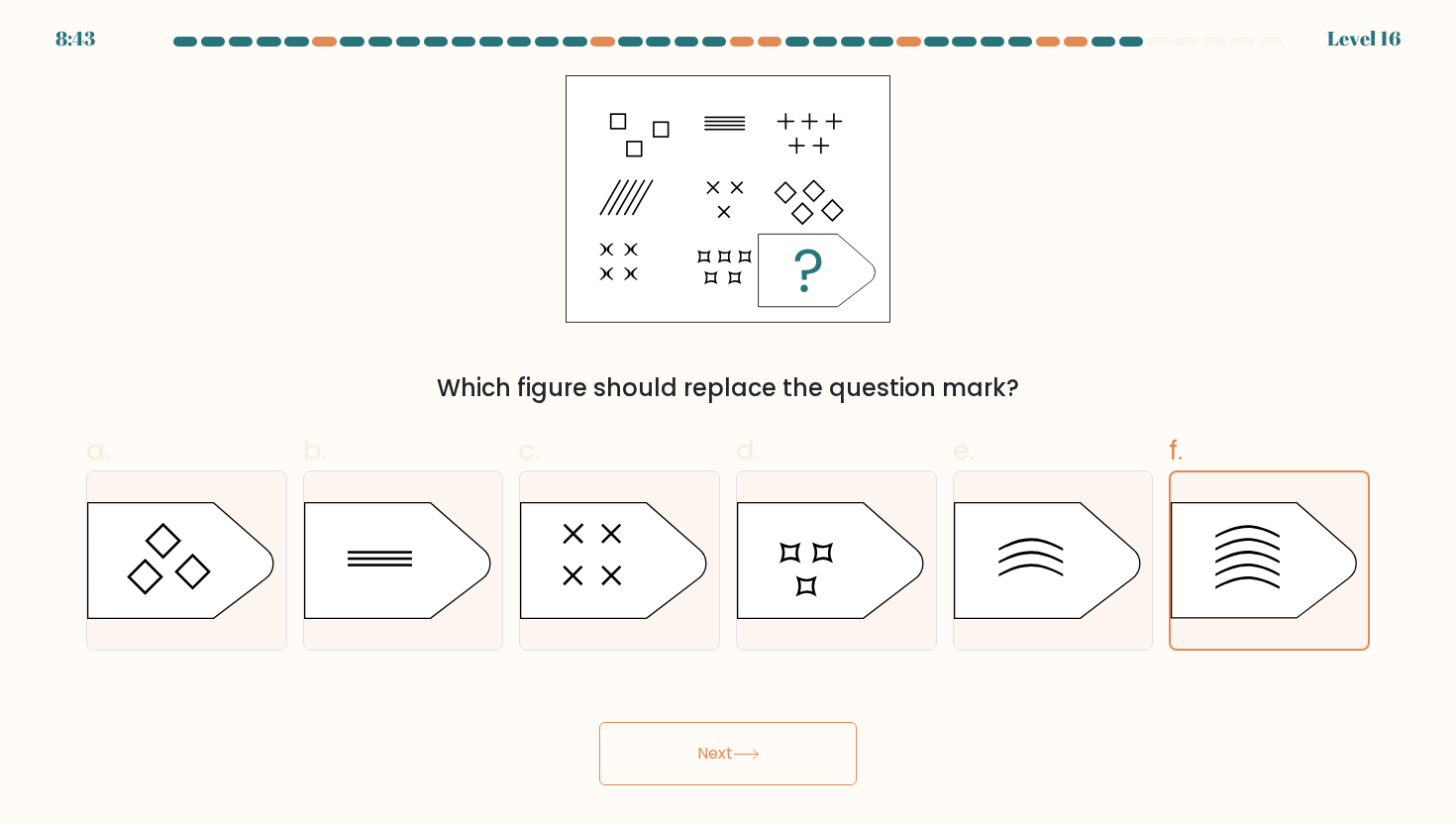 click on "Next" at bounding box center (728, 754) 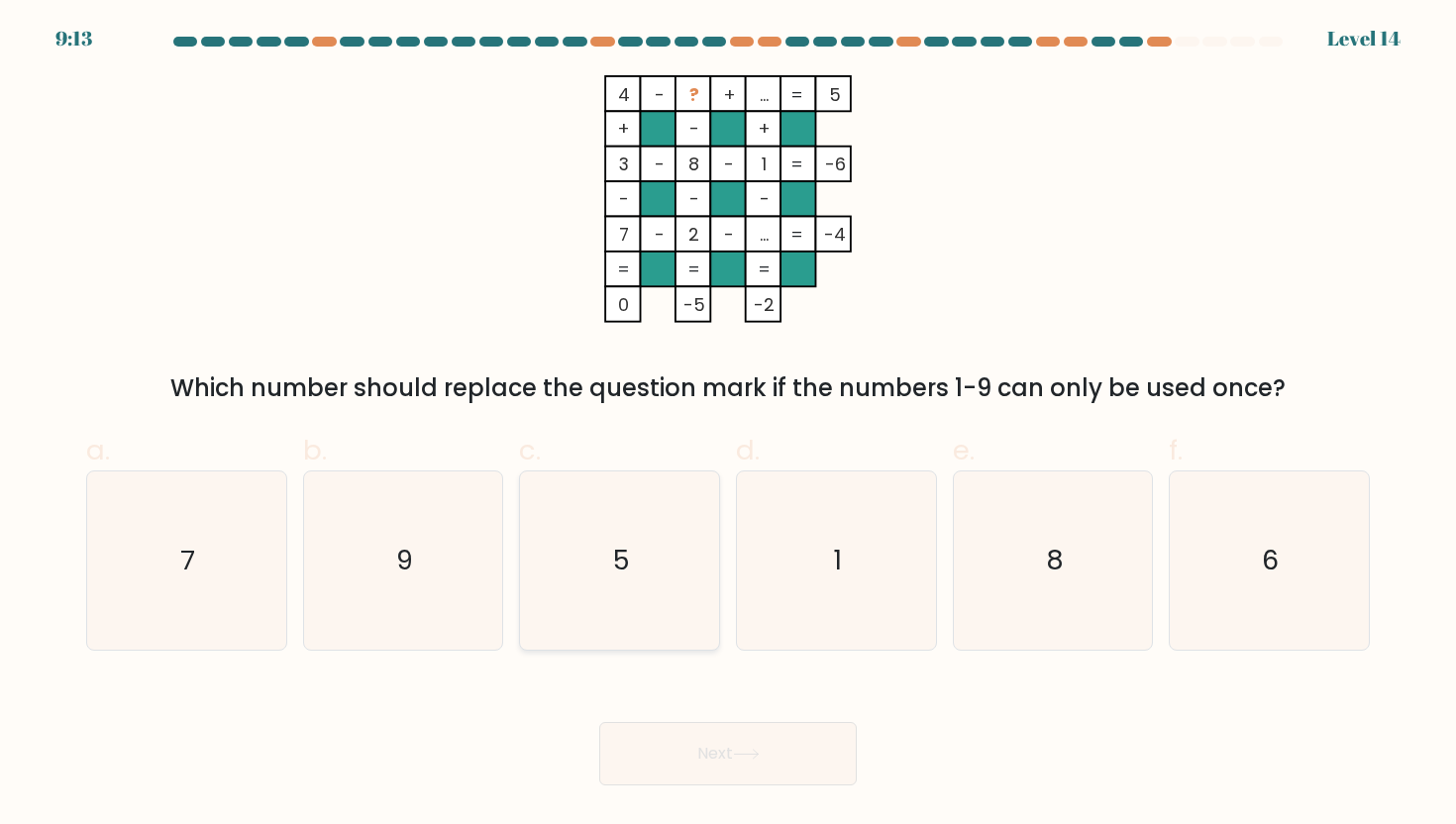 click on "5" 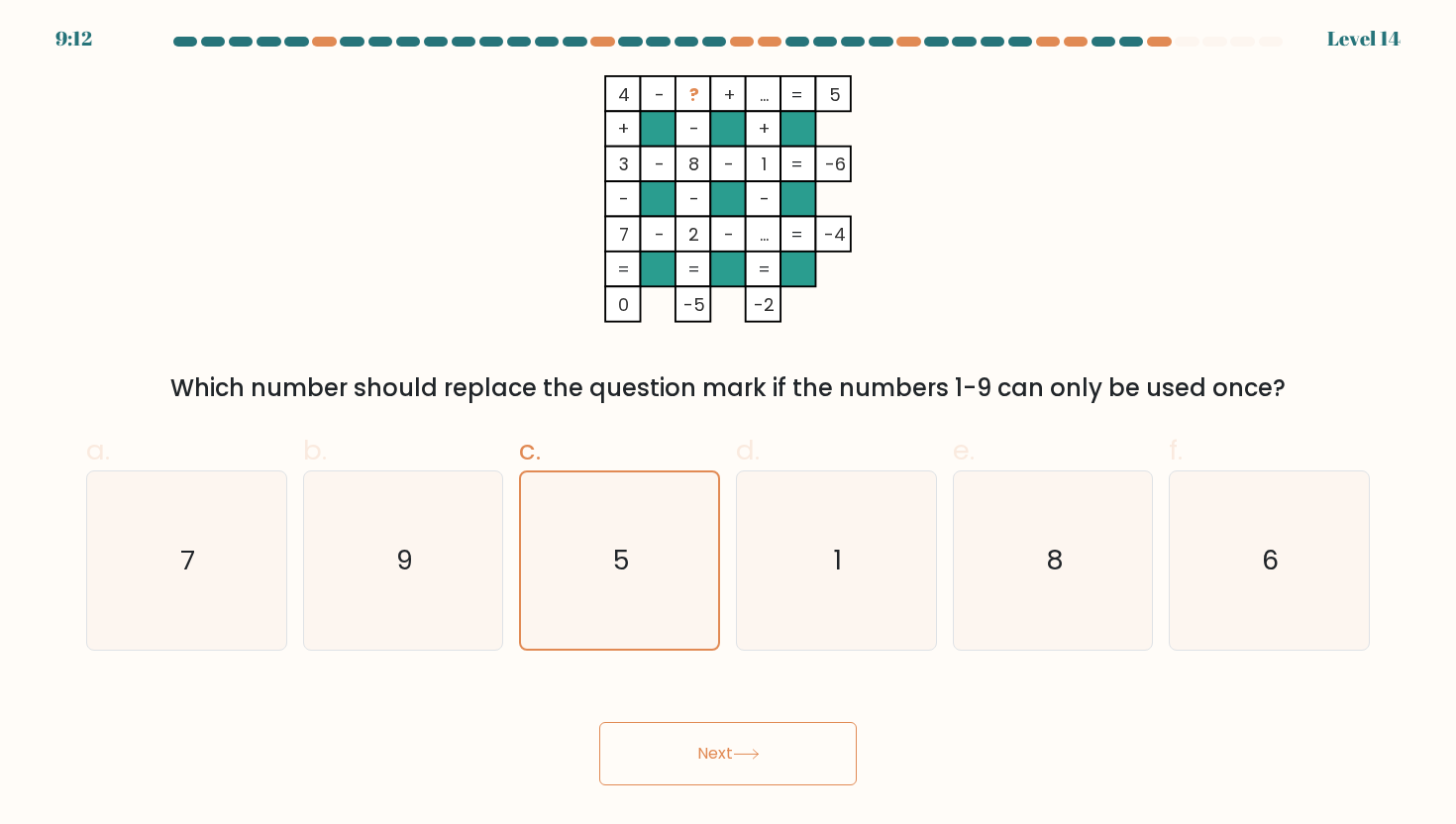 click on "Next" at bounding box center (728, 754) 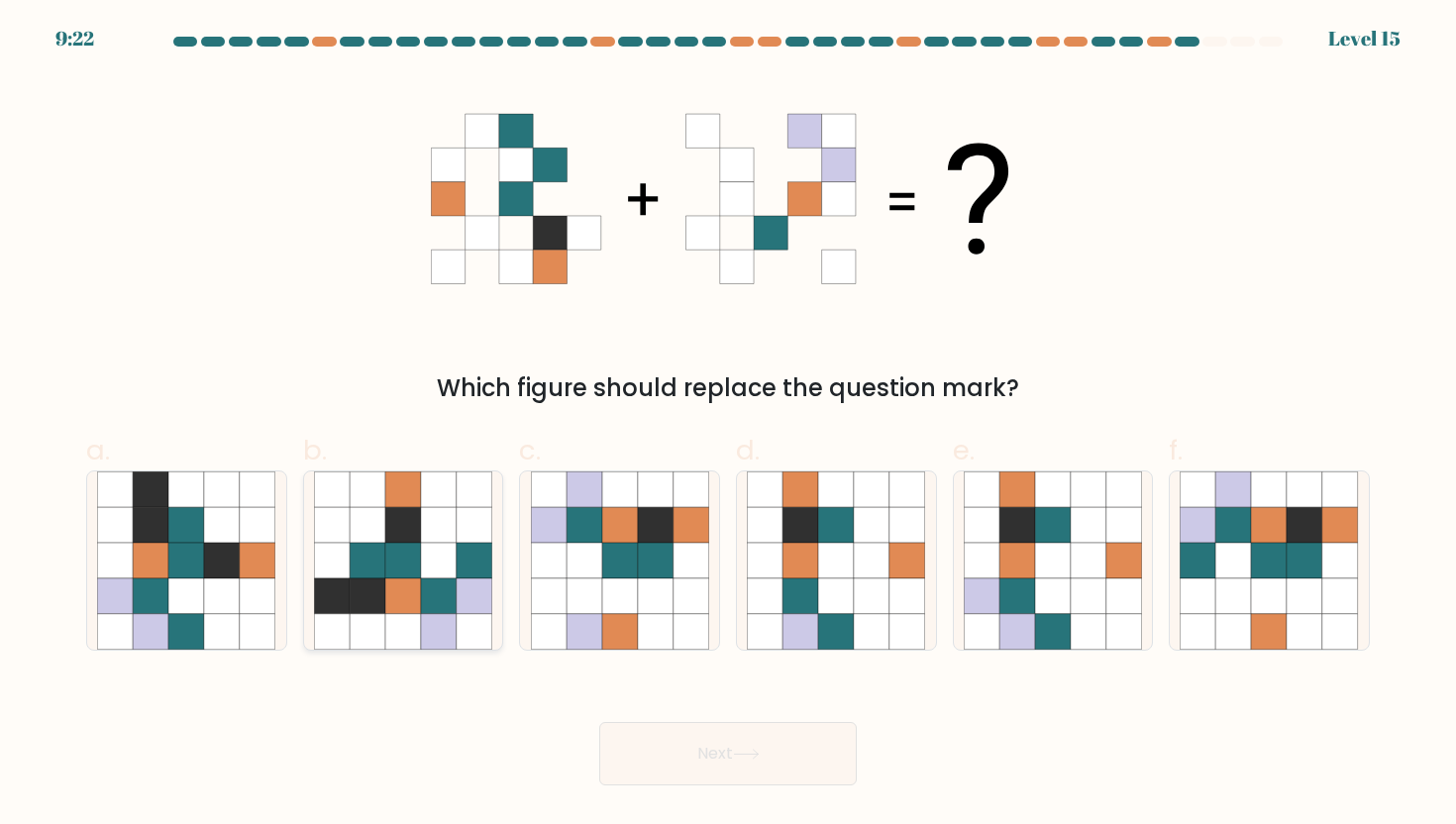 click 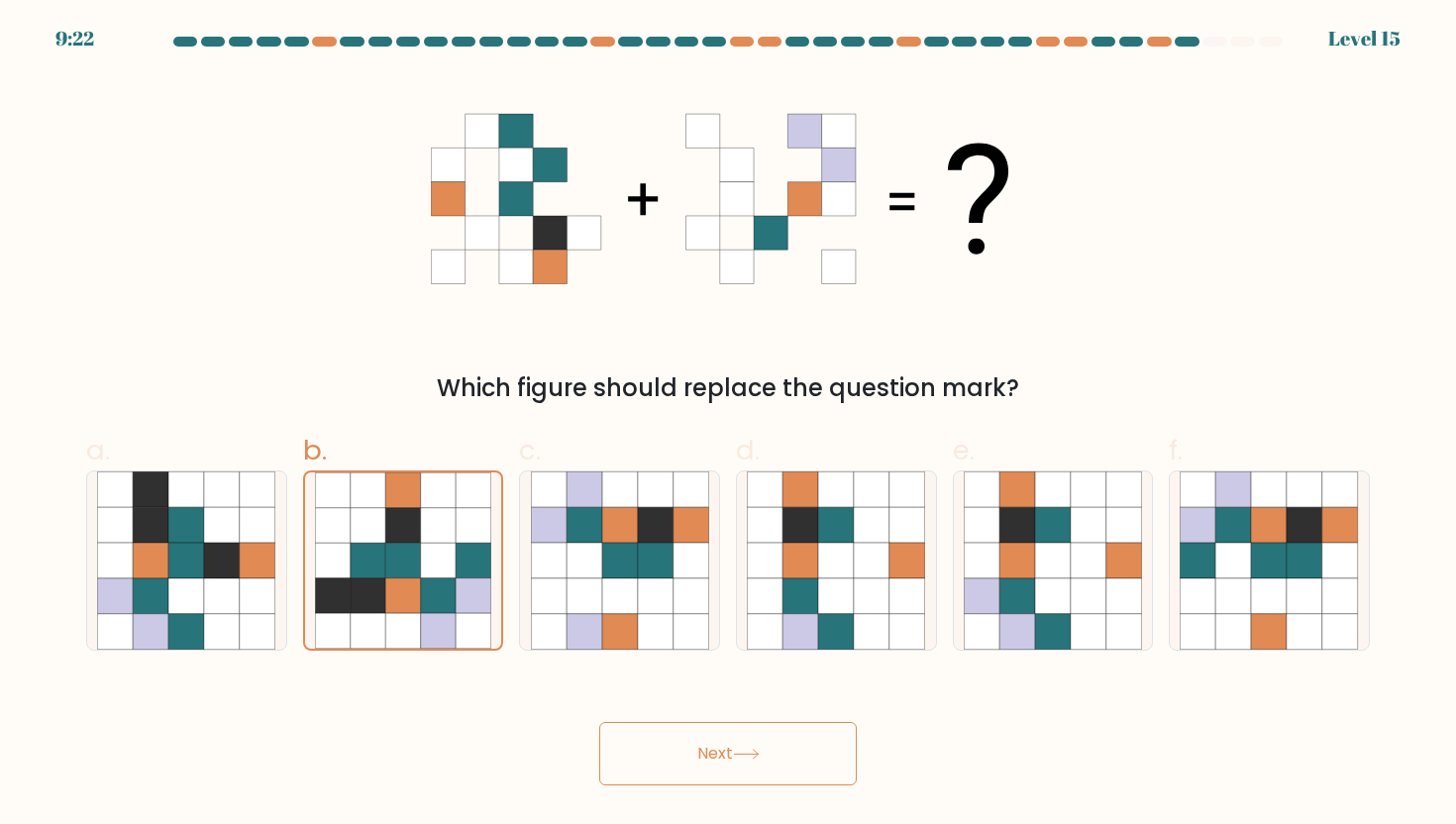 click on "Next" at bounding box center [728, 754] 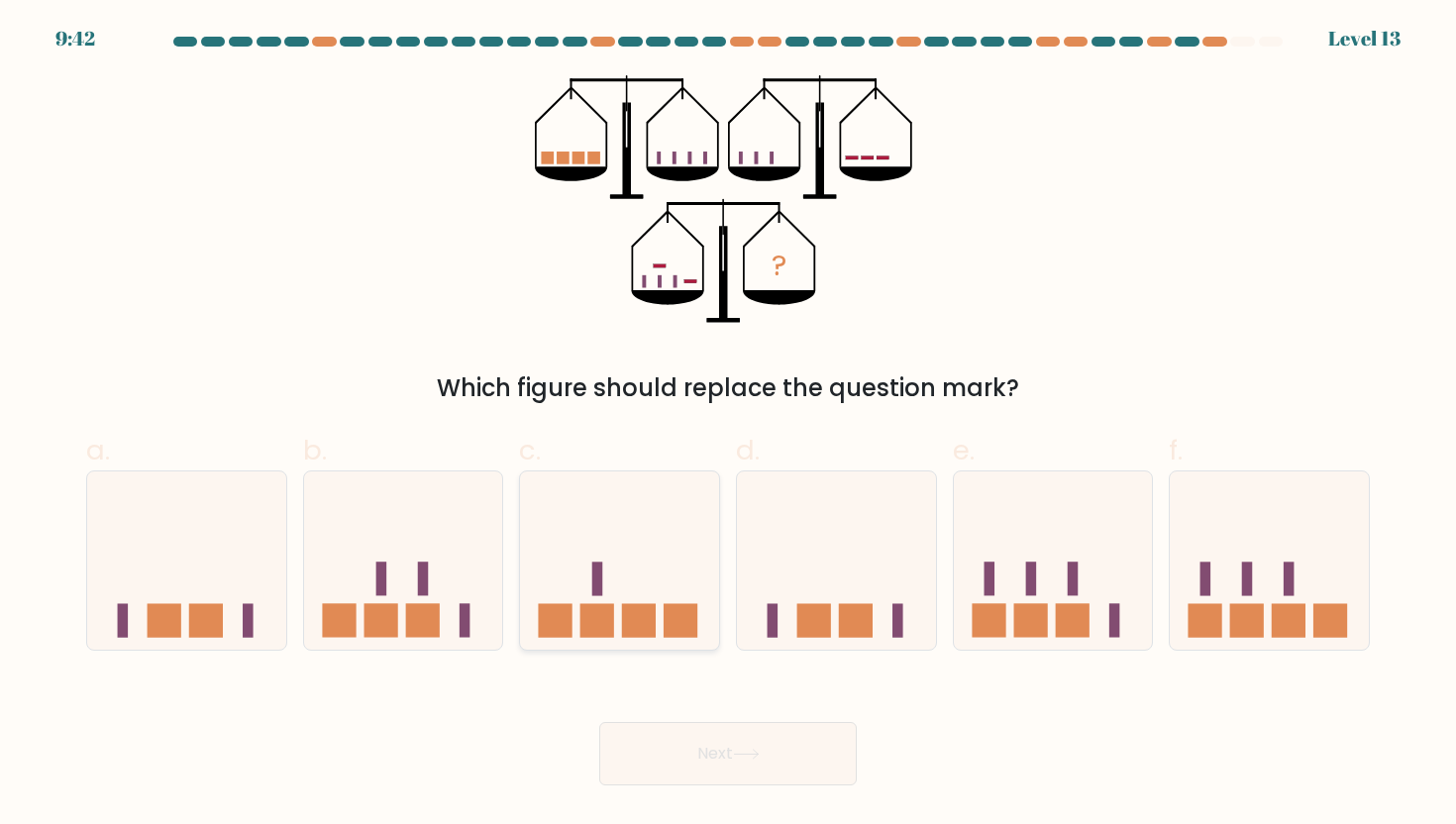 click 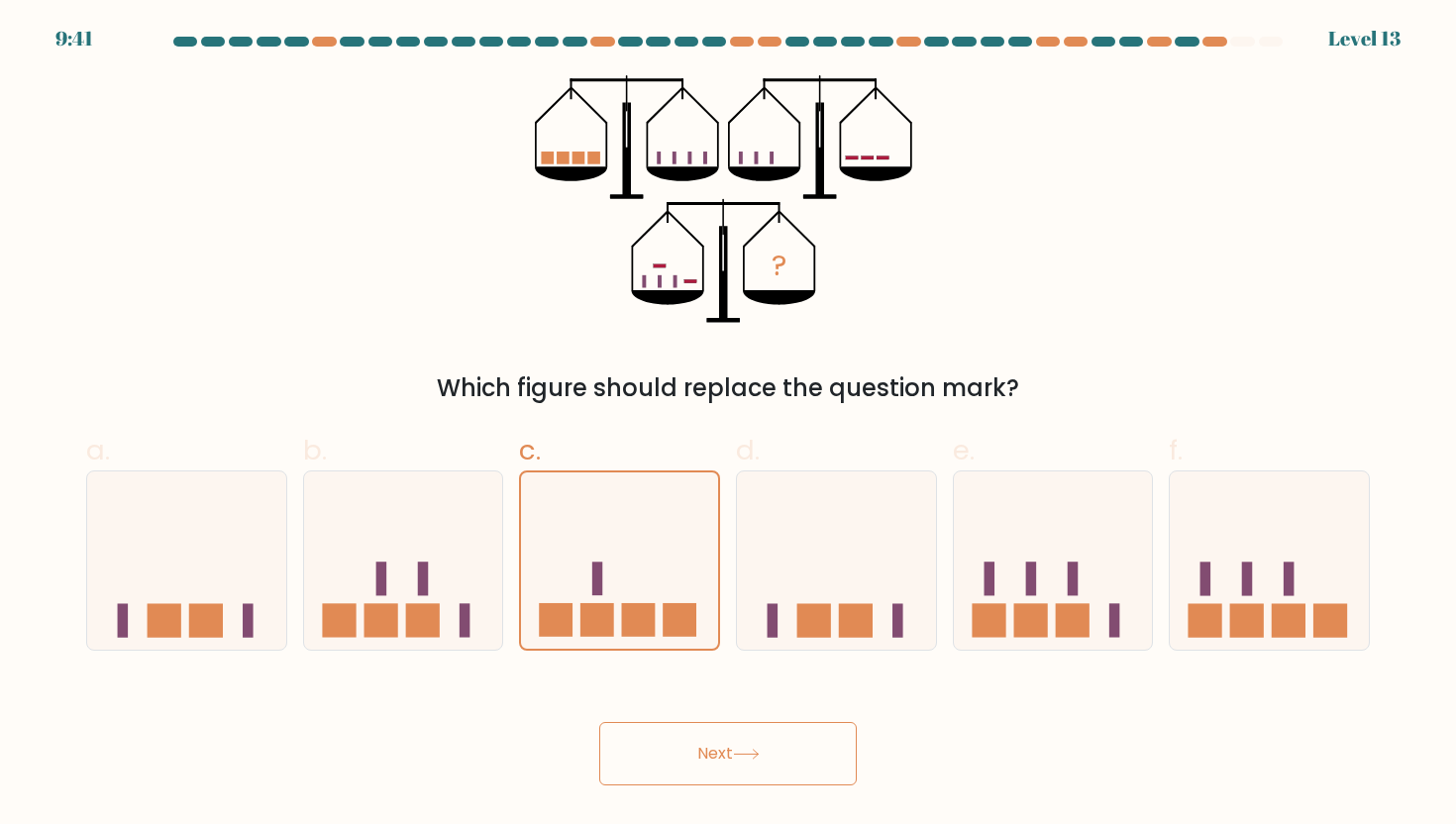 click on "Next" at bounding box center (728, 754) 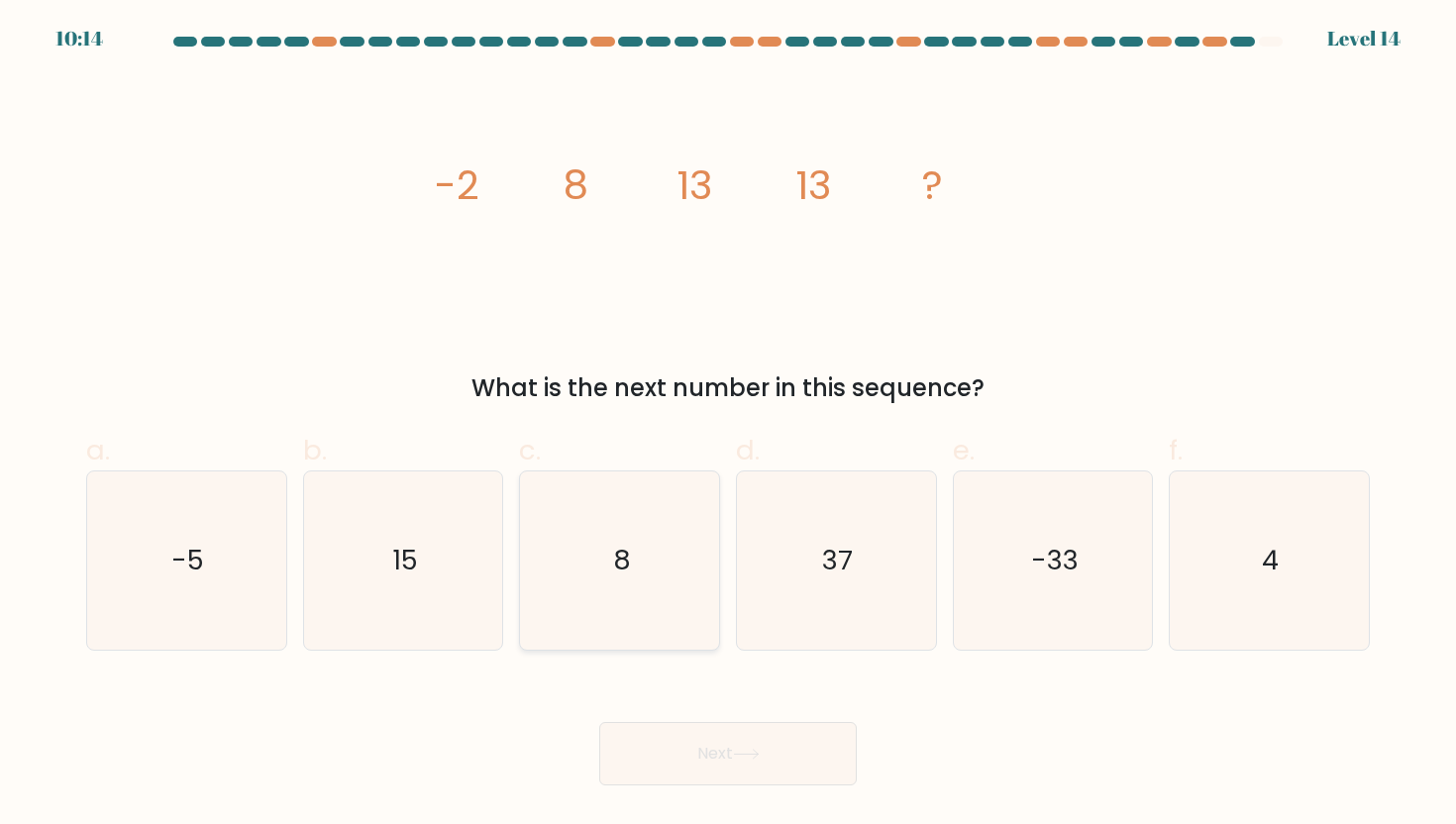 click on "8" 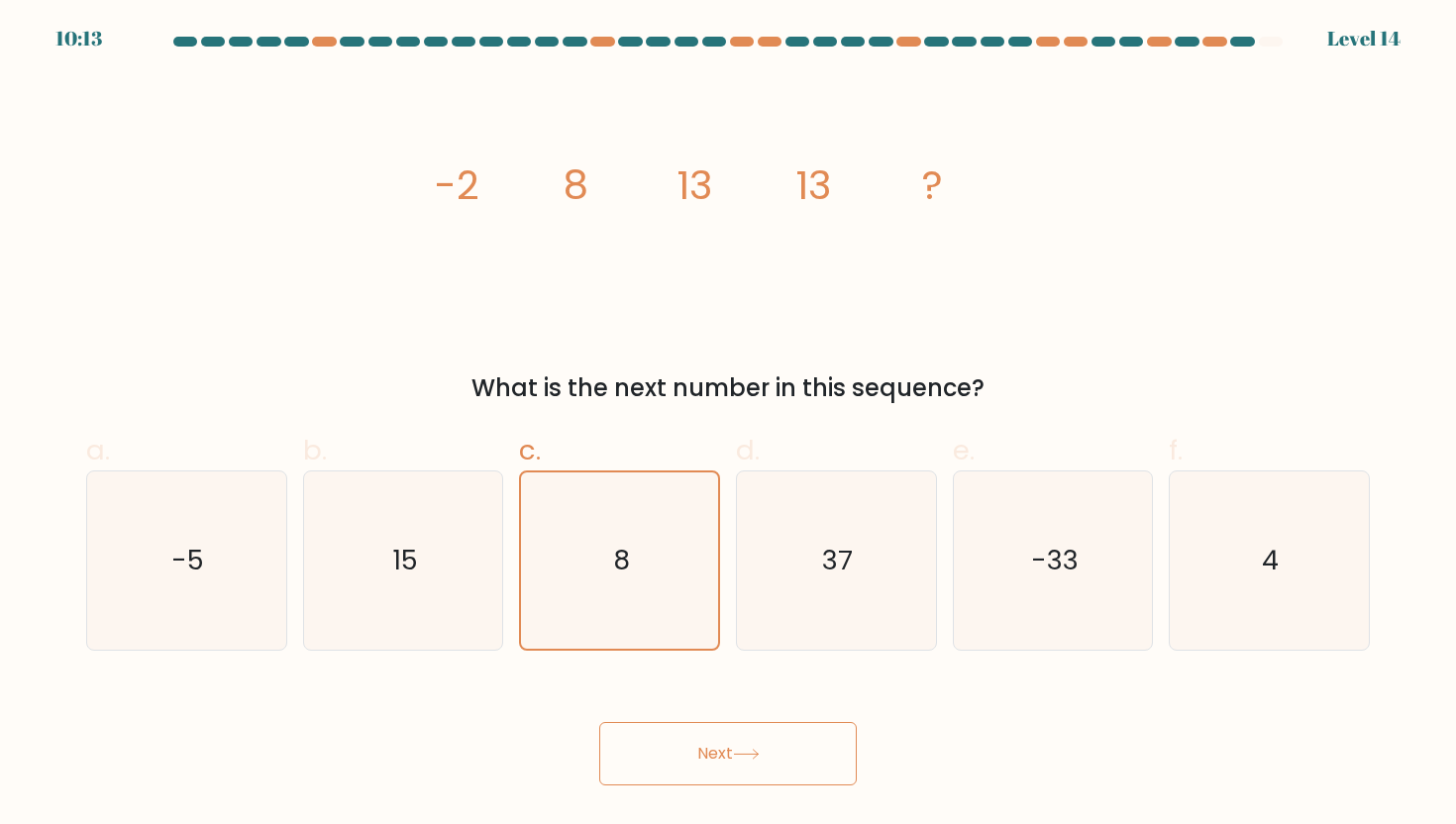 click on "Next" at bounding box center [728, 754] 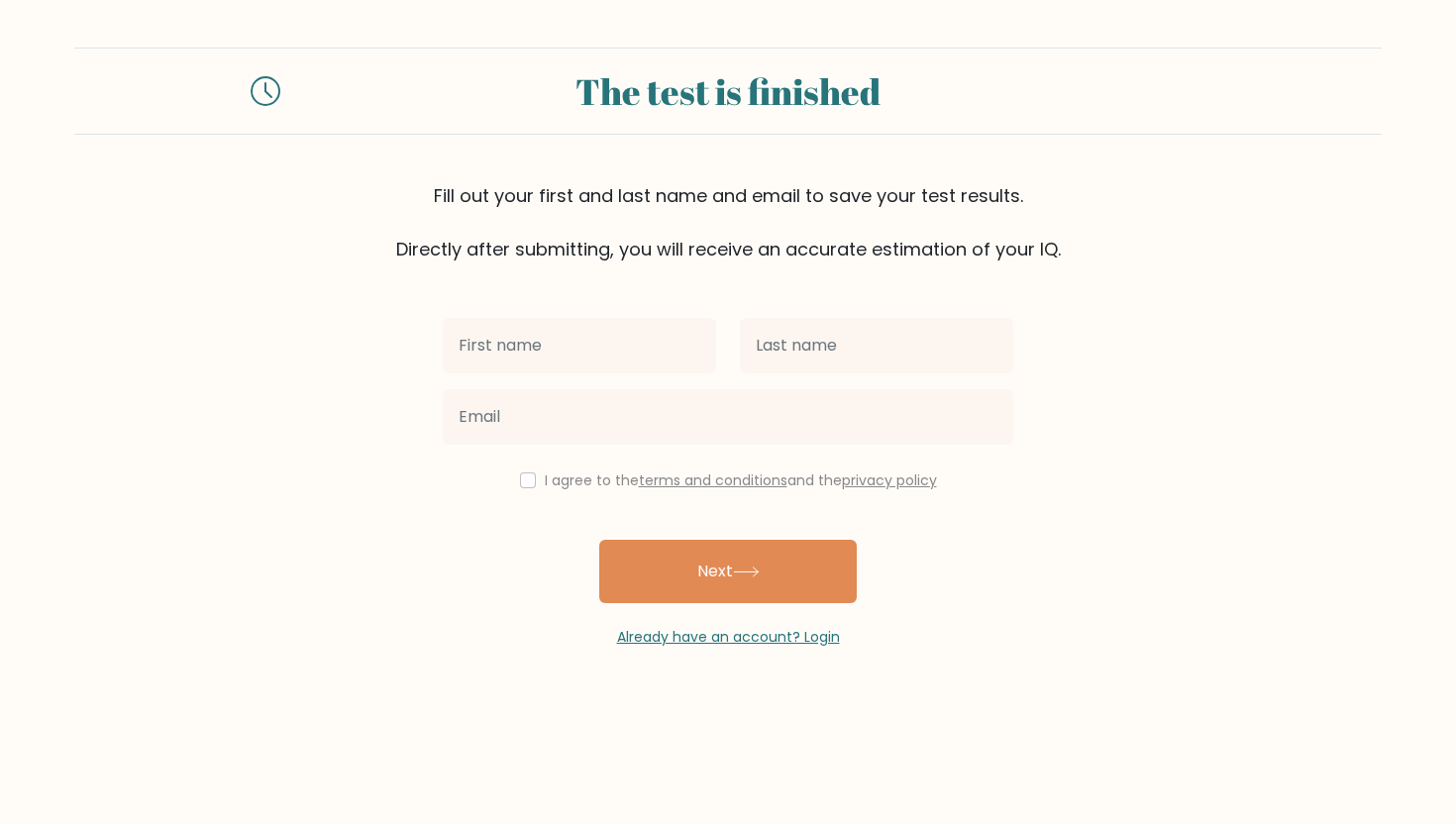 scroll, scrollTop: 0, scrollLeft: 0, axis: both 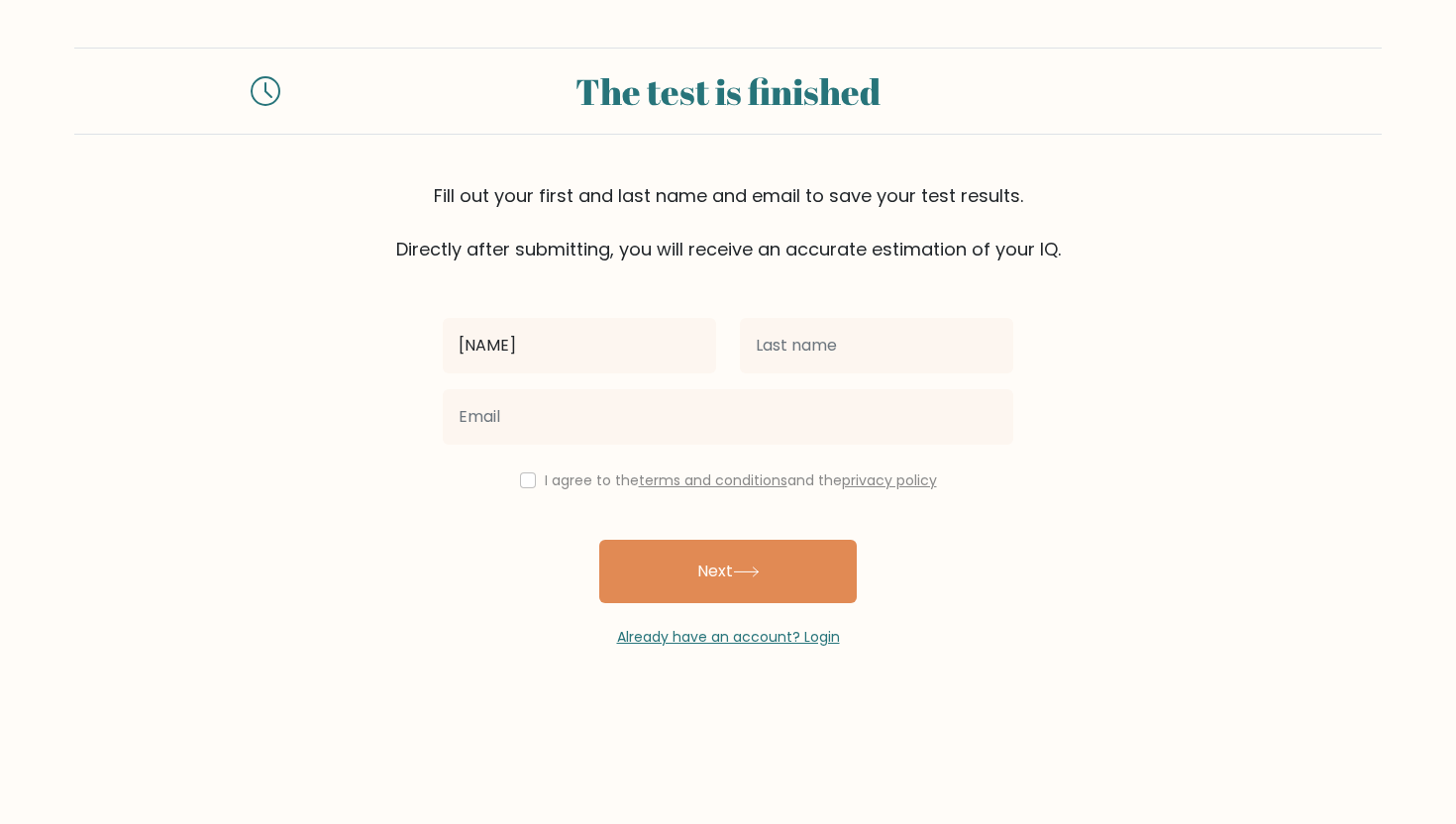 type on "[NAME]" 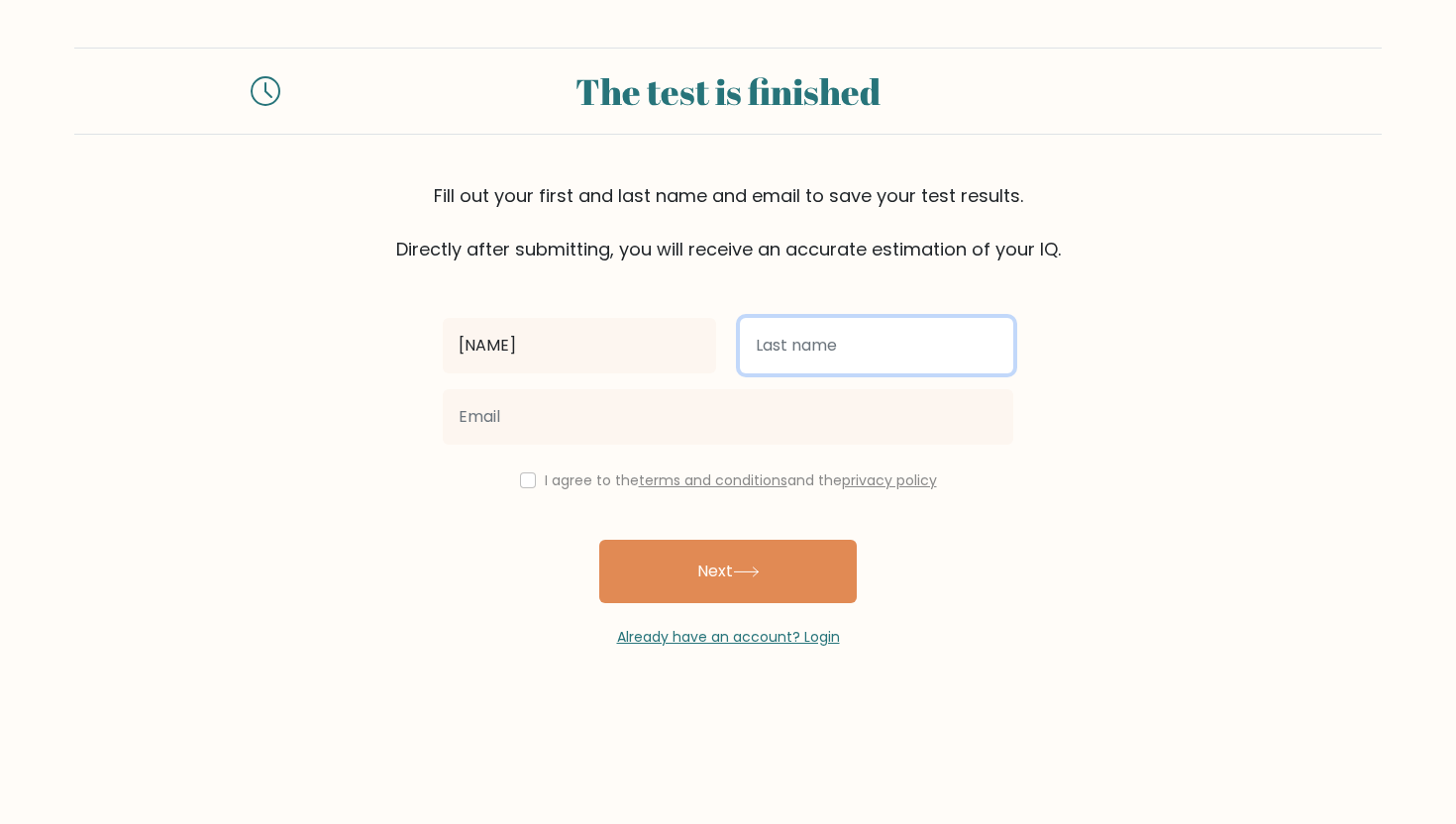 click at bounding box center [877, 346] 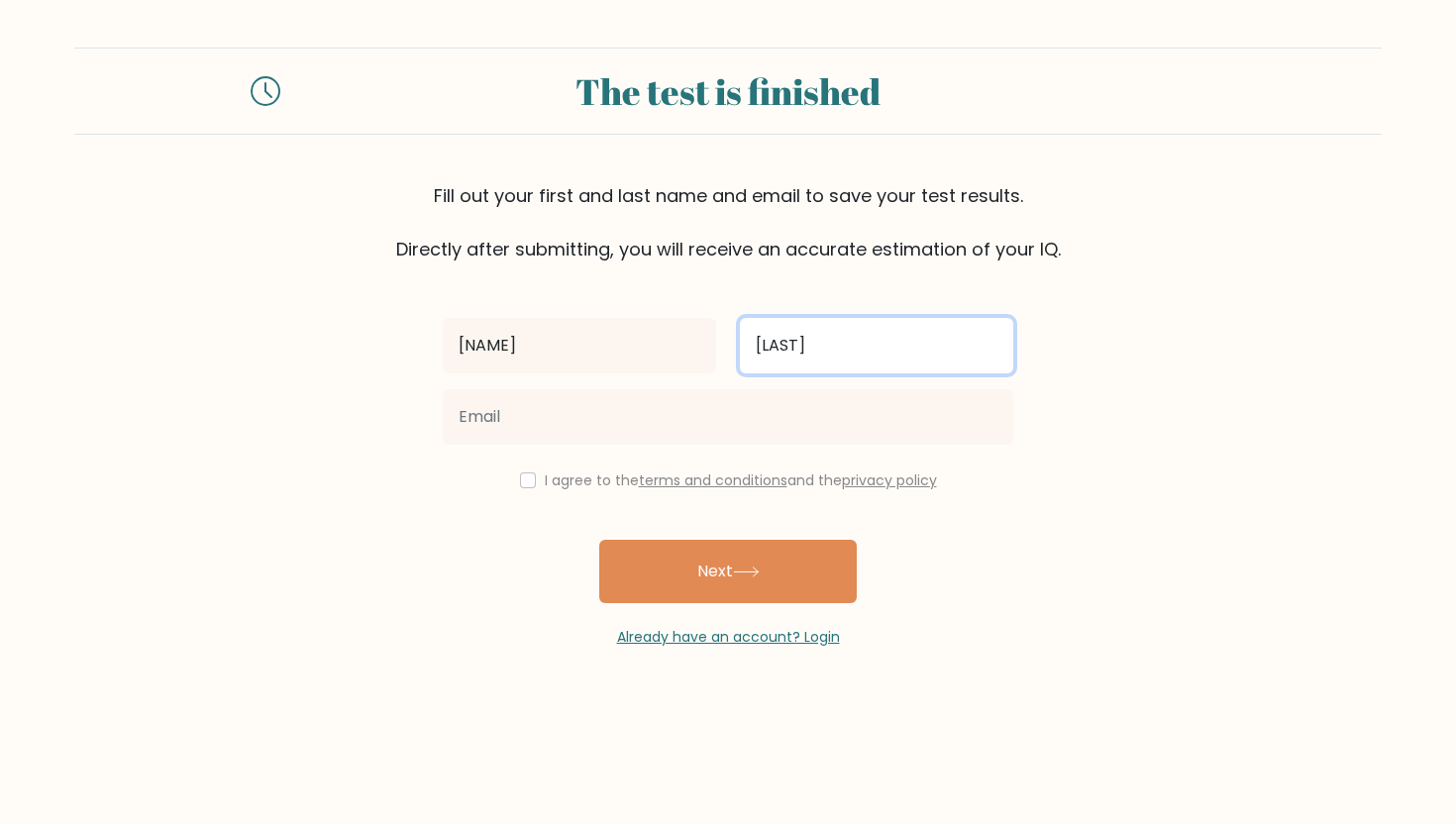 type on "Xu" 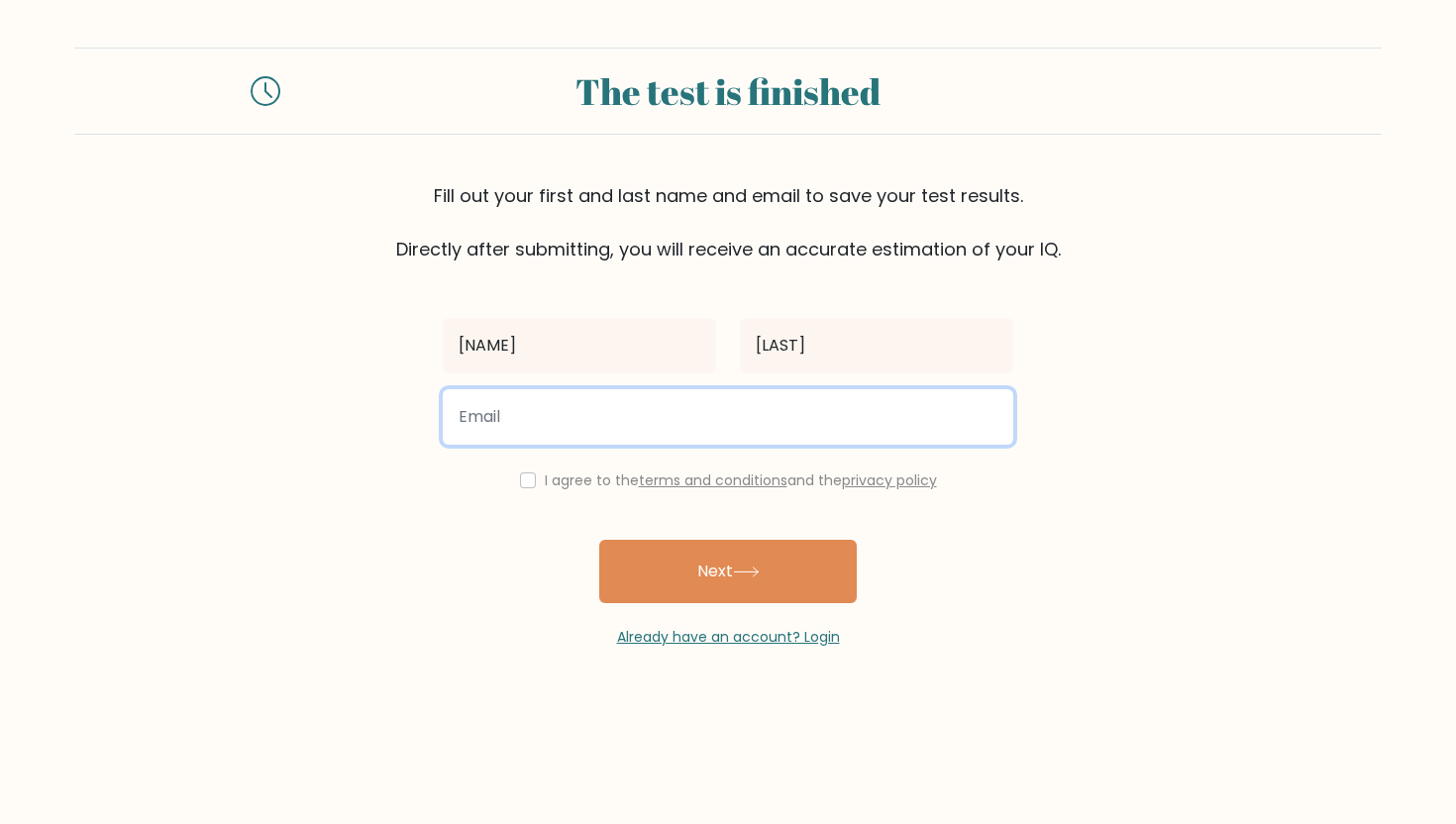 click at bounding box center (728, 417) 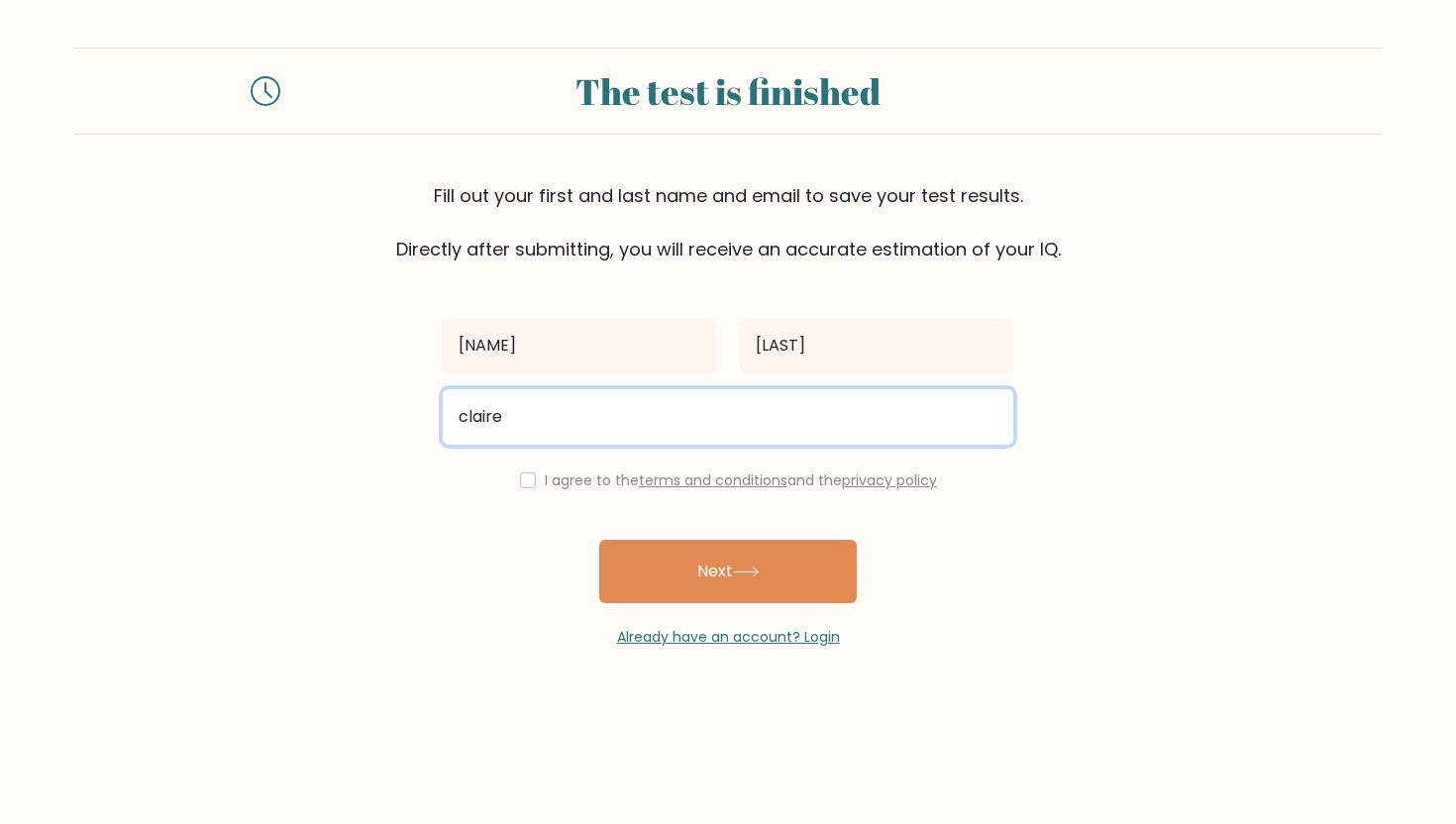 type on "claire.xu@students.tka.org" 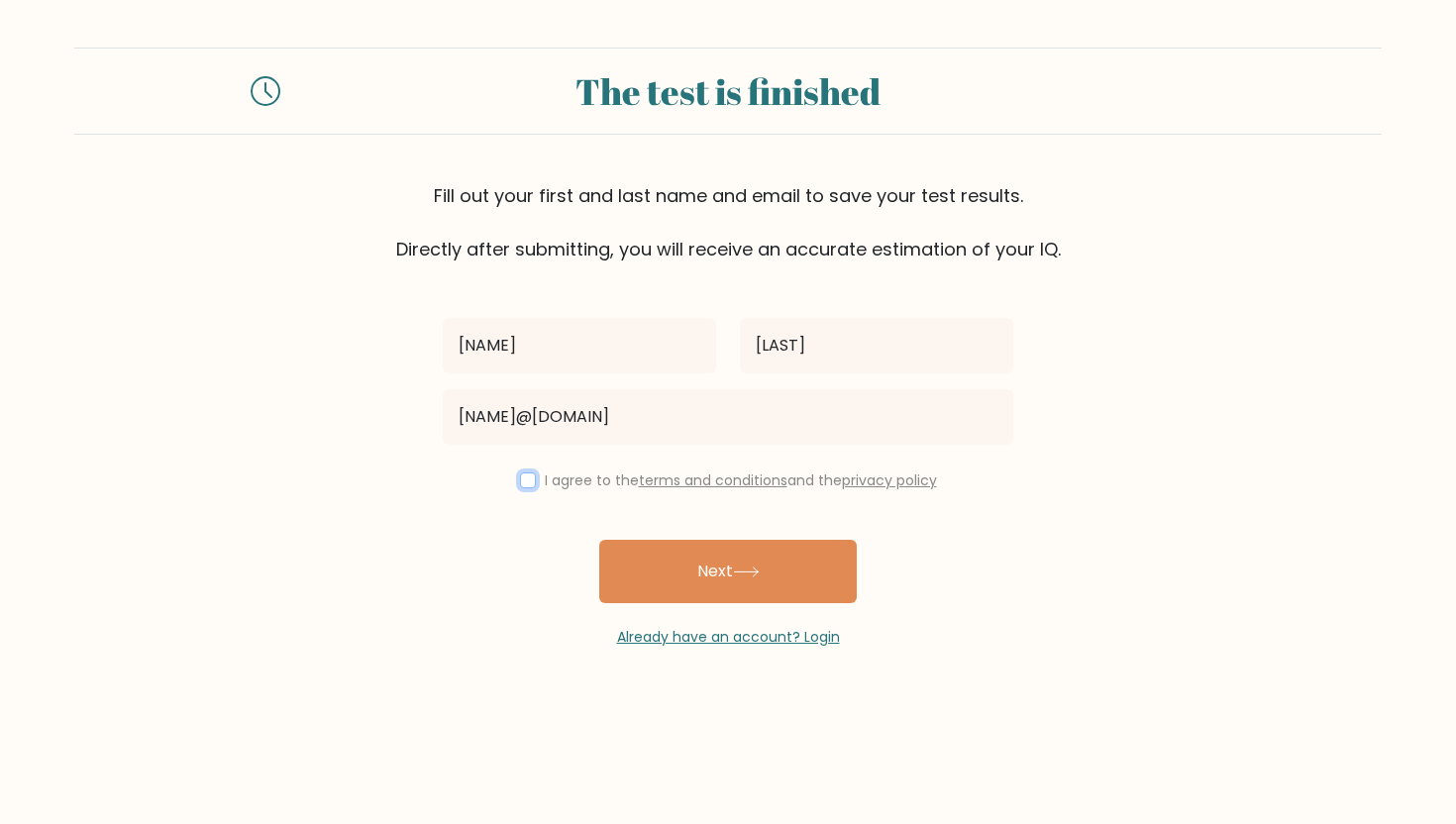click at bounding box center [528, 480] 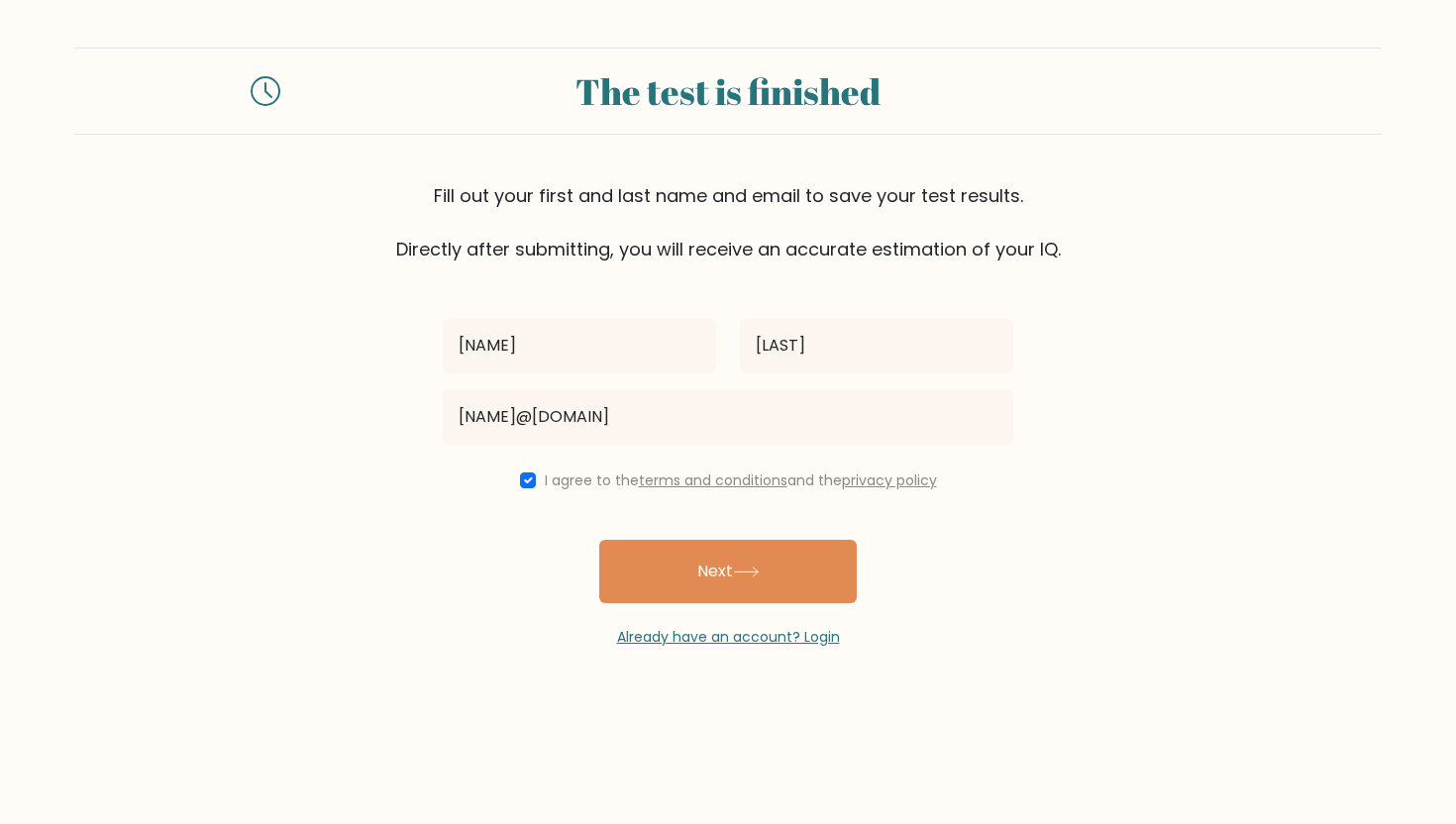 click on "Claire
Xu
claire.xu@students.tka.org
I agree to the  terms and conditions  and the  privacy policy
Next
Already have an account? Login" at bounding box center [728, 455] 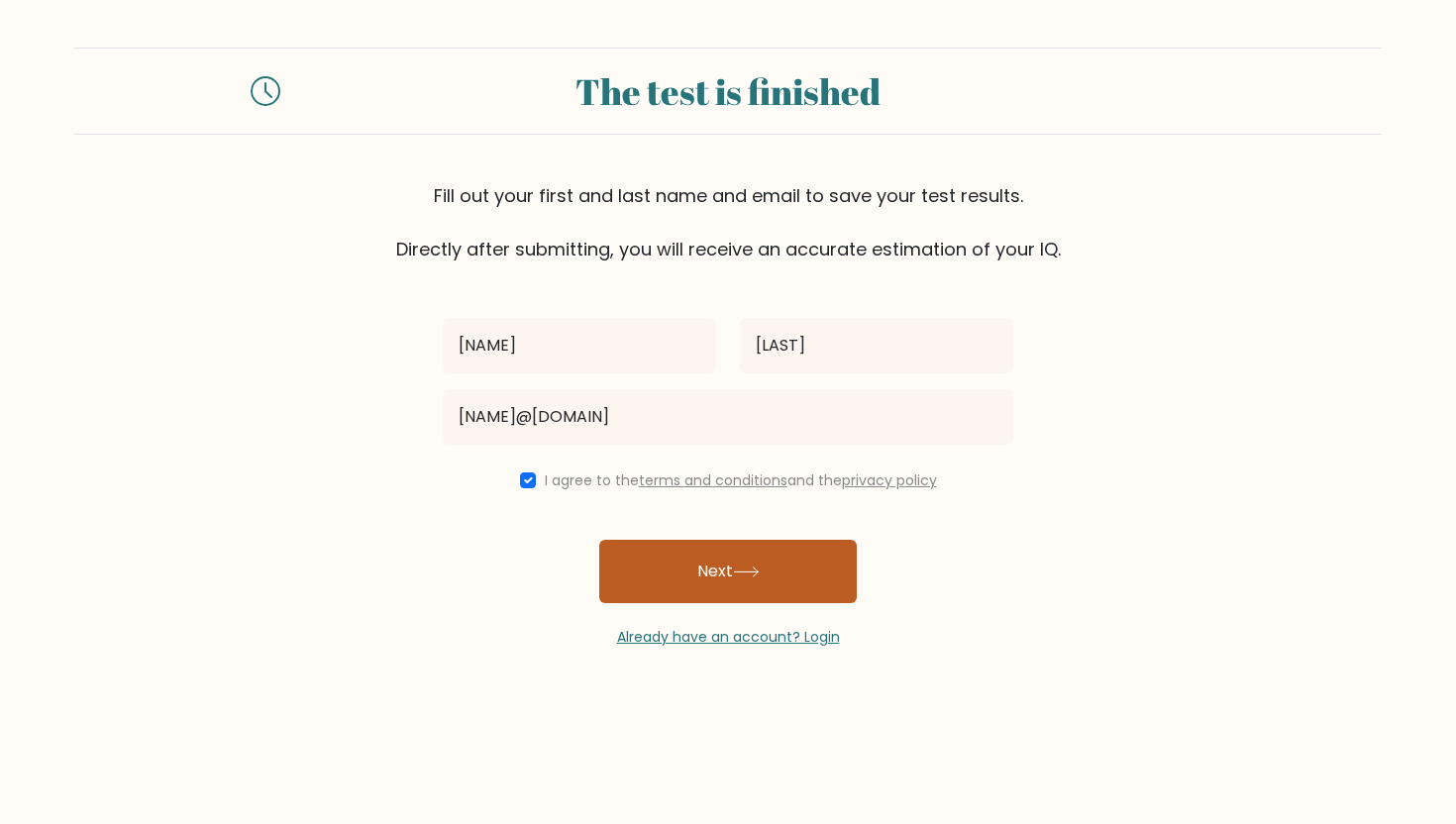 click on "Next" at bounding box center (728, 571) 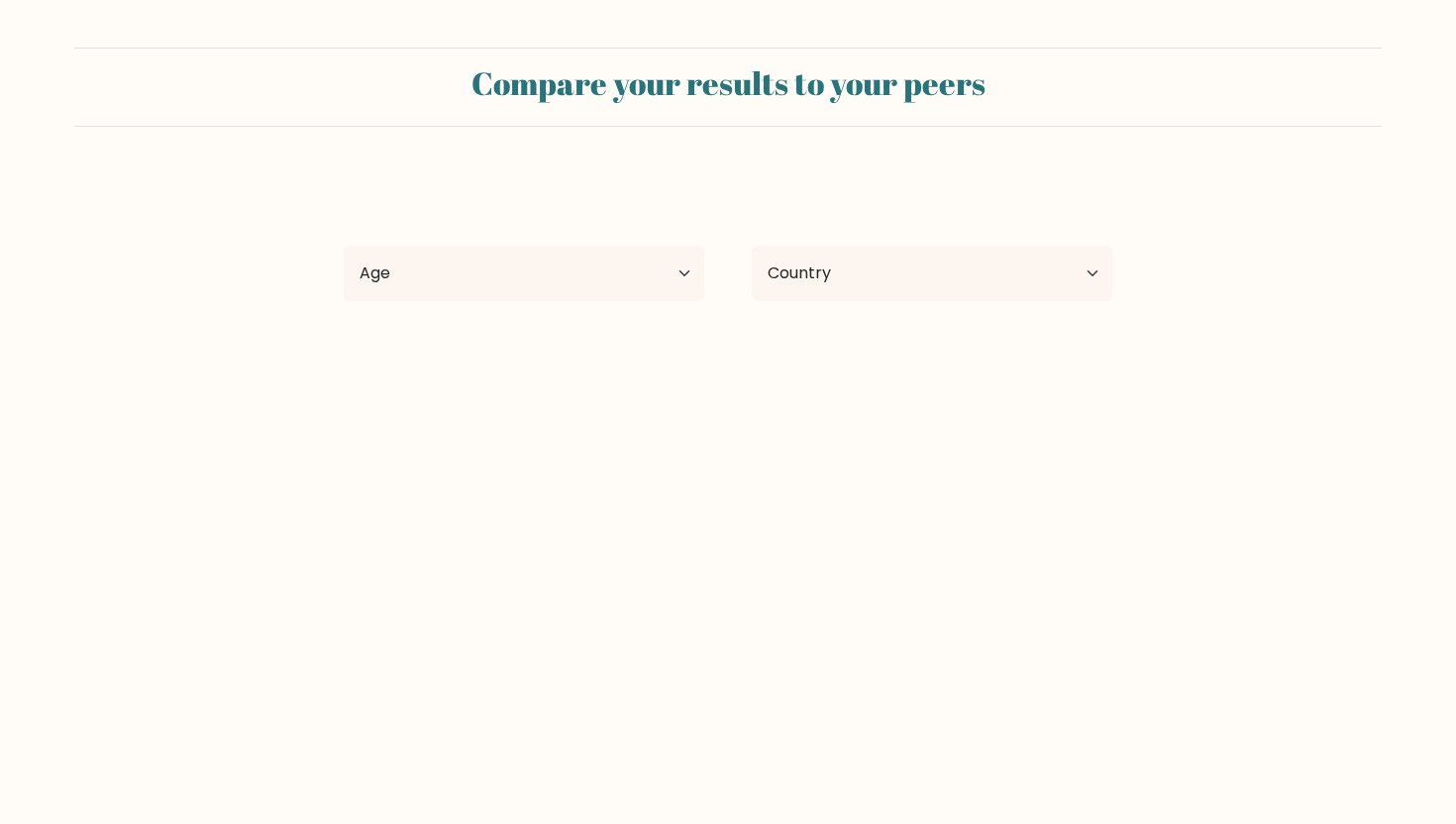 scroll, scrollTop: 0, scrollLeft: 0, axis: both 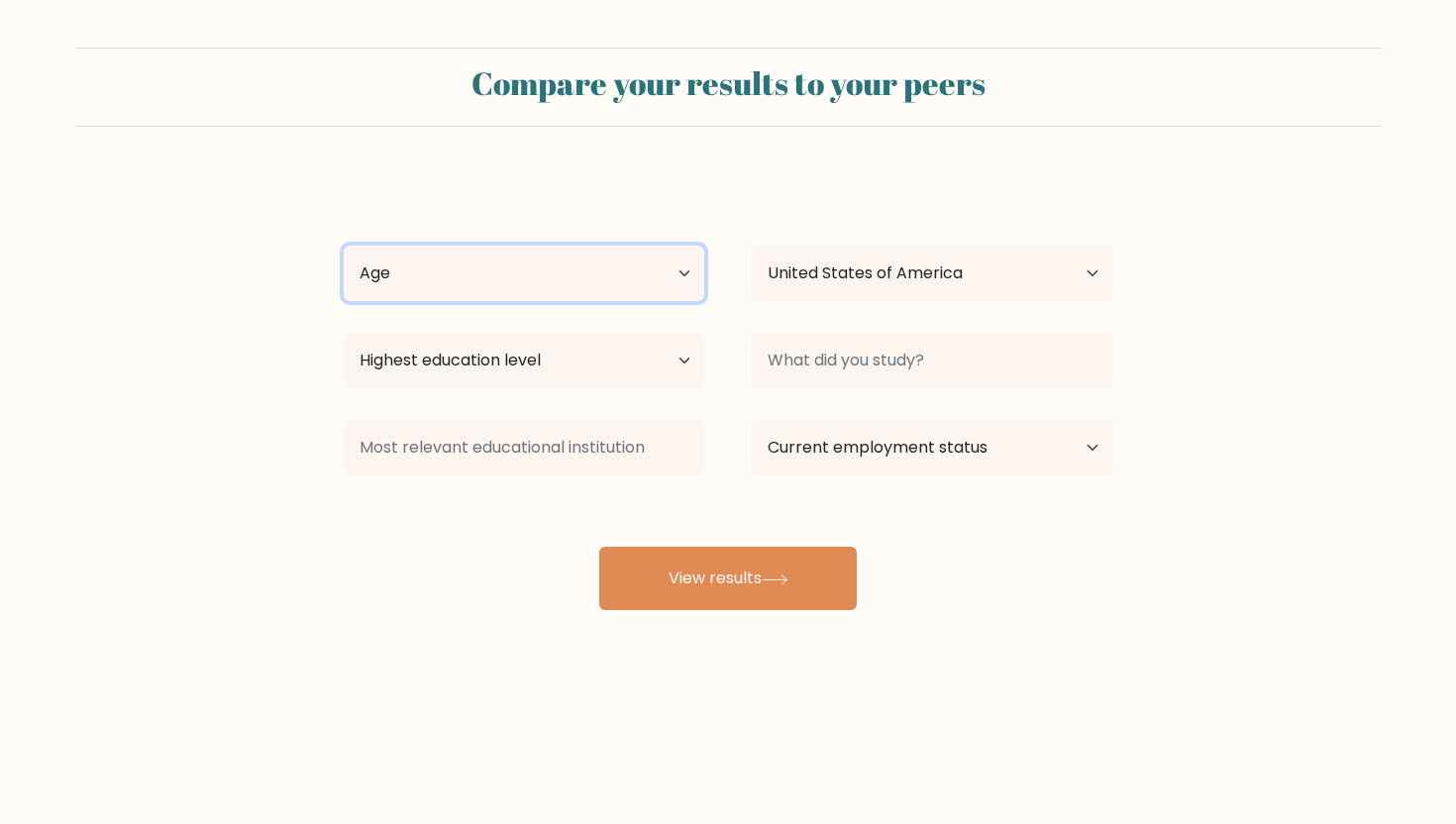 click on "Age
Under 18 years old
18-24 years old
25-34 years old
35-44 years old
45-54 years old
55-64 years old
65 years old and above" at bounding box center [524, 273] 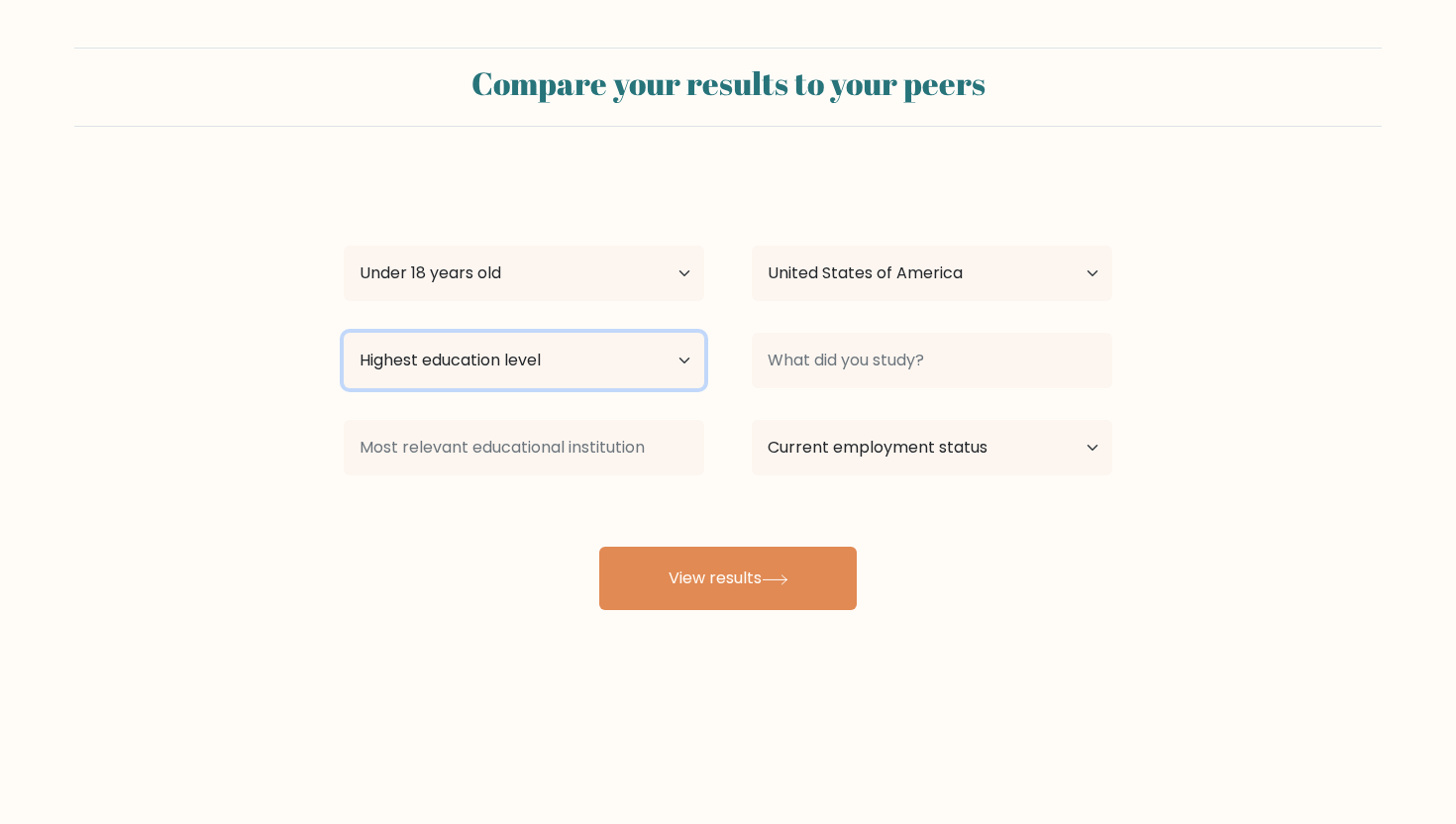 click on "Highest education level
No schooling
Primary
Lower Secondary
Upper Secondary
Occupation Specific
Bachelor's degree
Master's degree
Doctoral degree" at bounding box center (524, 360) 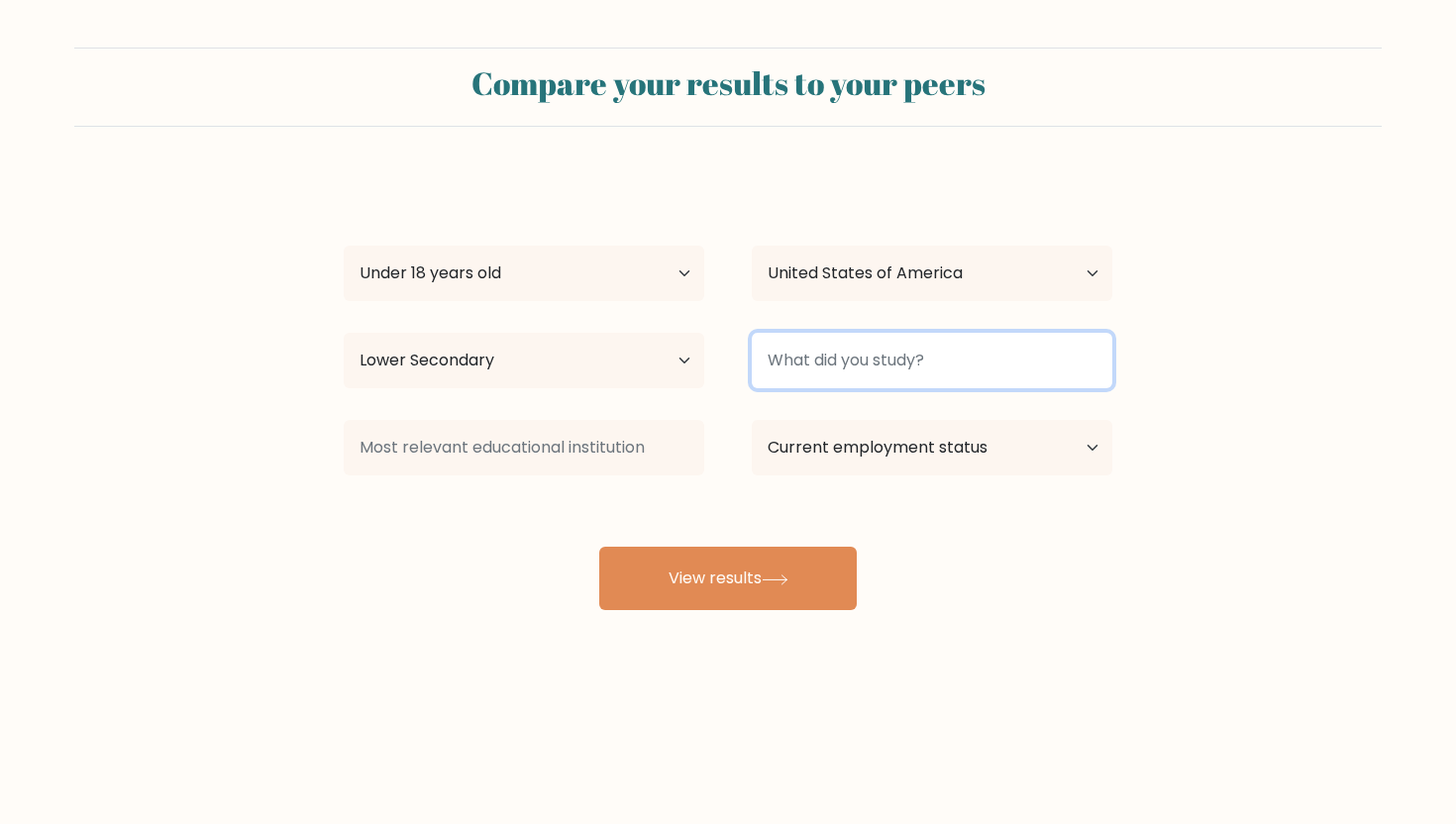 click at bounding box center (932, 360) 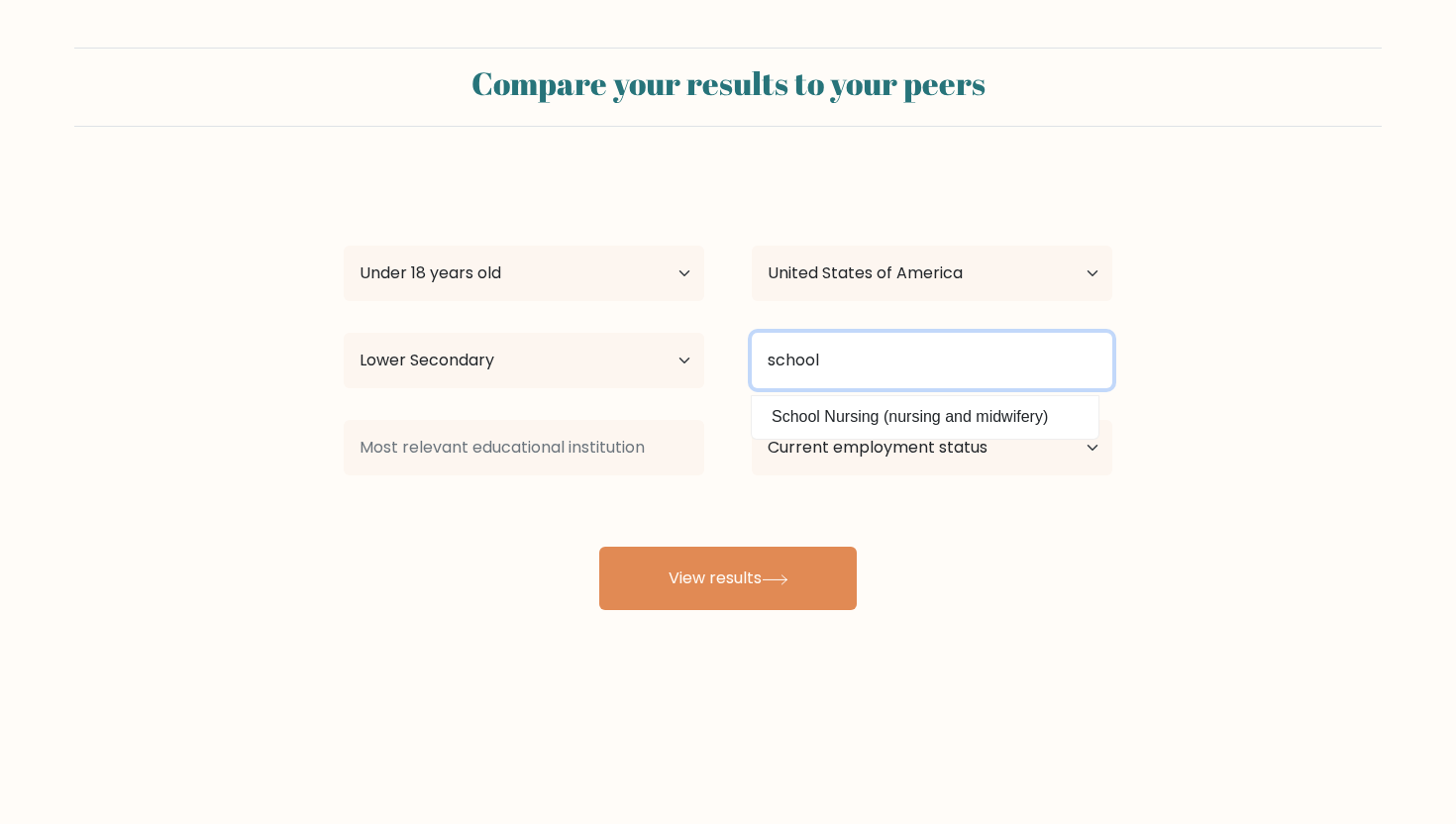 type on "school" 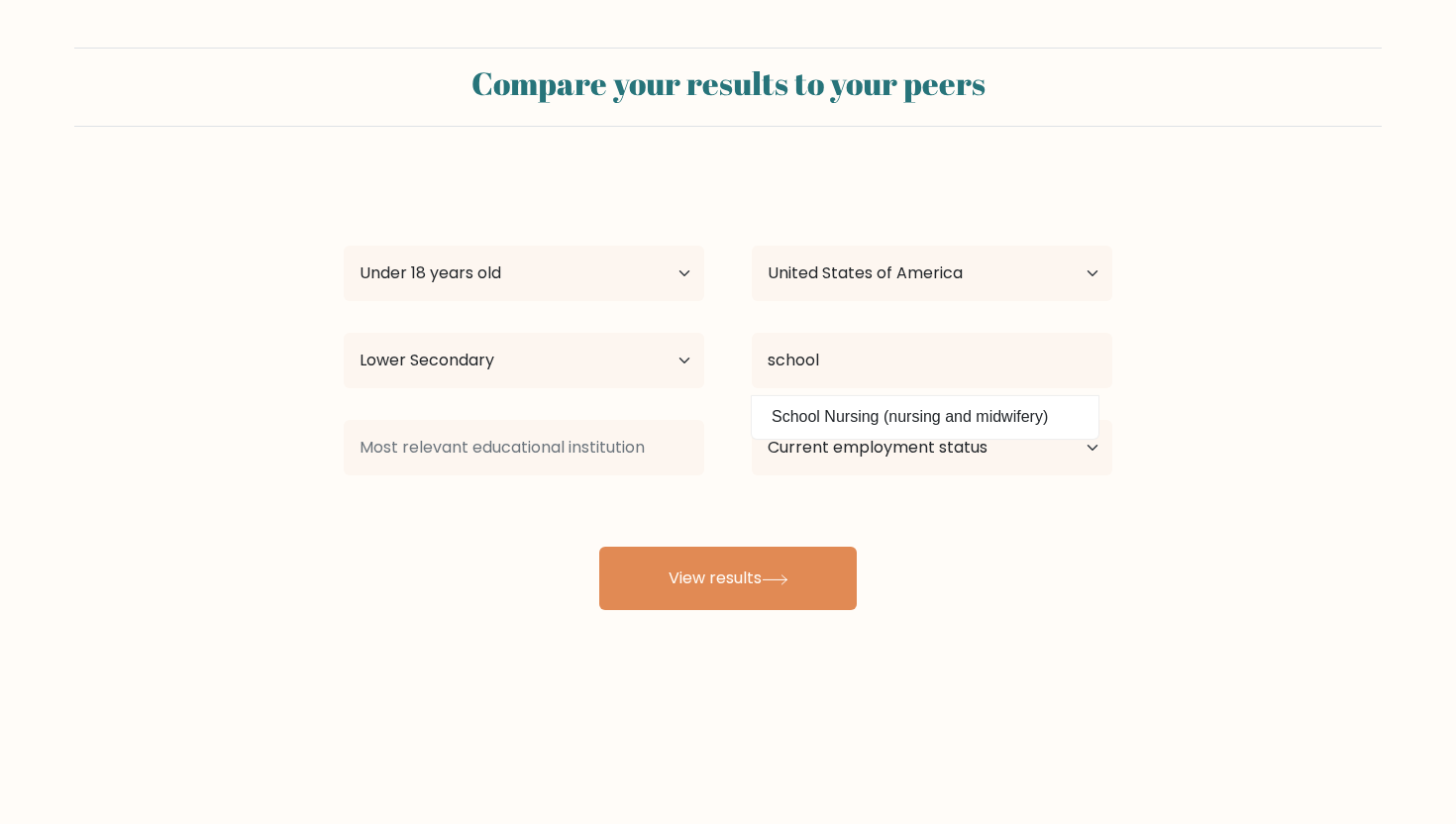 click on "[FIRST]
[LAST]
Age
Under 18 years old
18-24 years old
25-34 years old
35-44 years old
45-54 years old
55-64 years old
65 years old and above
Country
Afghanistan
Albania
Algeria
American Samoa
Andorra
Angola
Anguilla
Antarctica
Antigua and Barbuda
Argentina
Armenia
Aruba
Australia
Austria
Azerbaijan
Bahamas
Bahrain
Bangladesh
Barbados
Belarus
Belgium
Belize
Benin
Bermuda
Bhutan
Bolivia
Bonaire, Sint Eustatius and Saba
Bosnia and Herzegovina
Botswana
Bouvet Island
Brazil
Brunei" at bounding box center (728, 392) 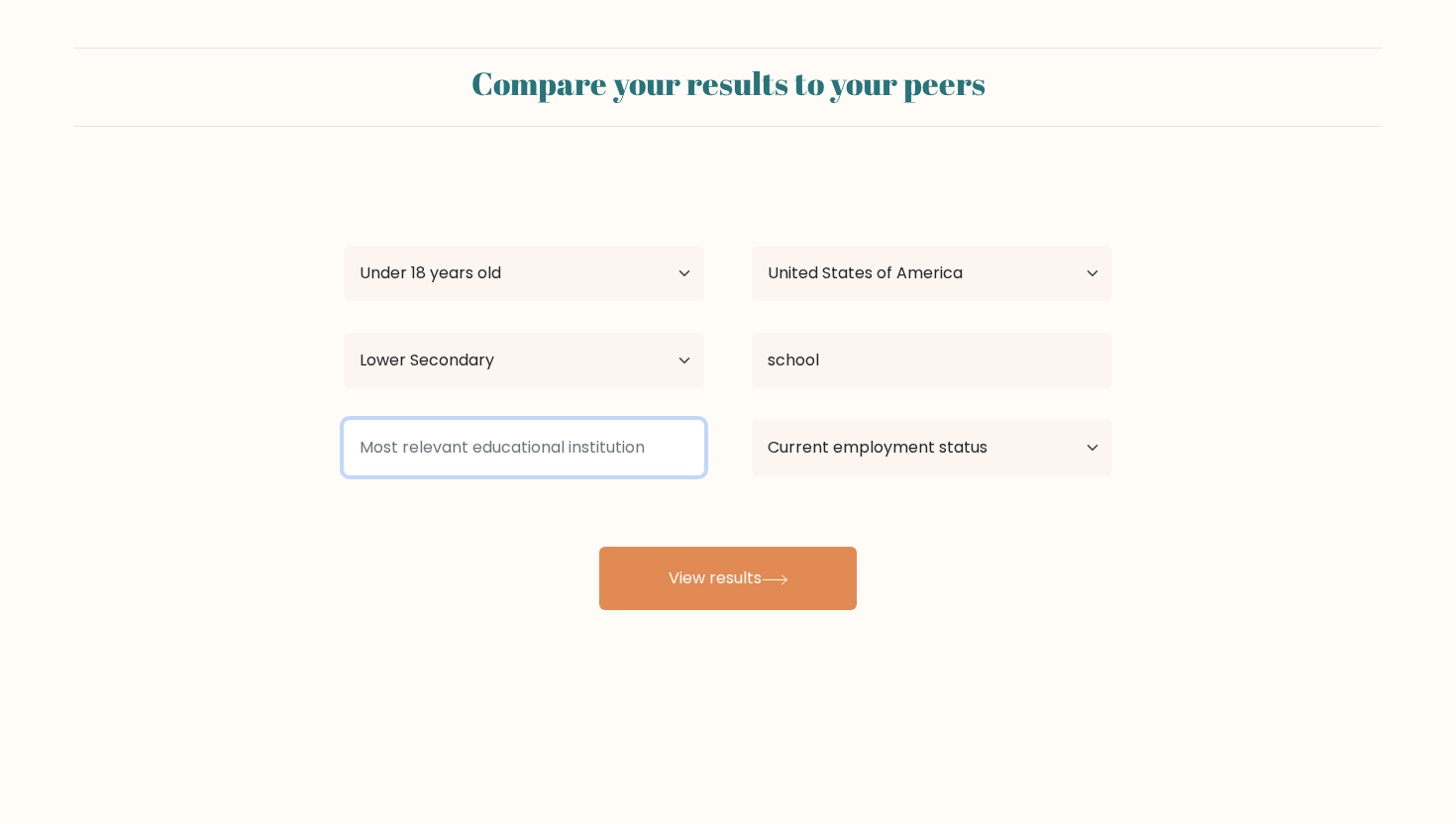 click at bounding box center (524, 448) 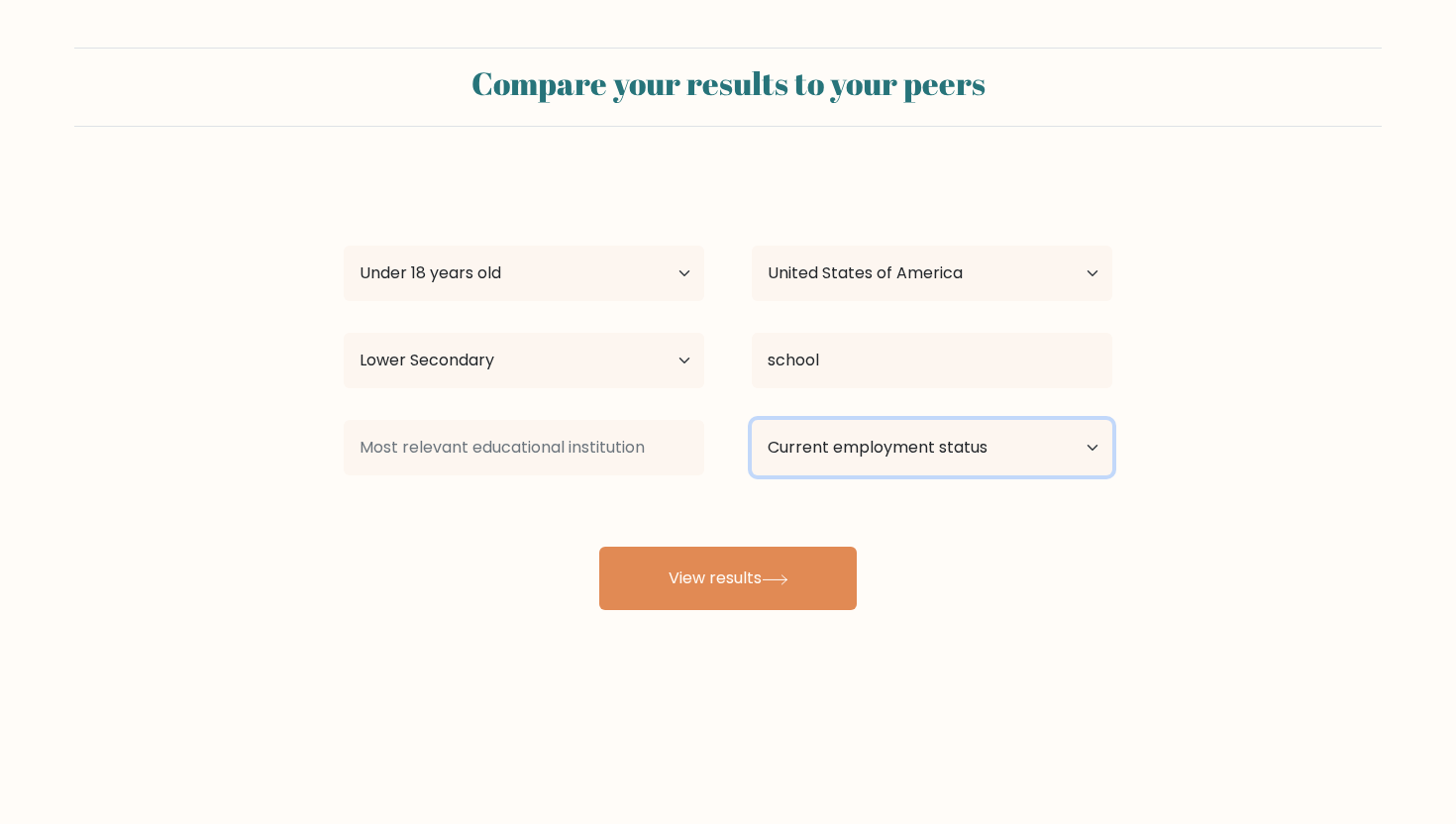 click on "Current employment status
Employed
Student
Retired
Other / prefer not to answer" at bounding box center (932, 448) 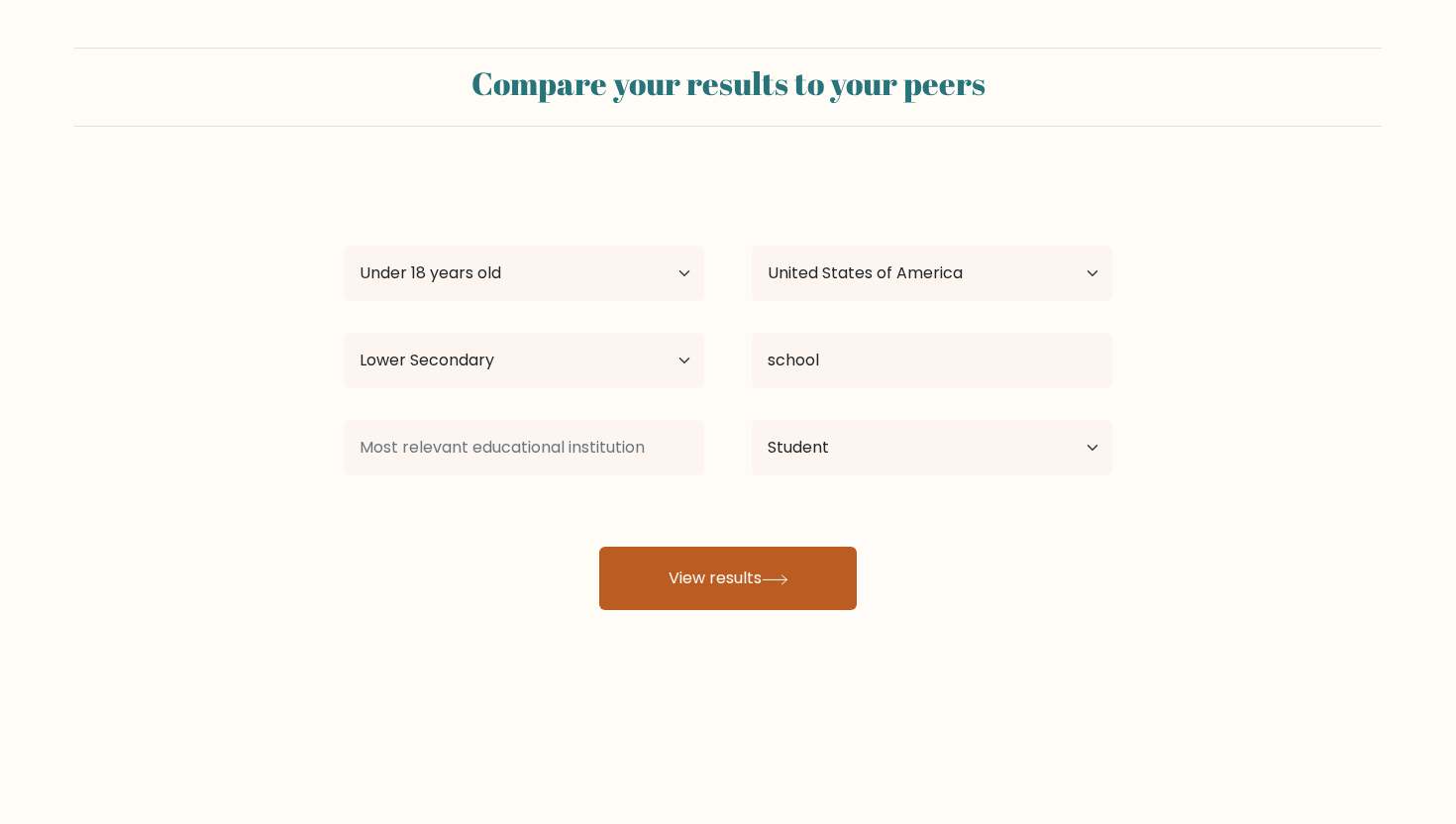 click on "View results" at bounding box center [728, 578] 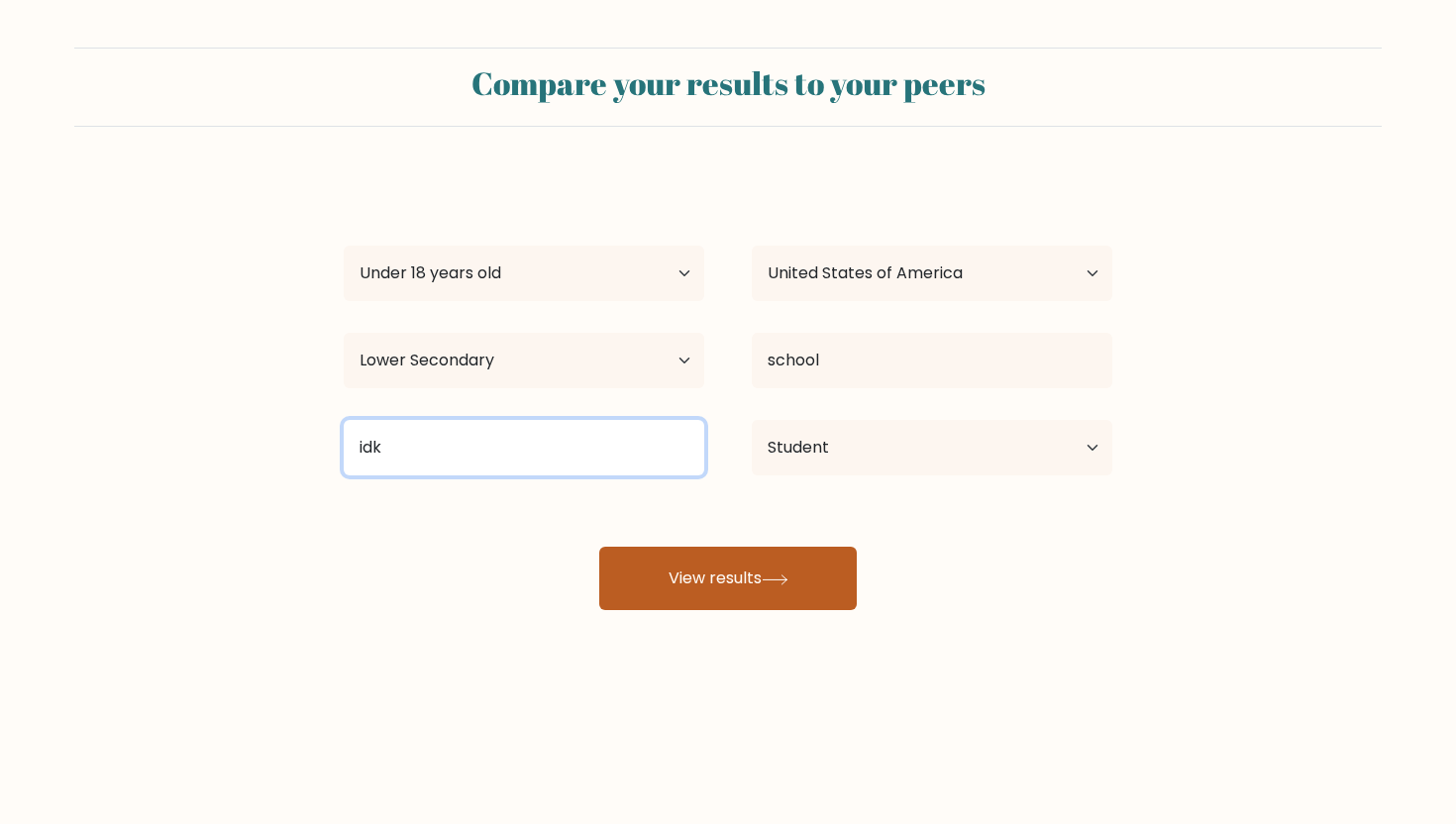 type on "idk" 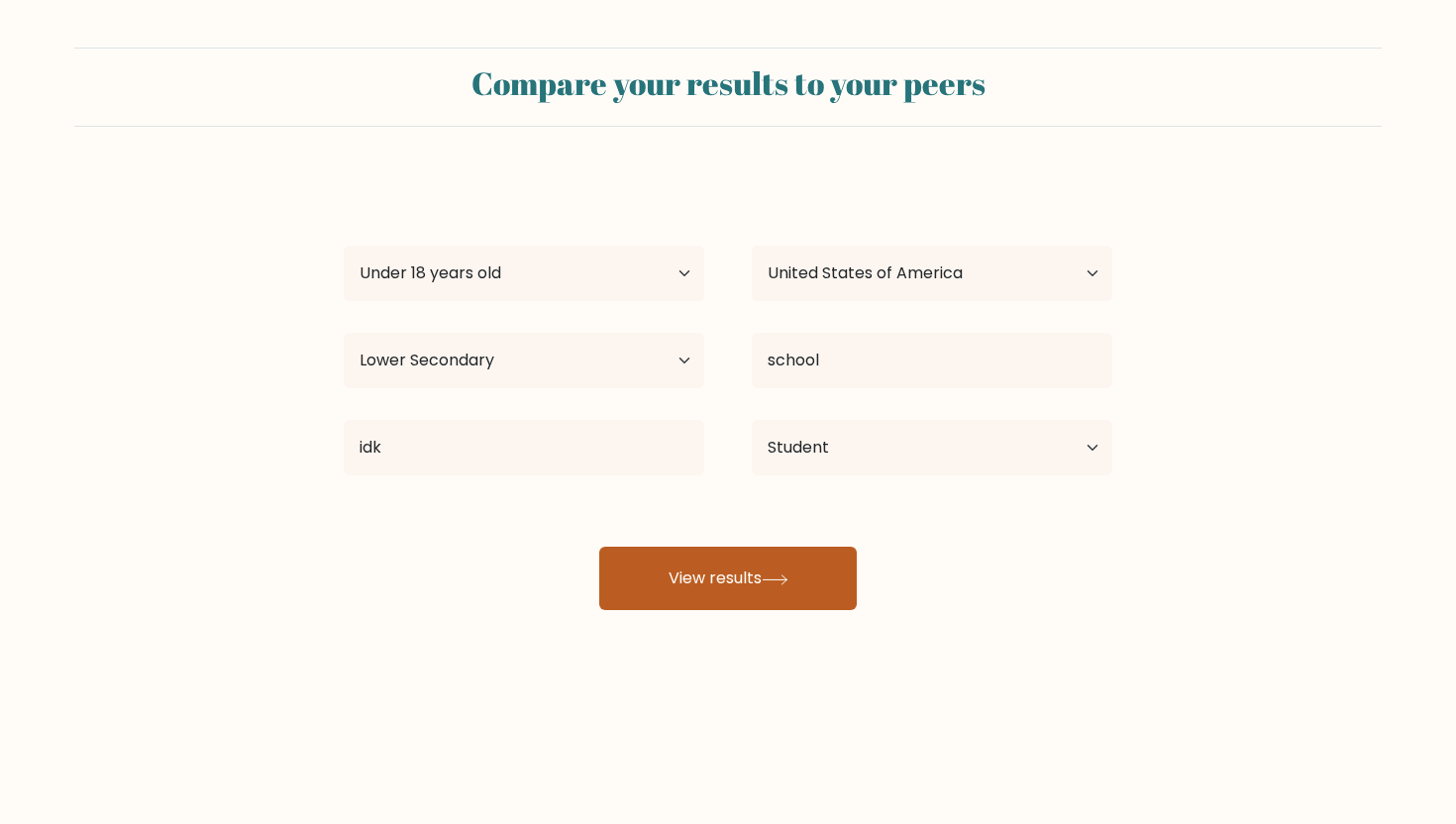 click on "View results" at bounding box center (728, 578) 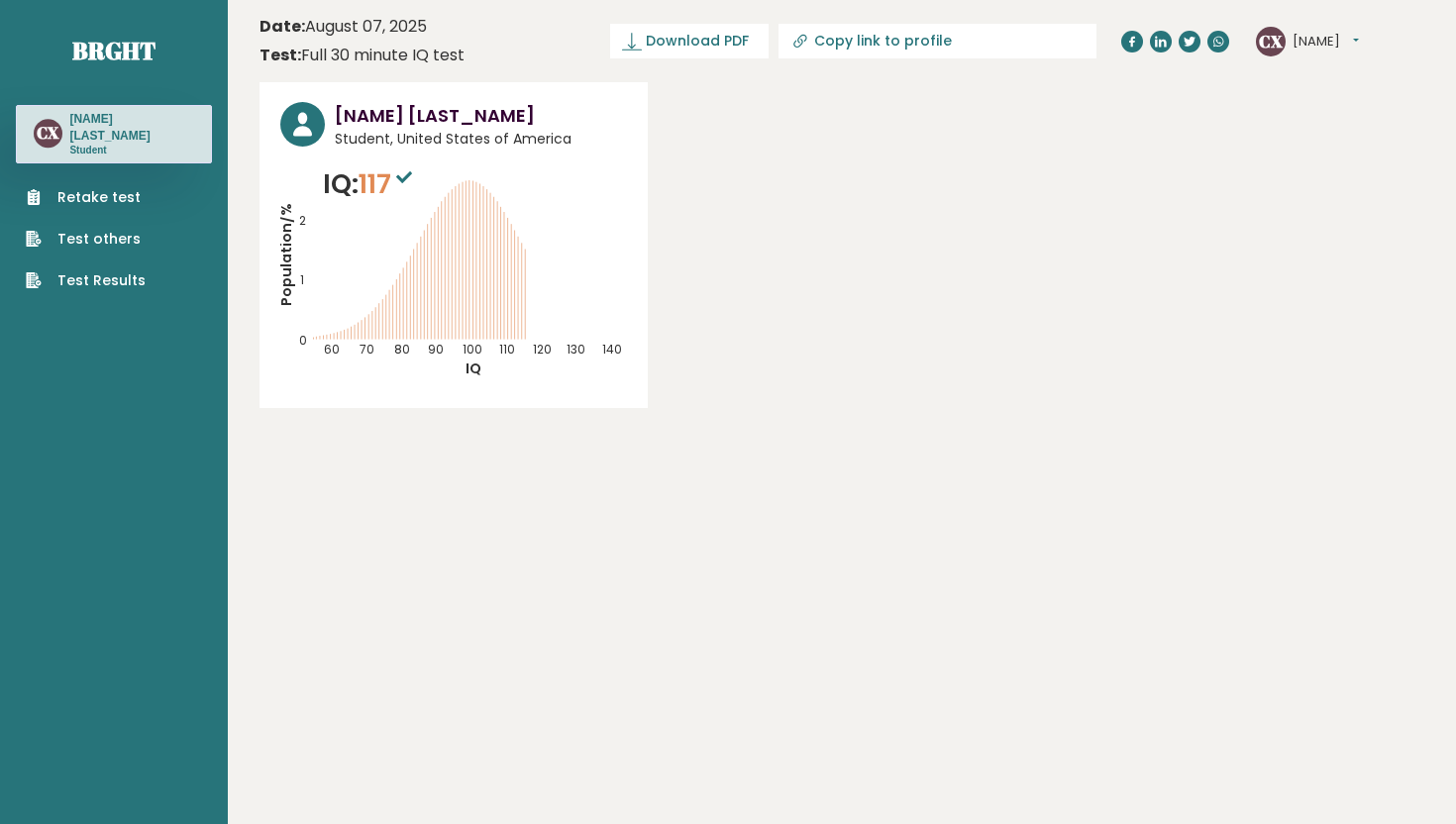 scroll, scrollTop: 0, scrollLeft: 0, axis: both 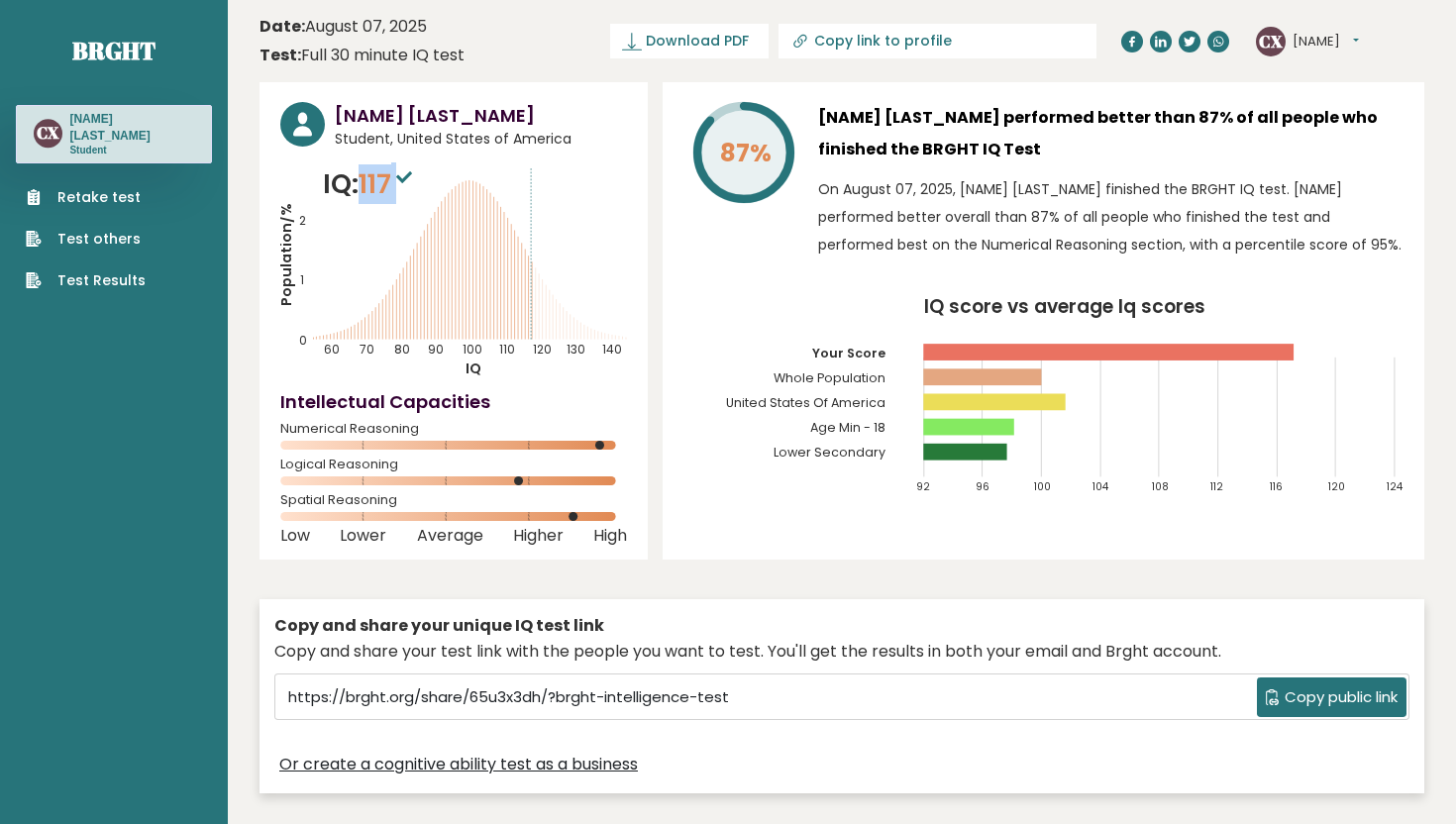 drag, startPoint x: 368, startPoint y: 183, endPoint x: 414, endPoint y: 183, distance: 46 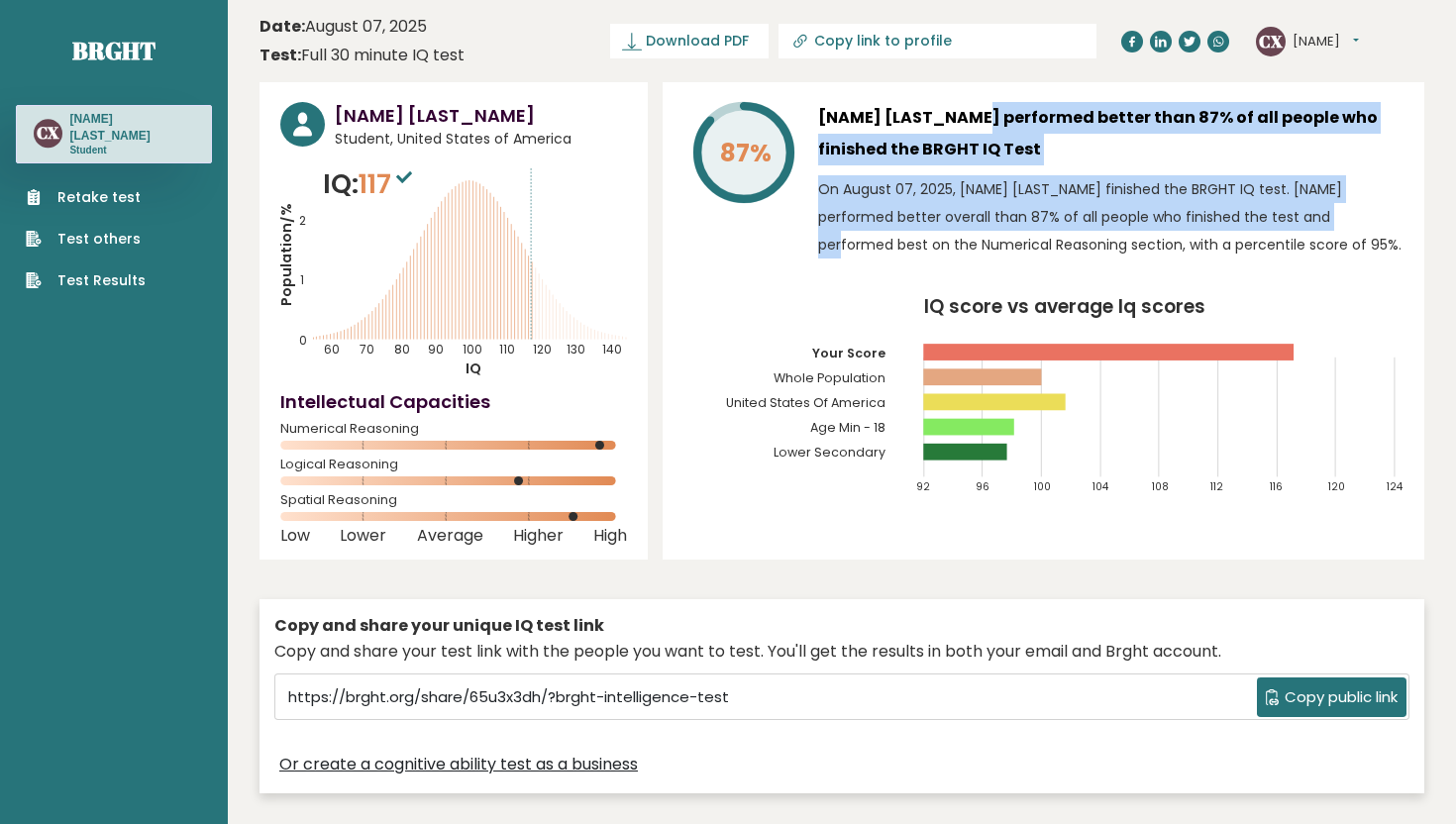 drag, startPoint x: 889, startPoint y: 115, endPoint x: 1225, endPoint y: 213, distance: 350 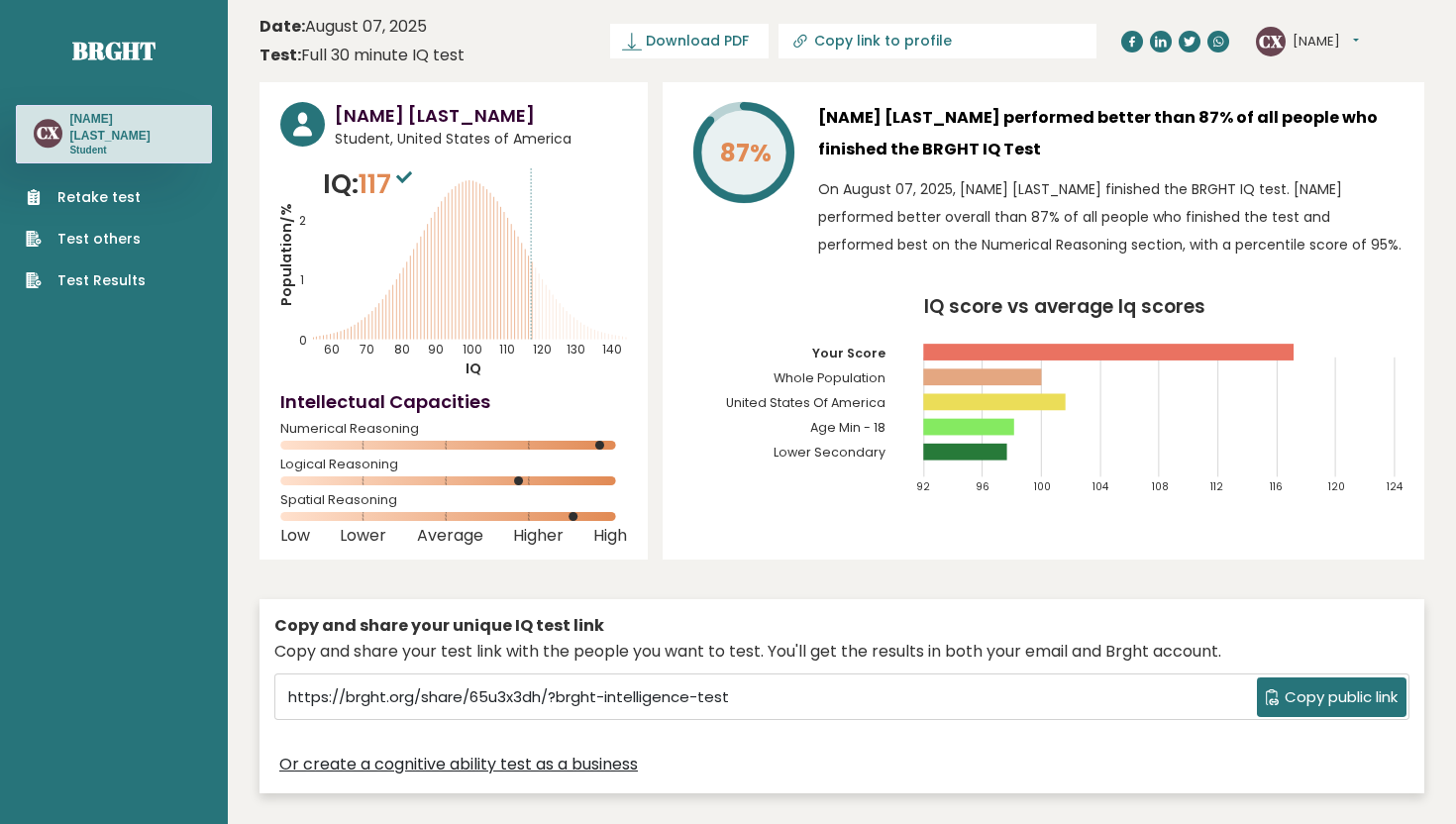 click 